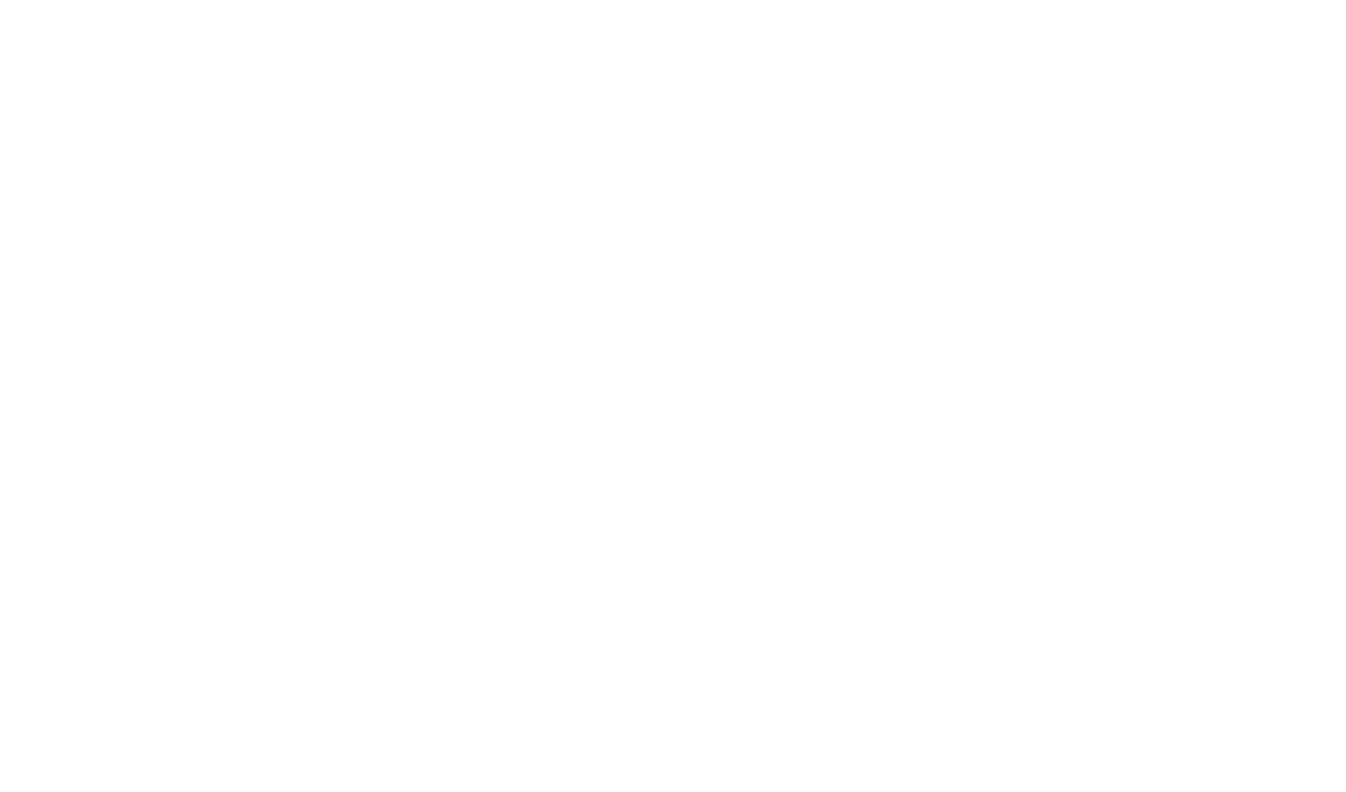 scroll, scrollTop: 0, scrollLeft: 0, axis: both 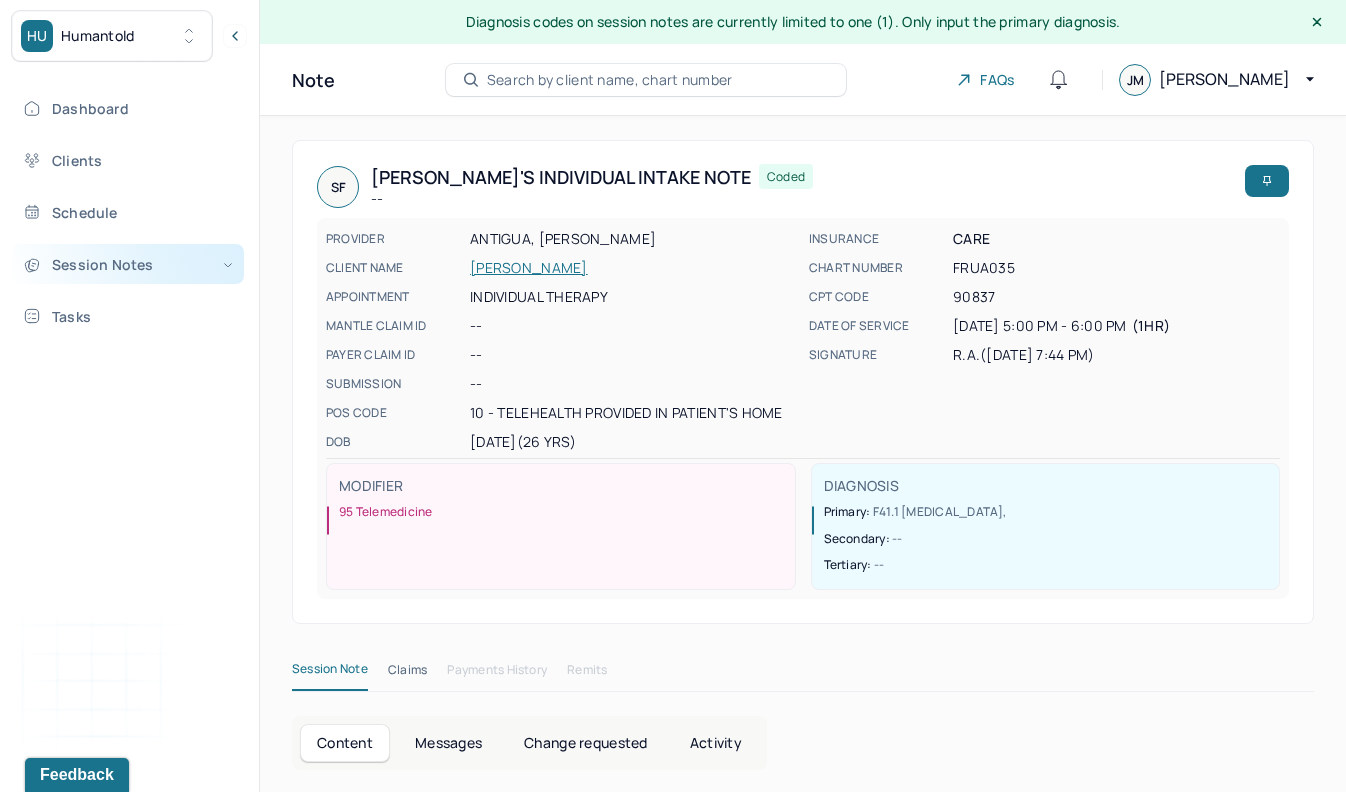 click on "Session Notes" at bounding box center (128, 264) 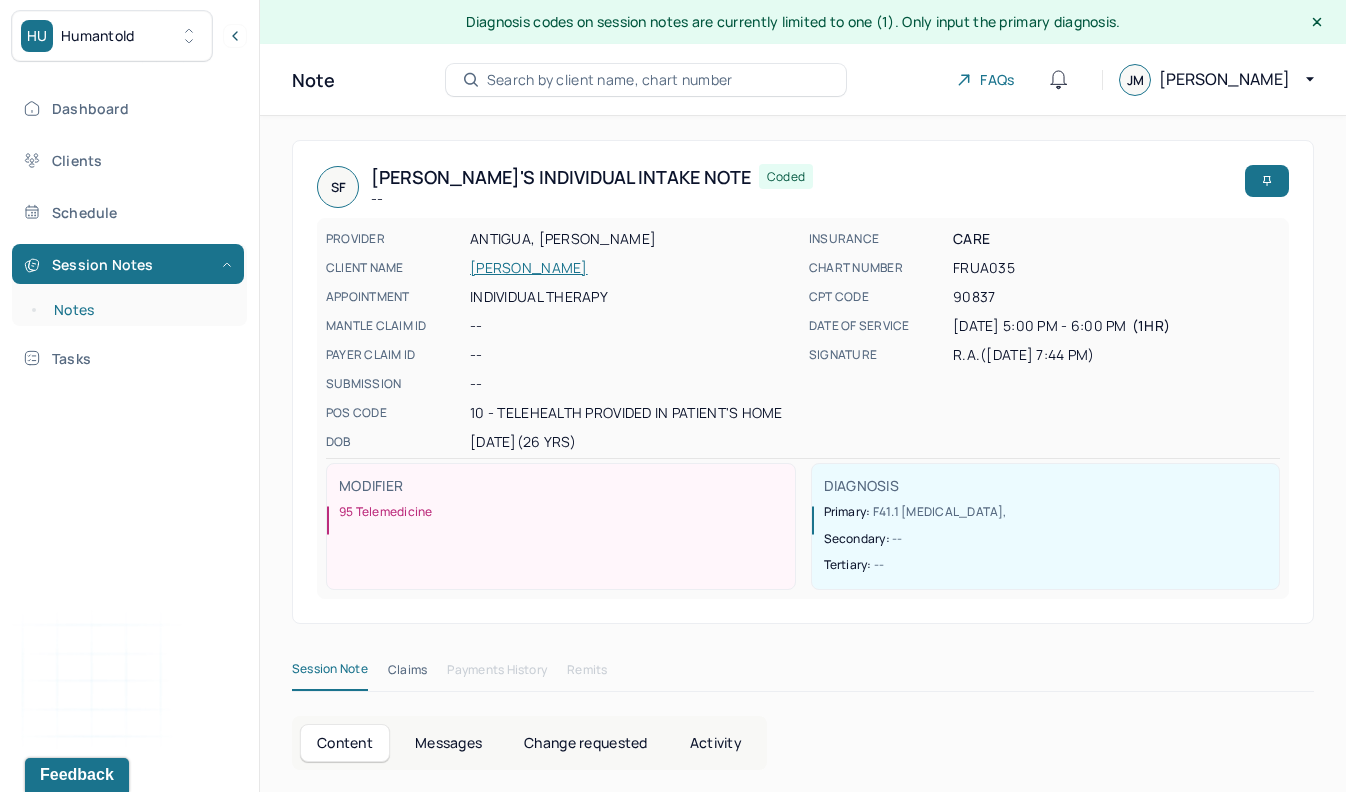 click on "Notes" at bounding box center (139, 310) 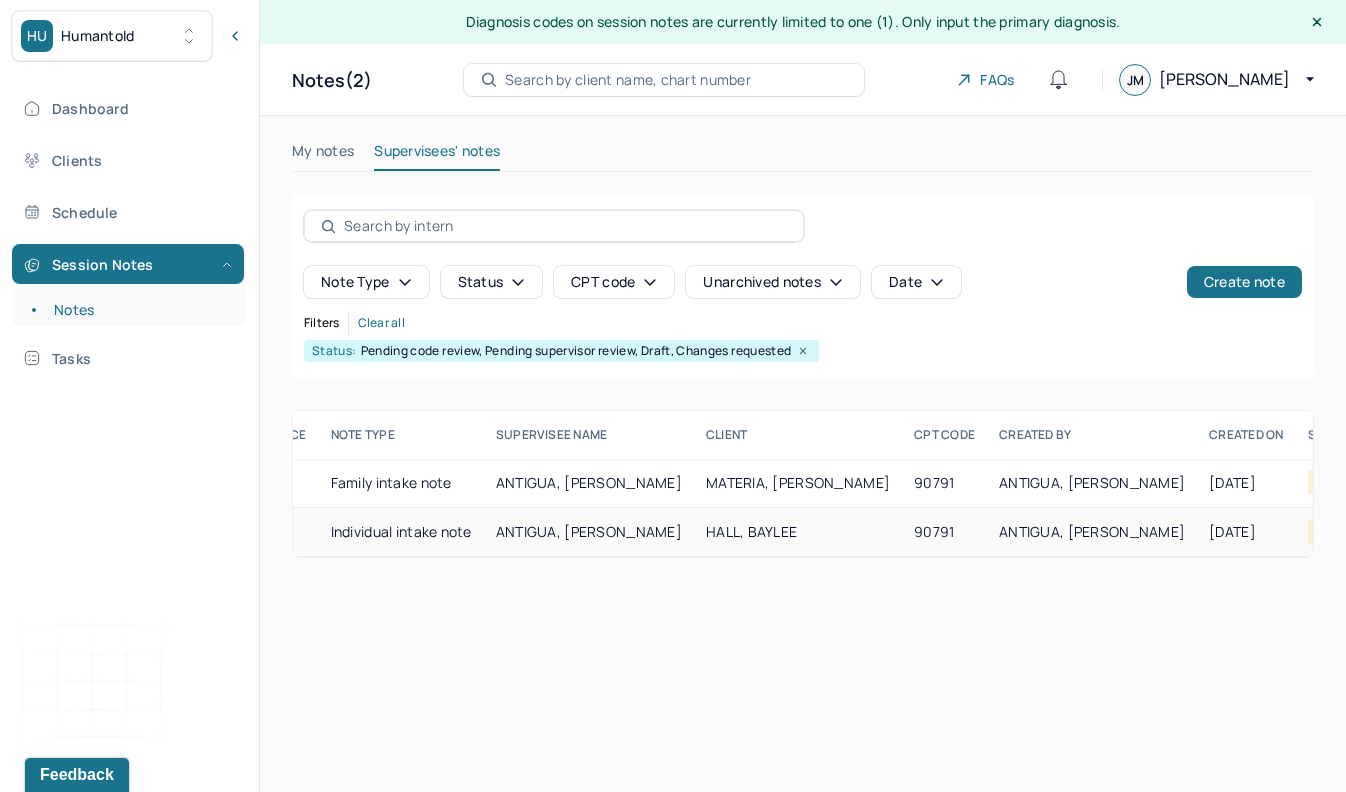 scroll, scrollTop: 0, scrollLeft: 279, axis: horizontal 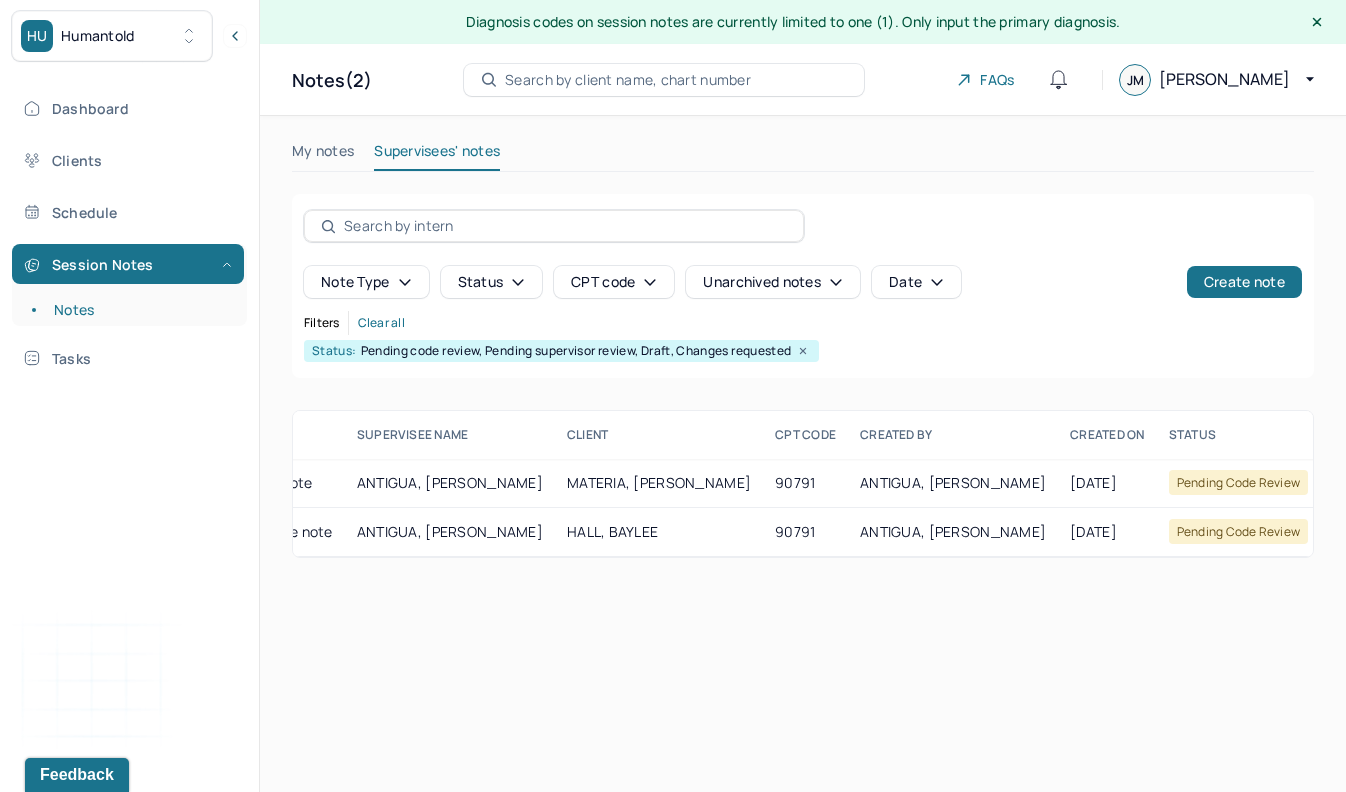click on "My notes" at bounding box center (323, 155) 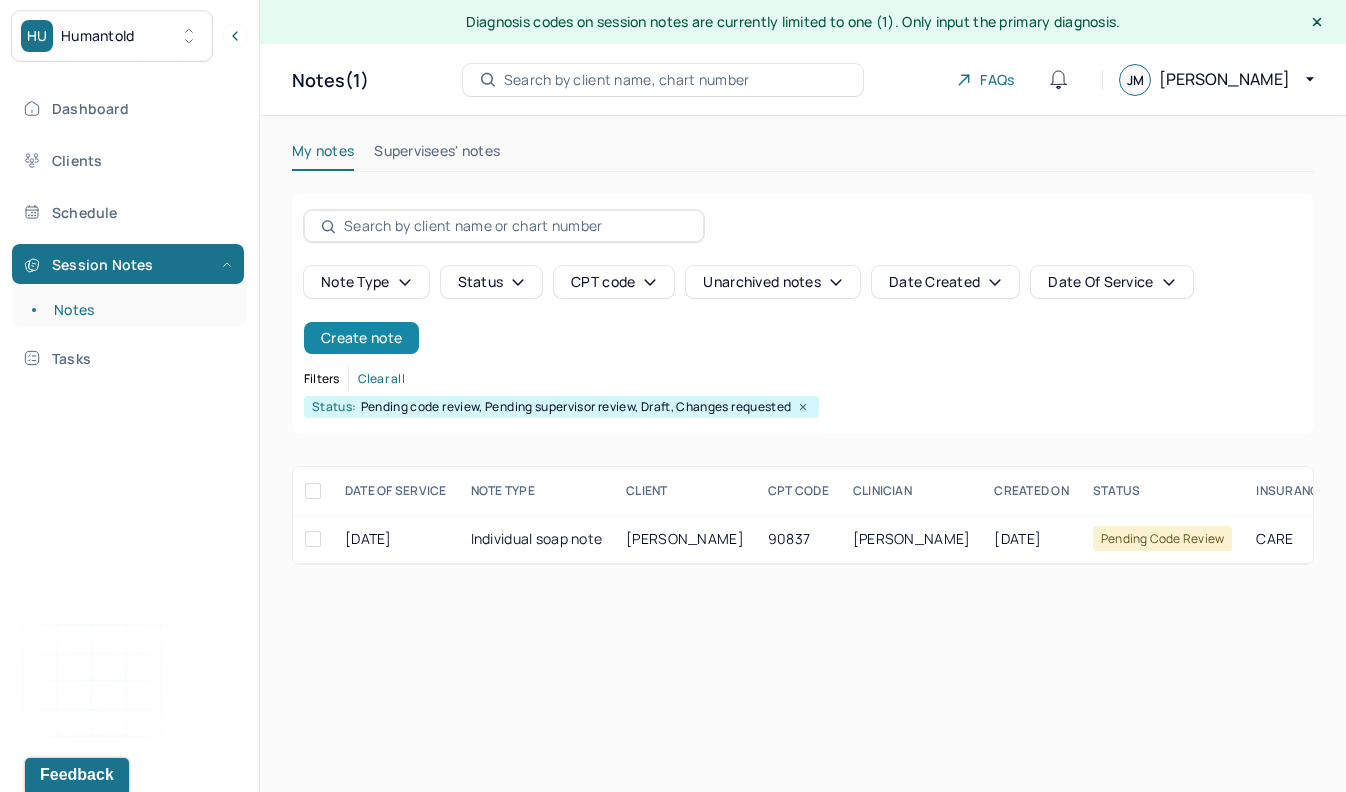 click on "Create note" at bounding box center [361, 338] 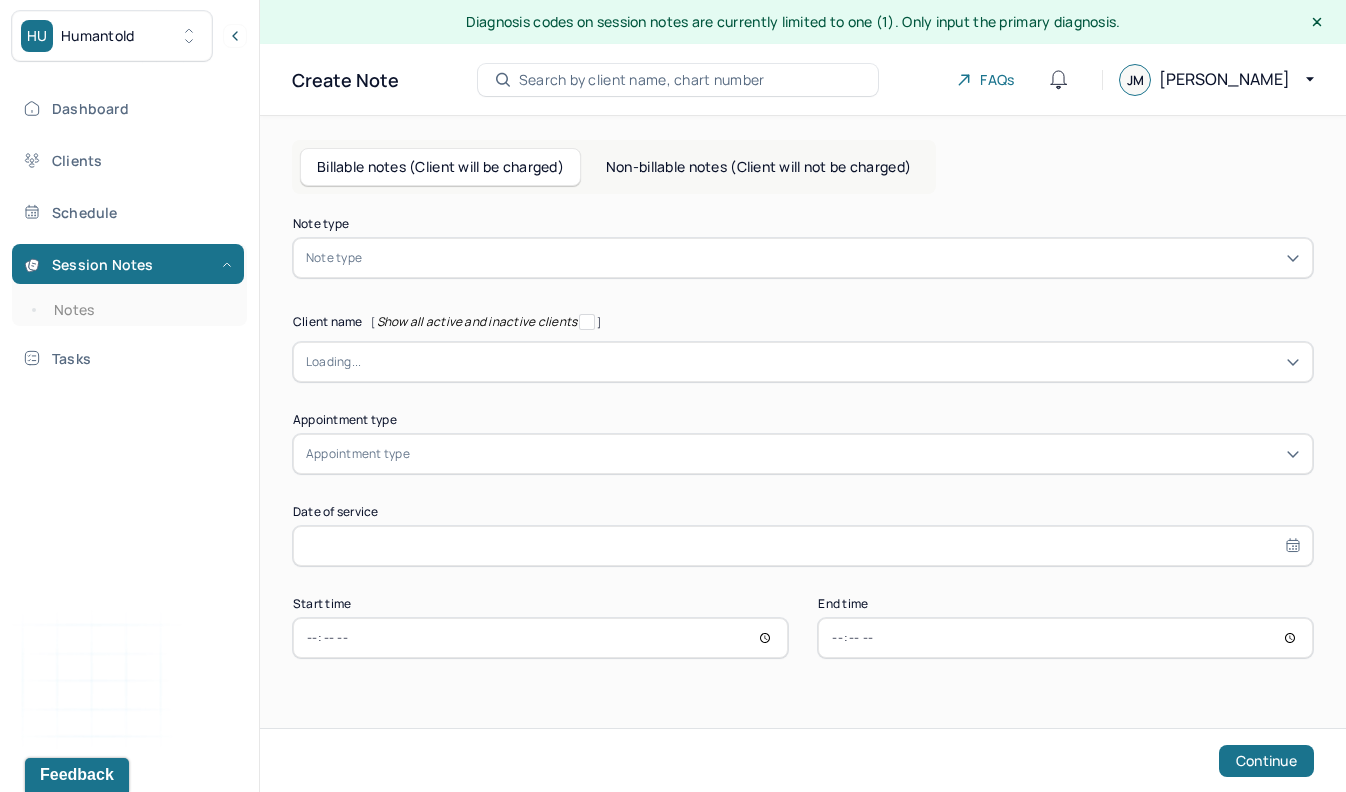 click at bounding box center [833, 258] 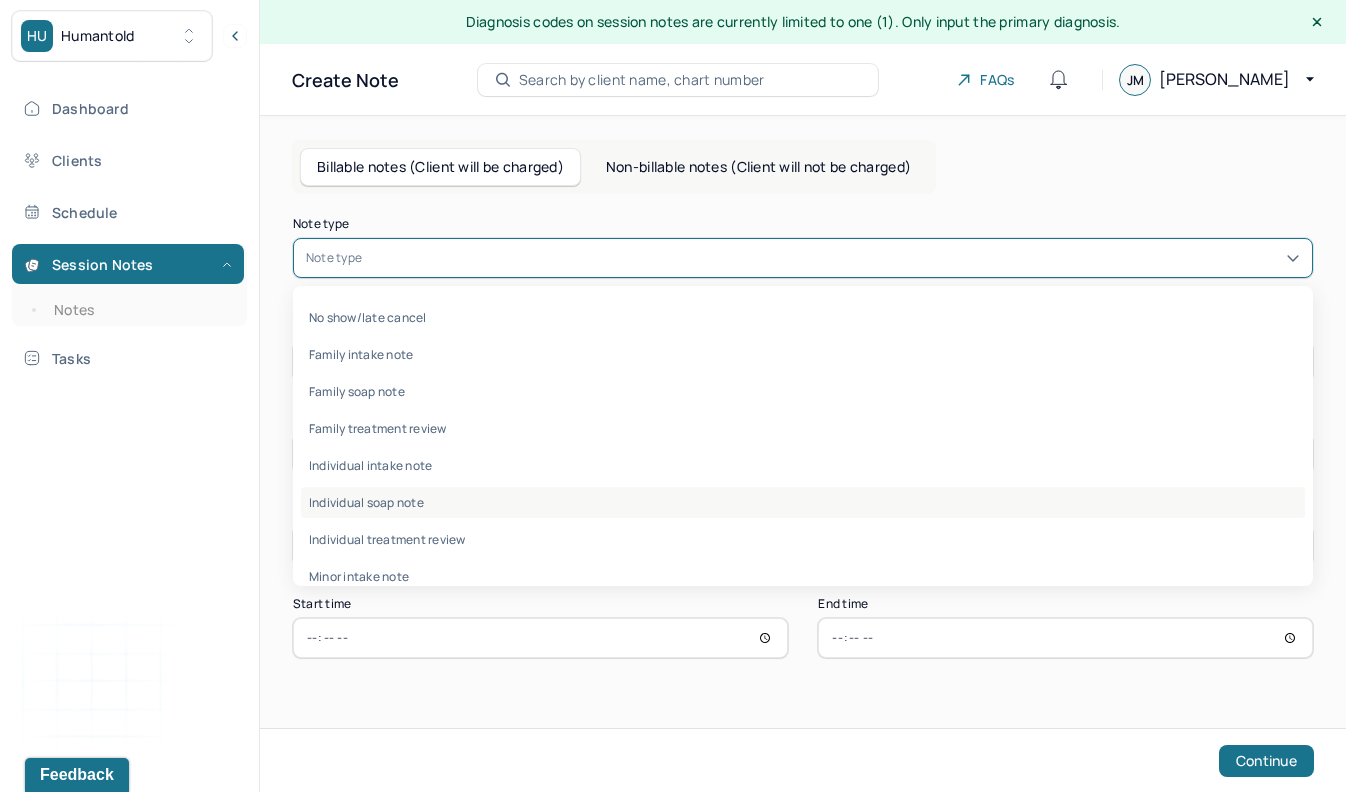 click on "Individual soap note" at bounding box center [803, 502] 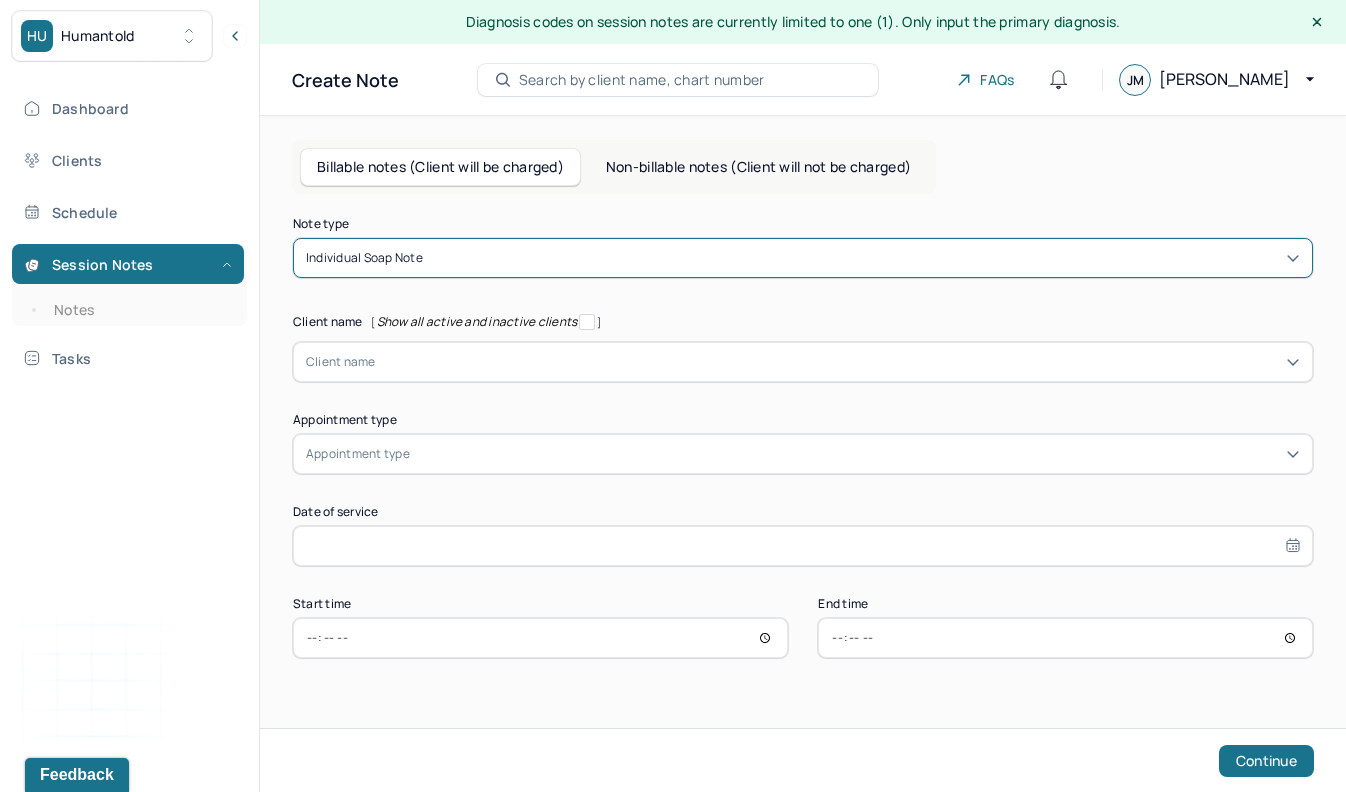 click at bounding box center (838, 362) 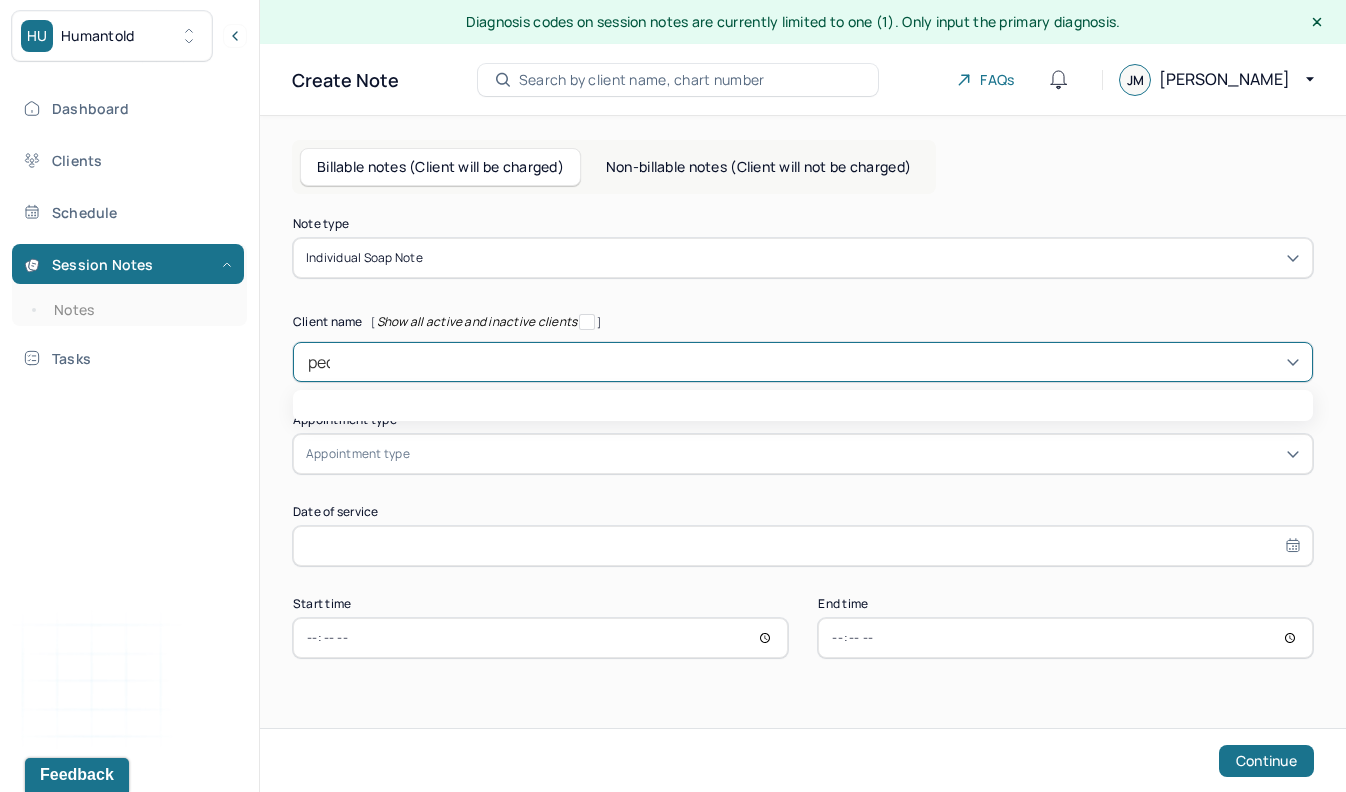 type on "[PERSON_NAME]" 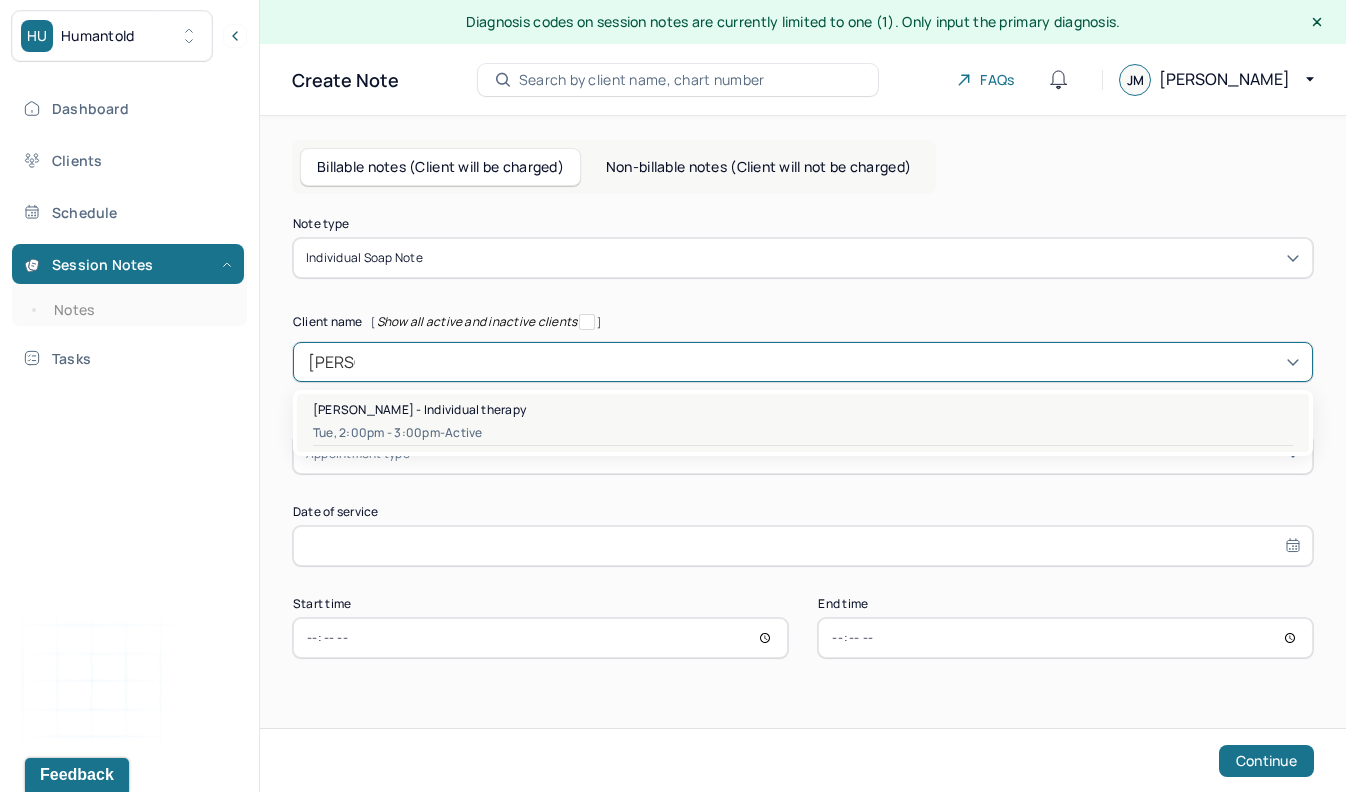 click on "Tue, 2:00pm - 3:00pm  -  active" at bounding box center [803, 433] 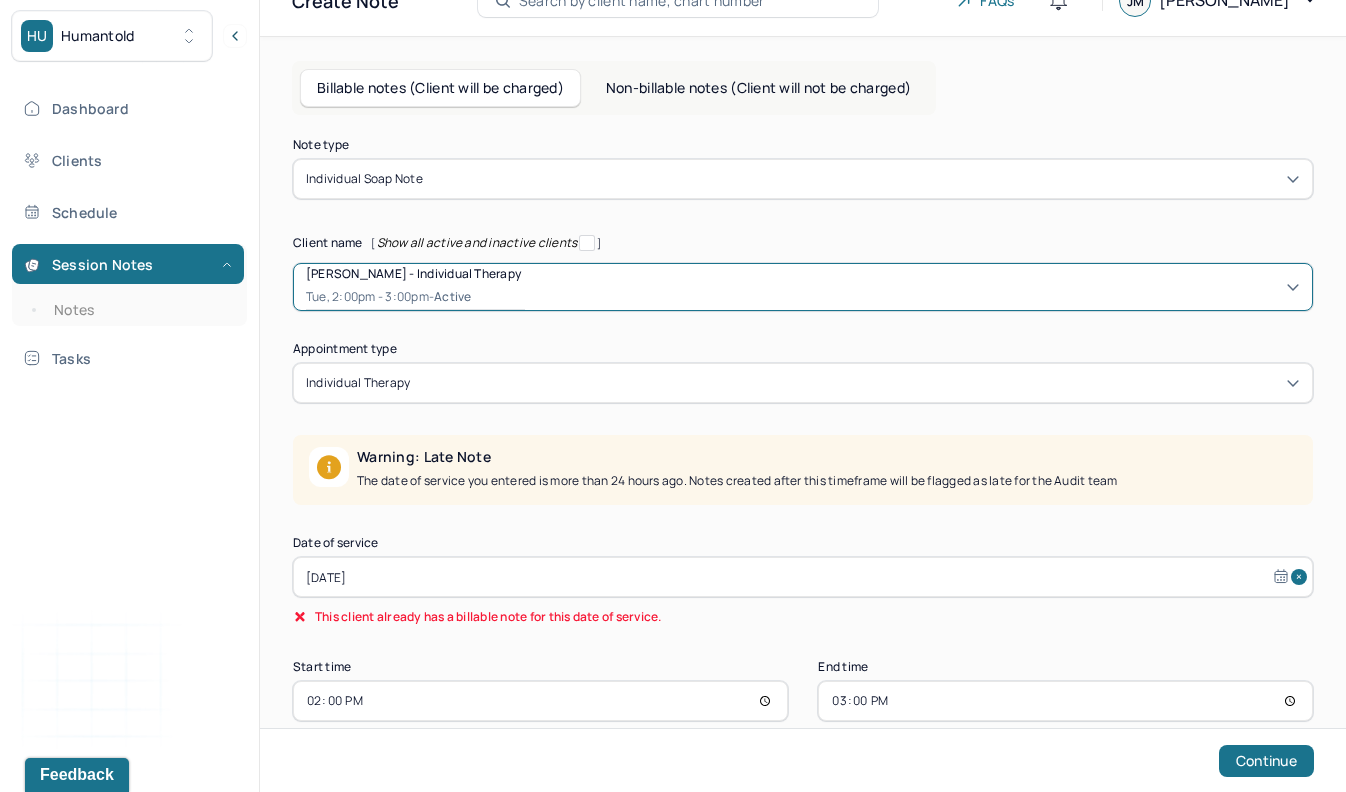 scroll, scrollTop: 97, scrollLeft: 0, axis: vertical 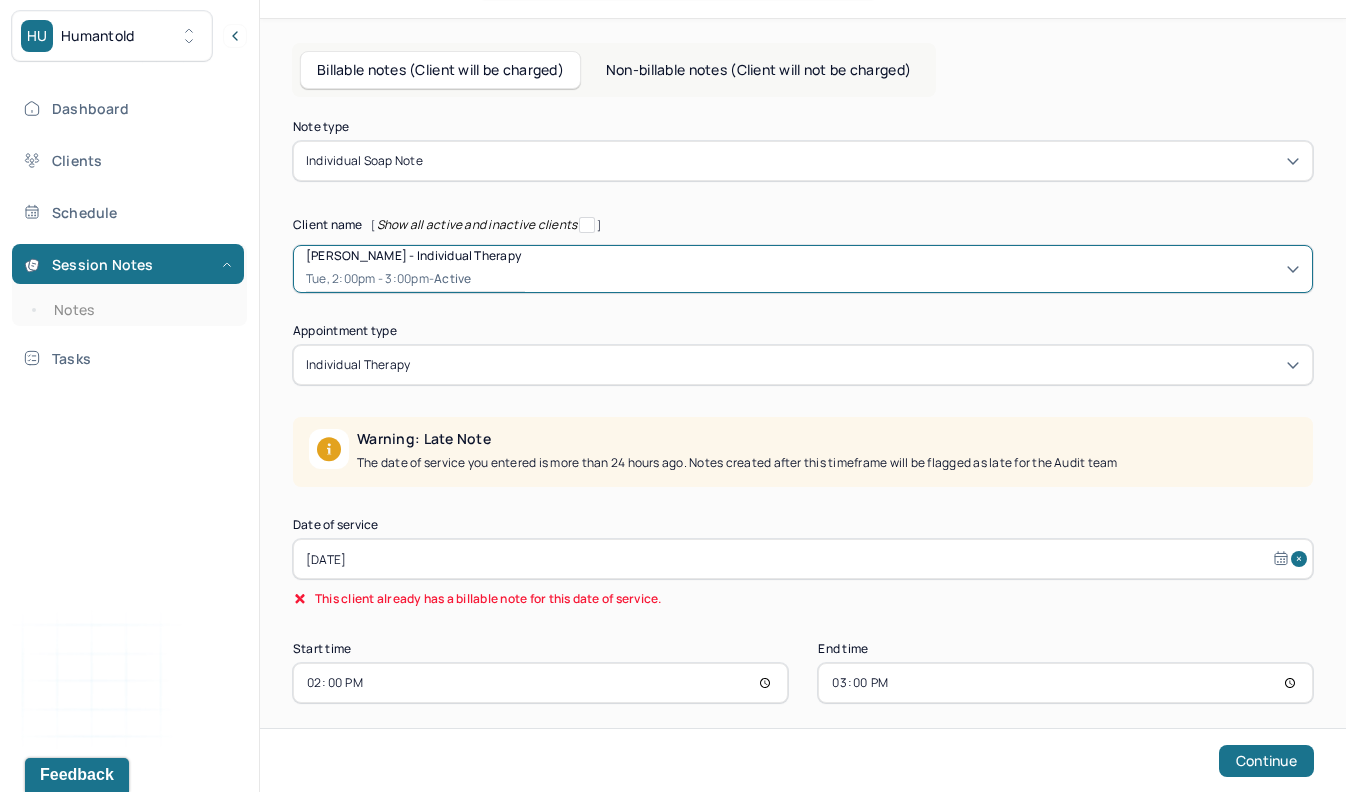click on "[DATE]" at bounding box center [803, 559] 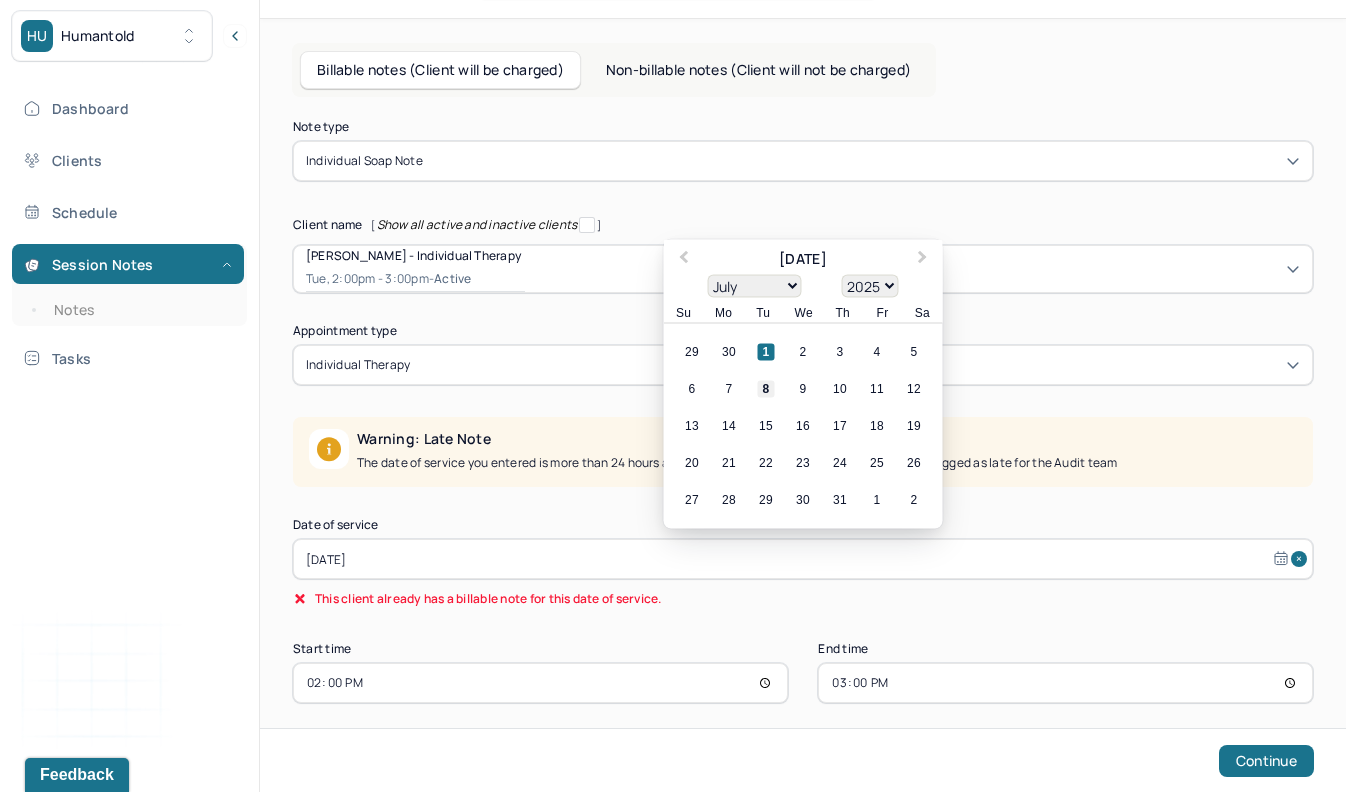 click on "8" at bounding box center [766, 389] 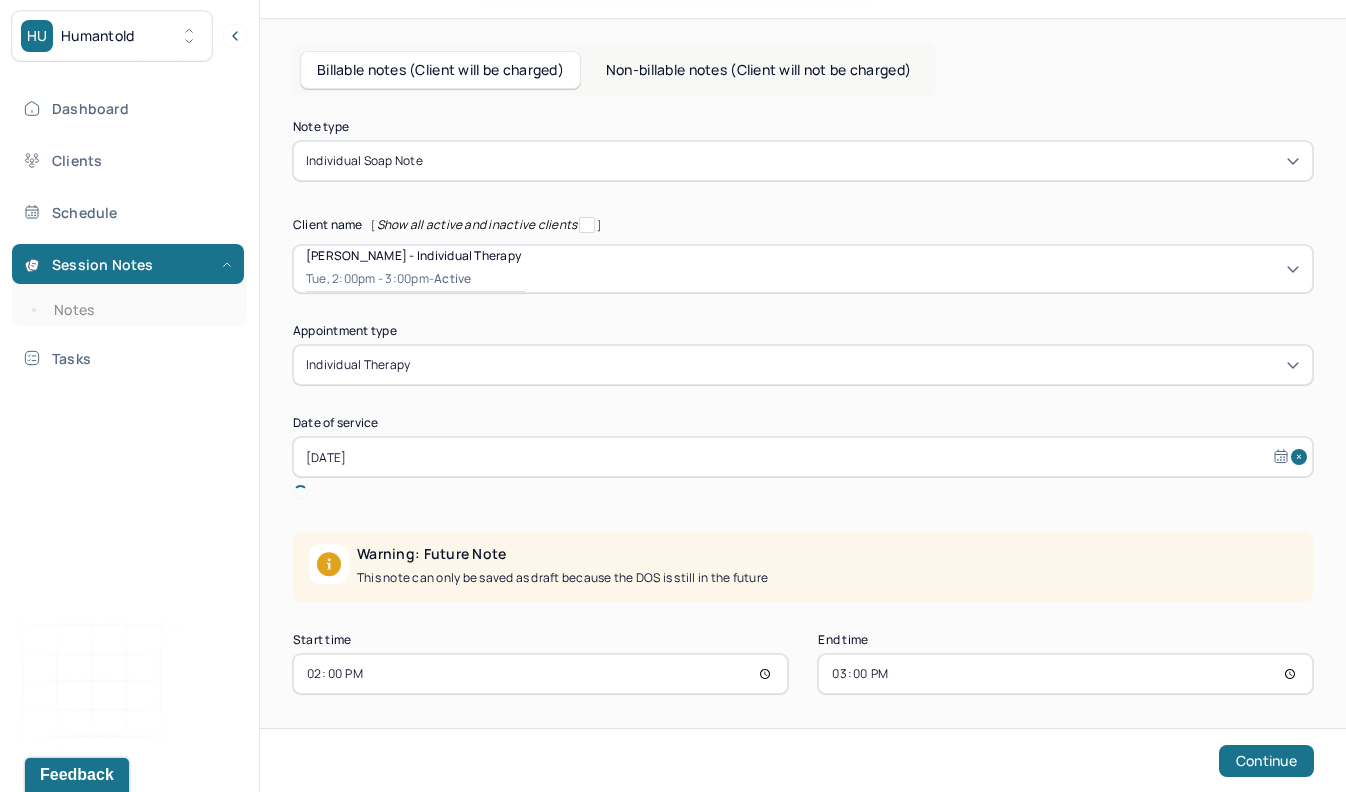 scroll, scrollTop: 81, scrollLeft: 0, axis: vertical 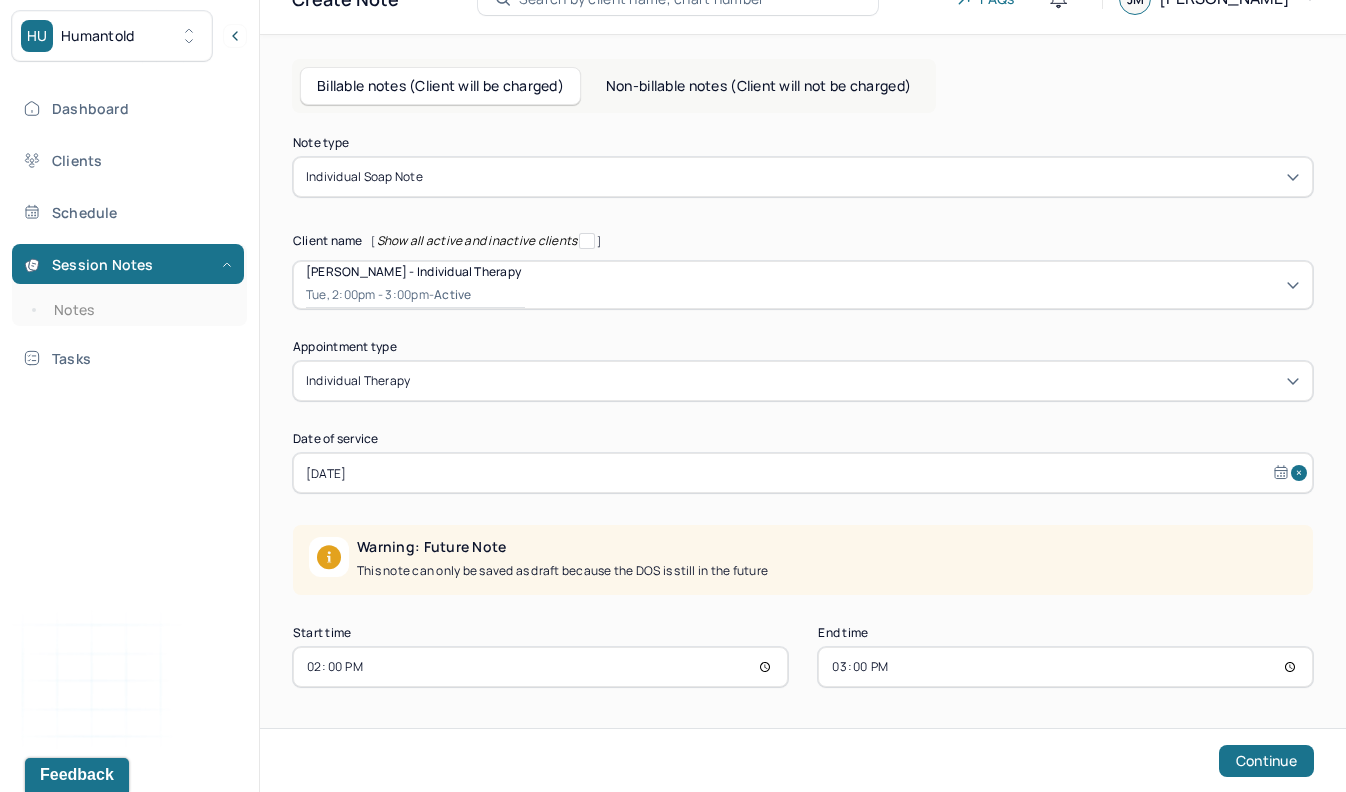 click on "14:00" at bounding box center [540, 667] 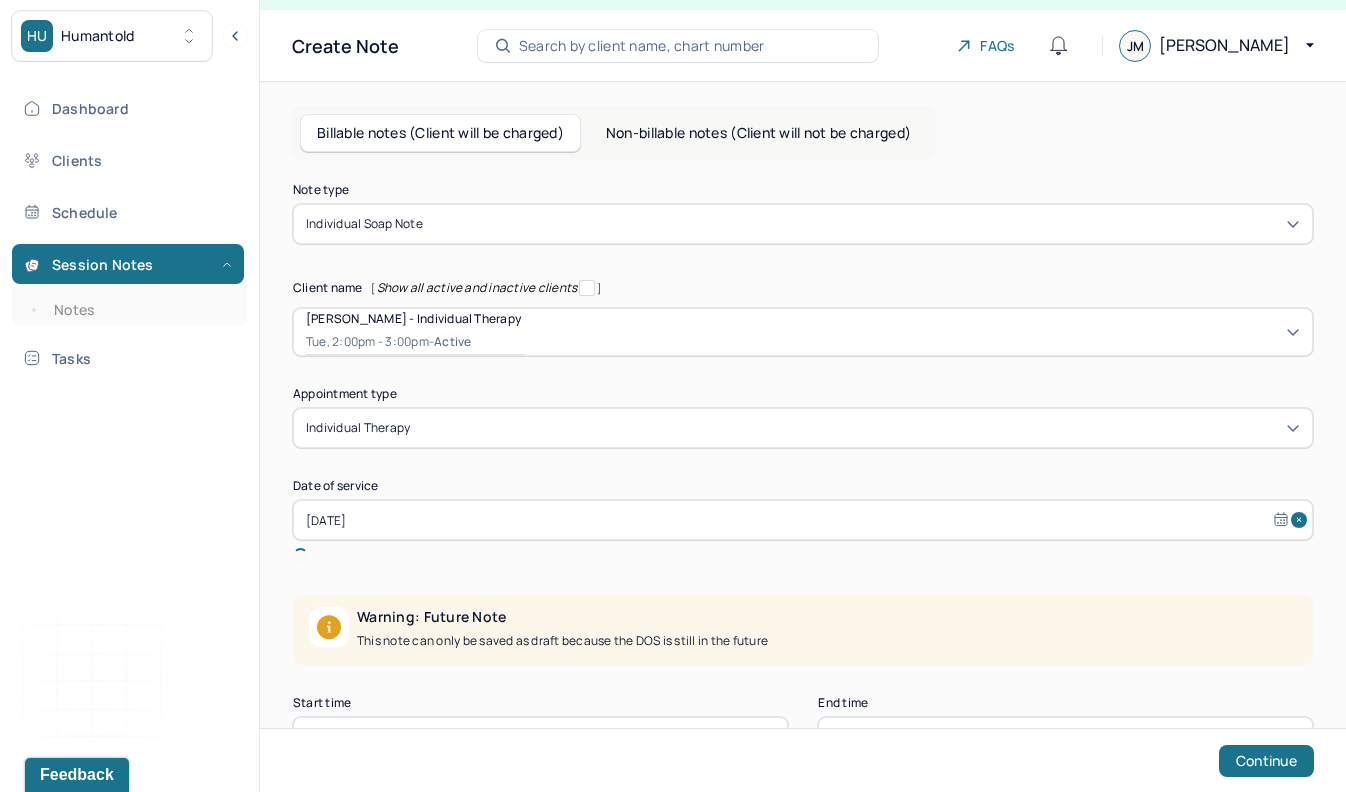 scroll, scrollTop: 81, scrollLeft: 0, axis: vertical 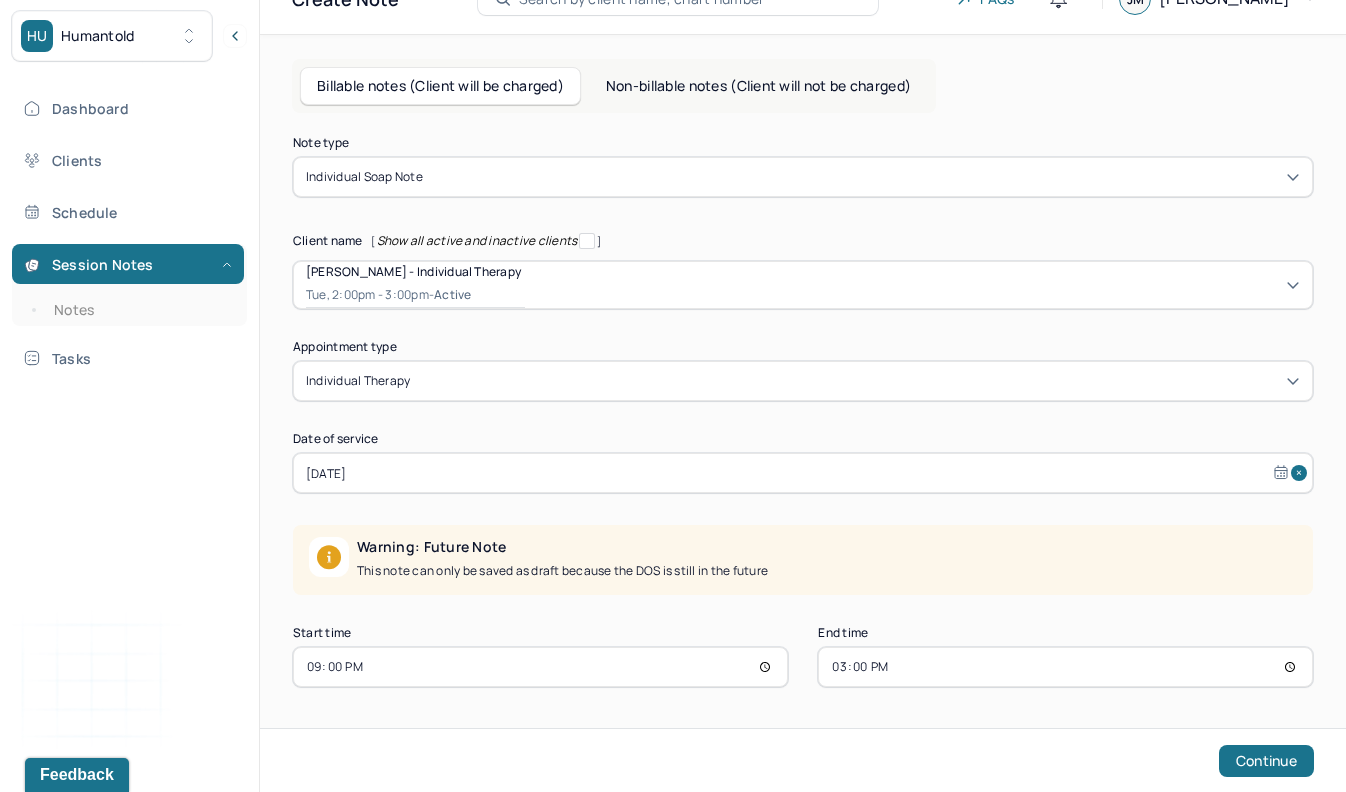 click on "21:00" at bounding box center (540, 667) 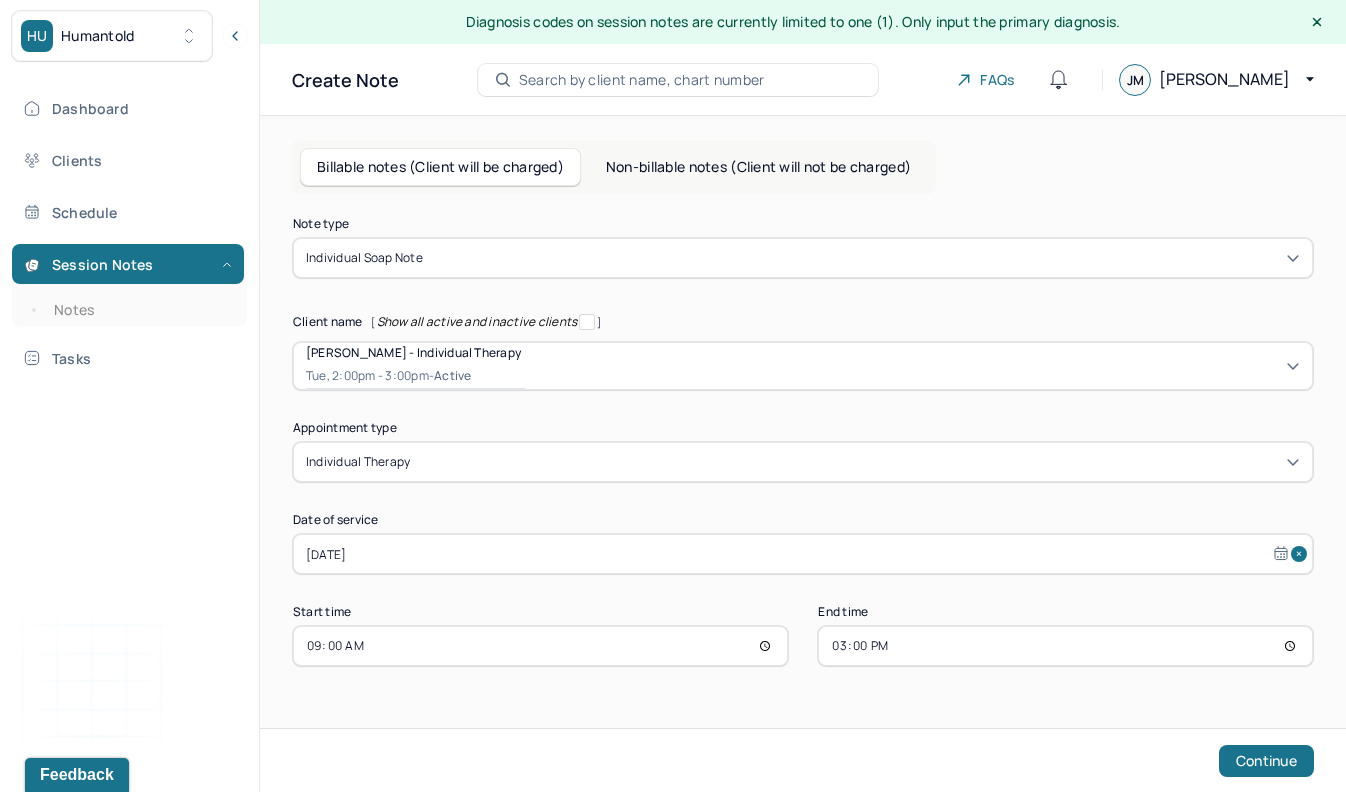 scroll, scrollTop: 0, scrollLeft: 0, axis: both 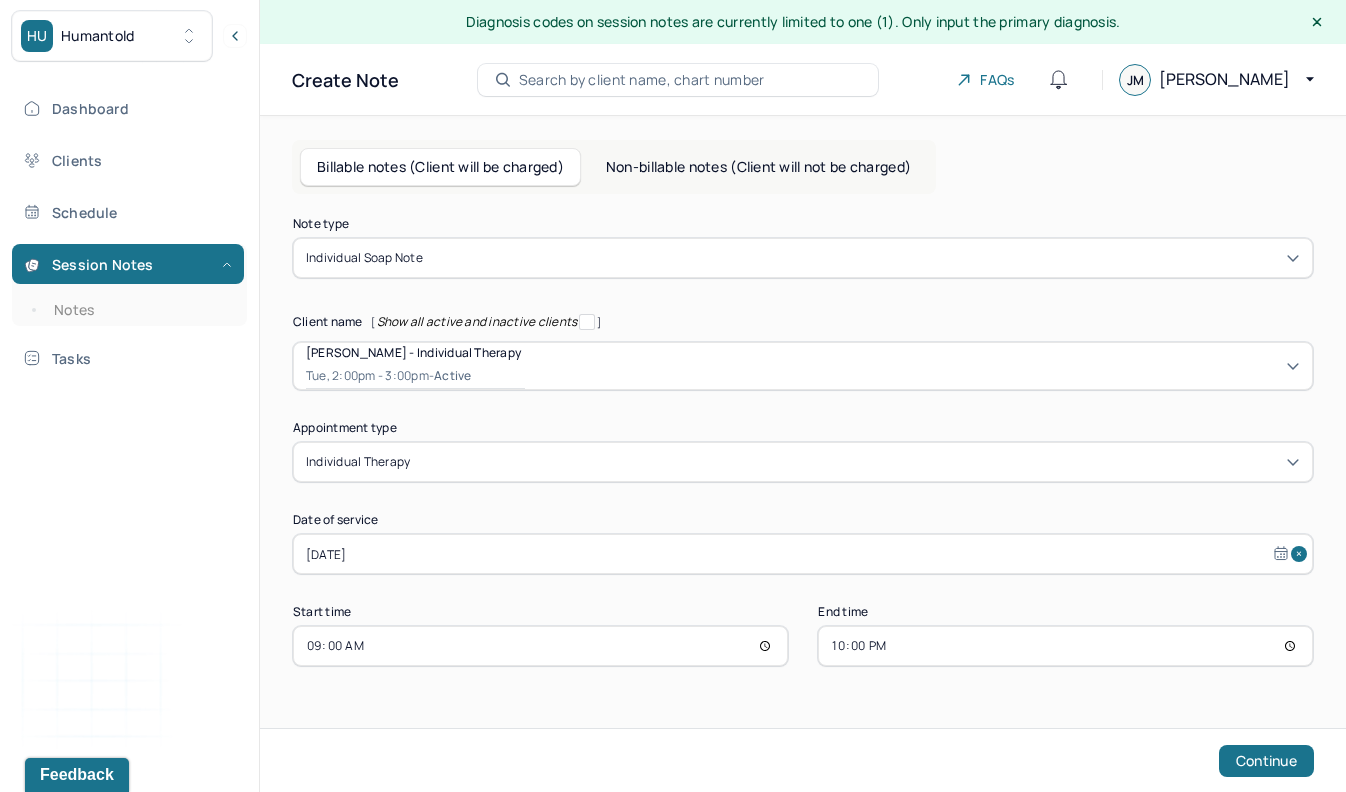 click on "22:00" at bounding box center [1065, 646] 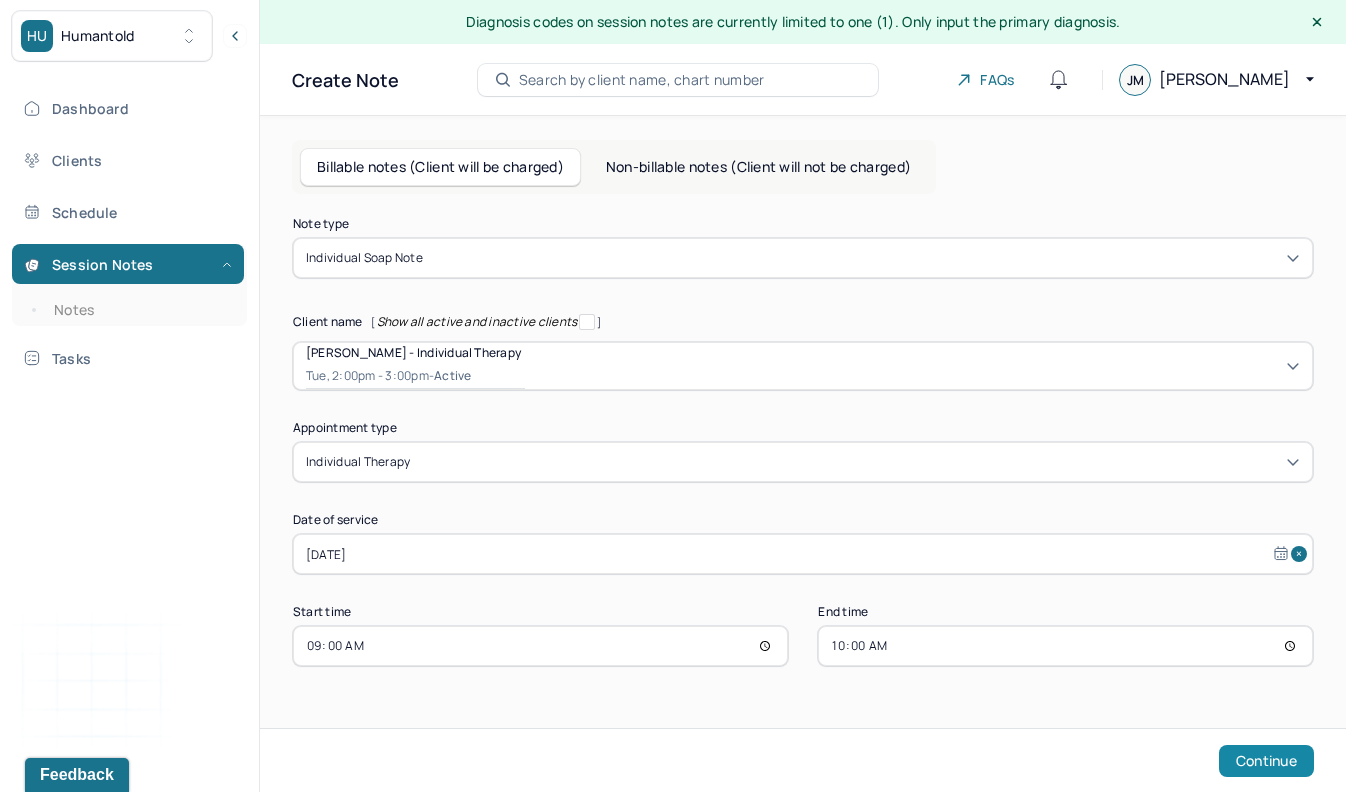 click on "Continue" at bounding box center (1266, 761) 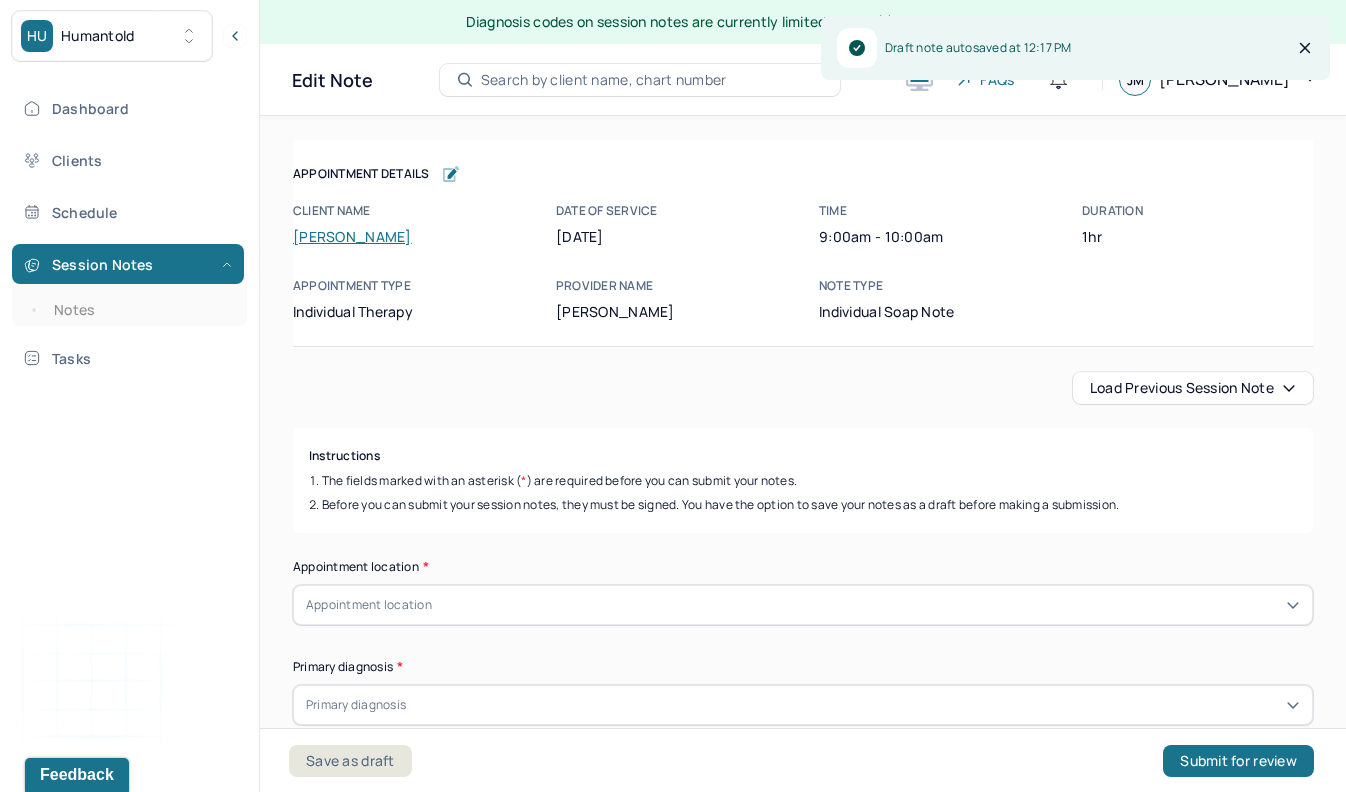click on "Load previous session note" at bounding box center (1193, 388) 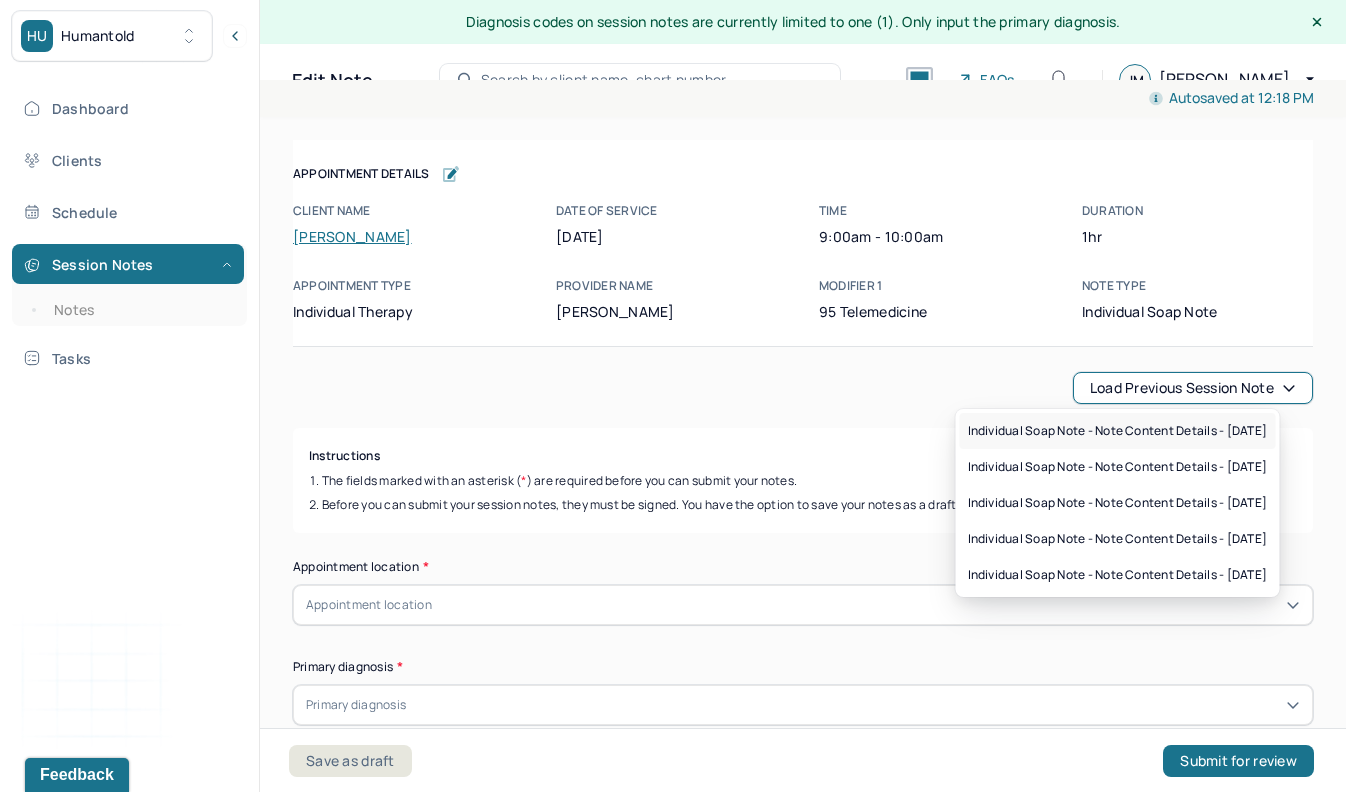 click on "Individual soap note   - Note content Details -   [DATE]" at bounding box center [1118, 431] 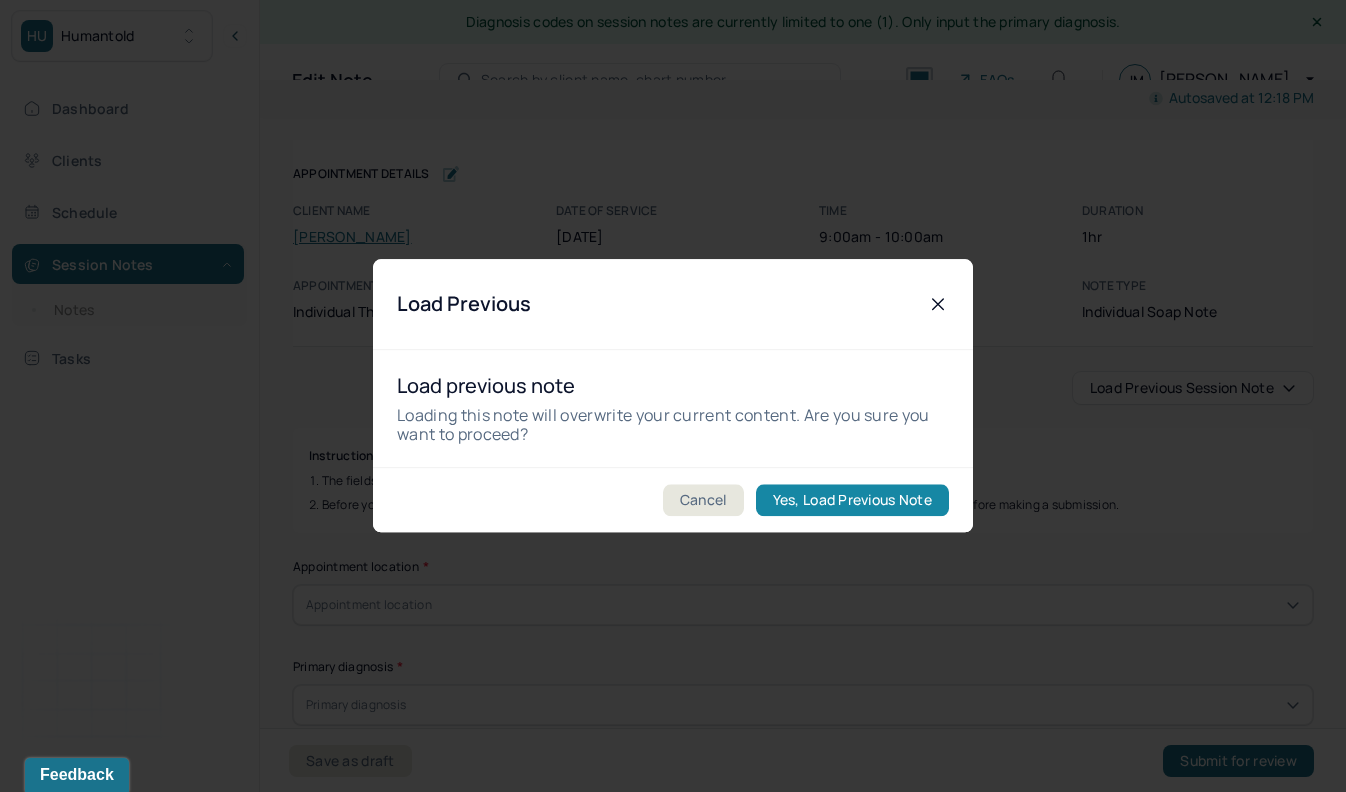 click on "Yes, Load Previous Note" at bounding box center (852, 501) 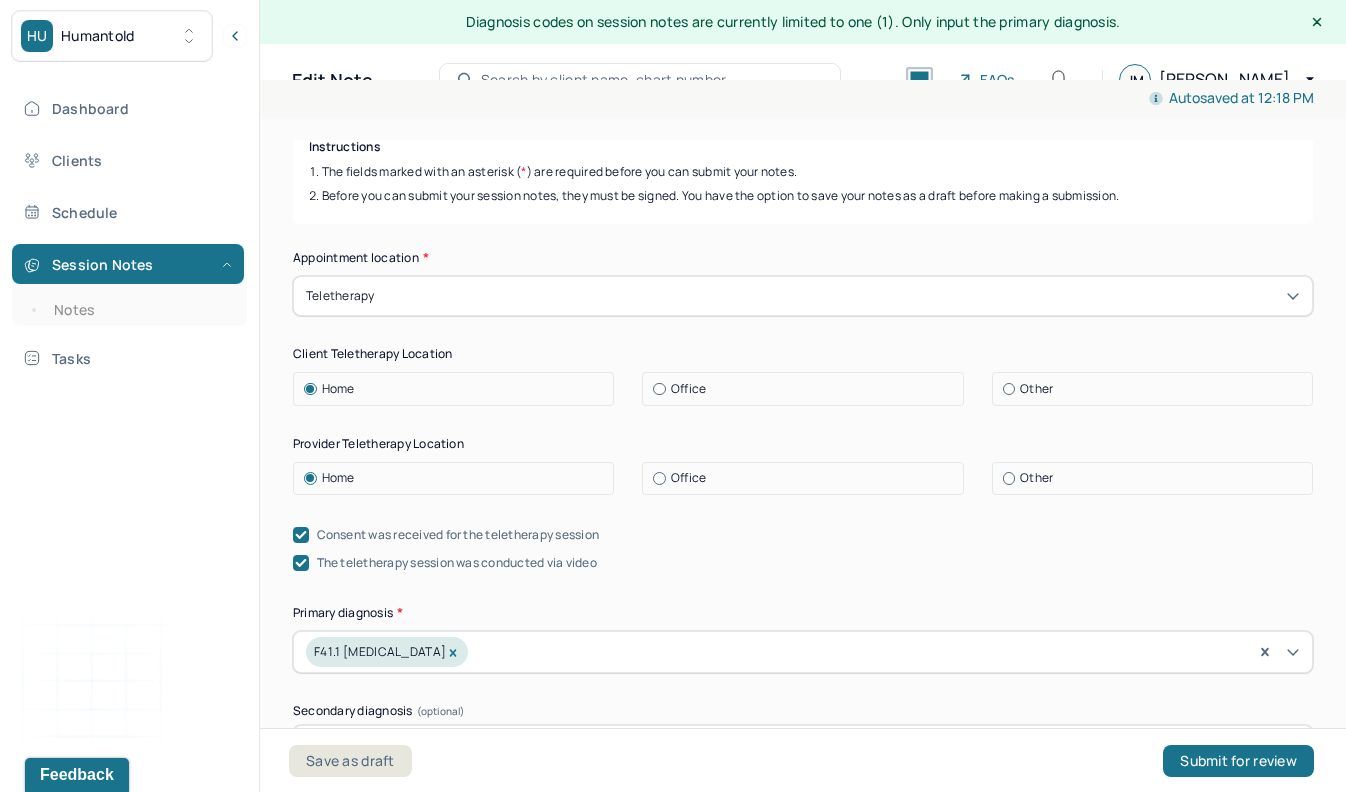 scroll, scrollTop: 316, scrollLeft: 0, axis: vertical 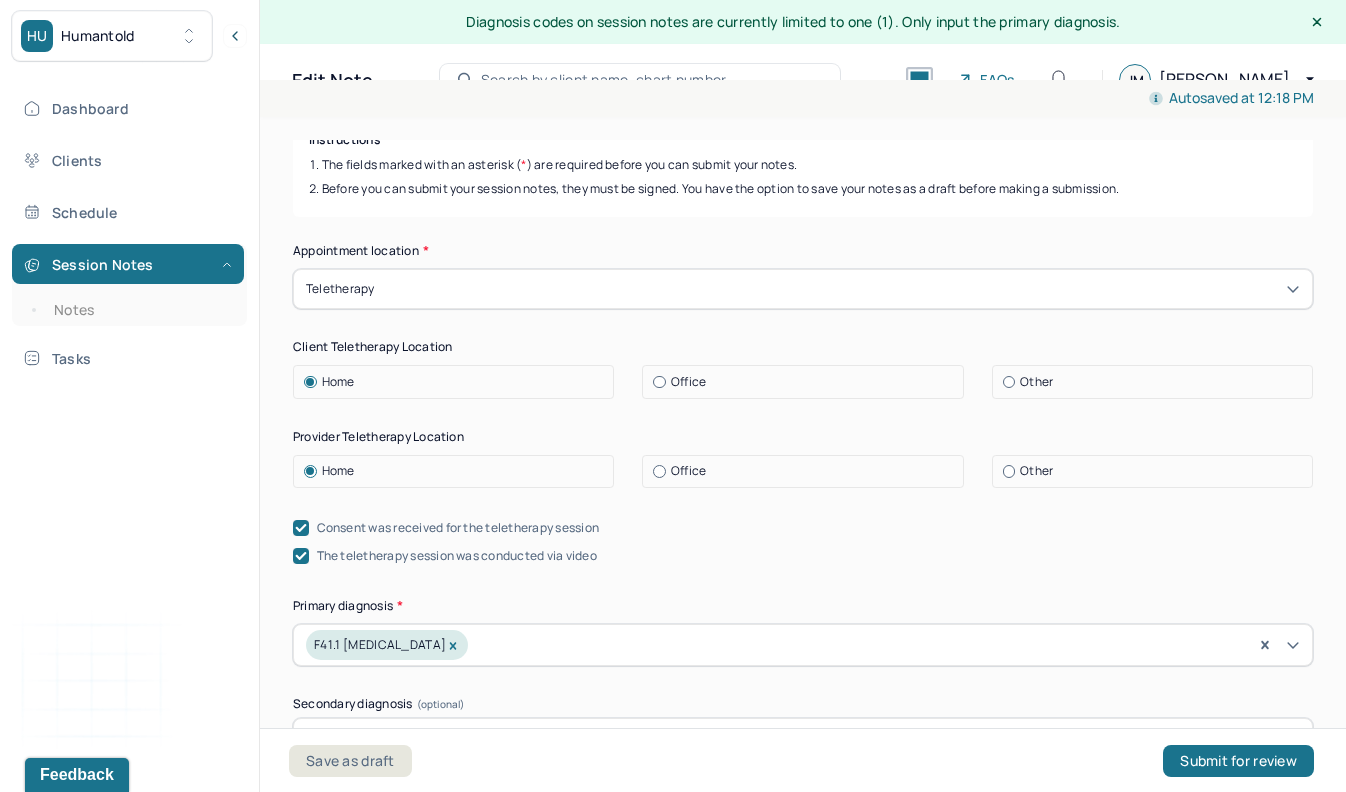 click at bounding box center [659, 471] 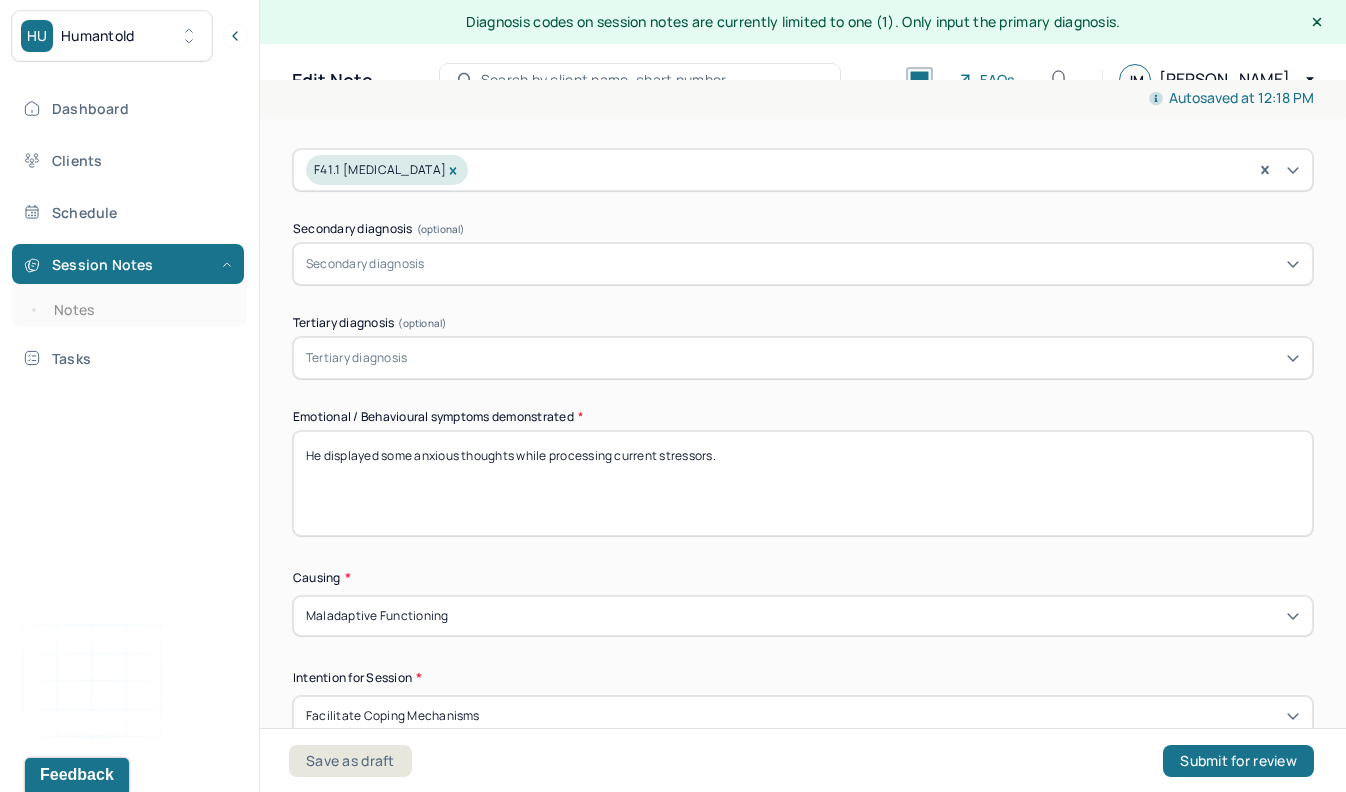 scroll, scrollTop: 793, scrollLeft: 0, axis: vertical 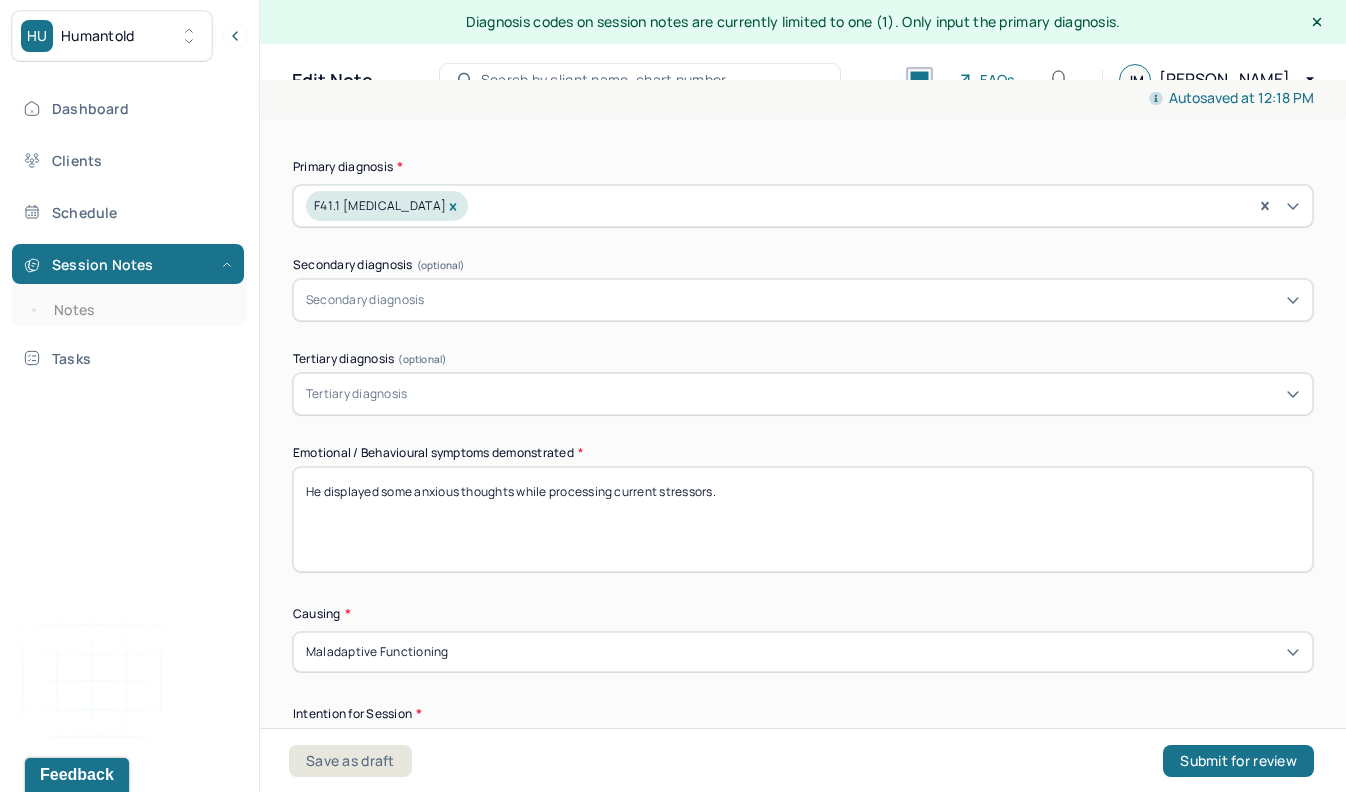 drag, startPoint x: 746, startPoint y: 501, endPoint x: 522, endPoint y: 492, distance: 224.18073 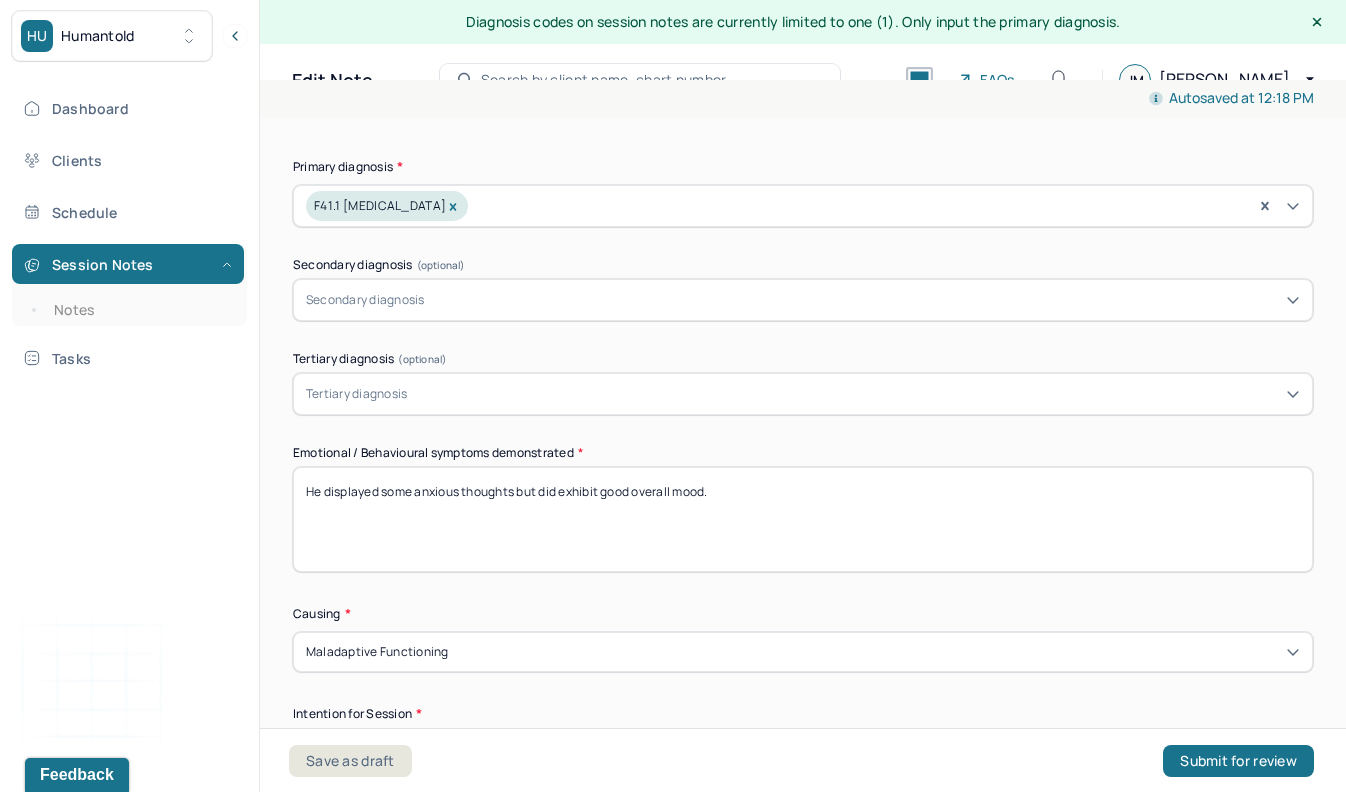click on "He displayed some anxious thoughts while processing current stressors." at bounding box center [803, 519] 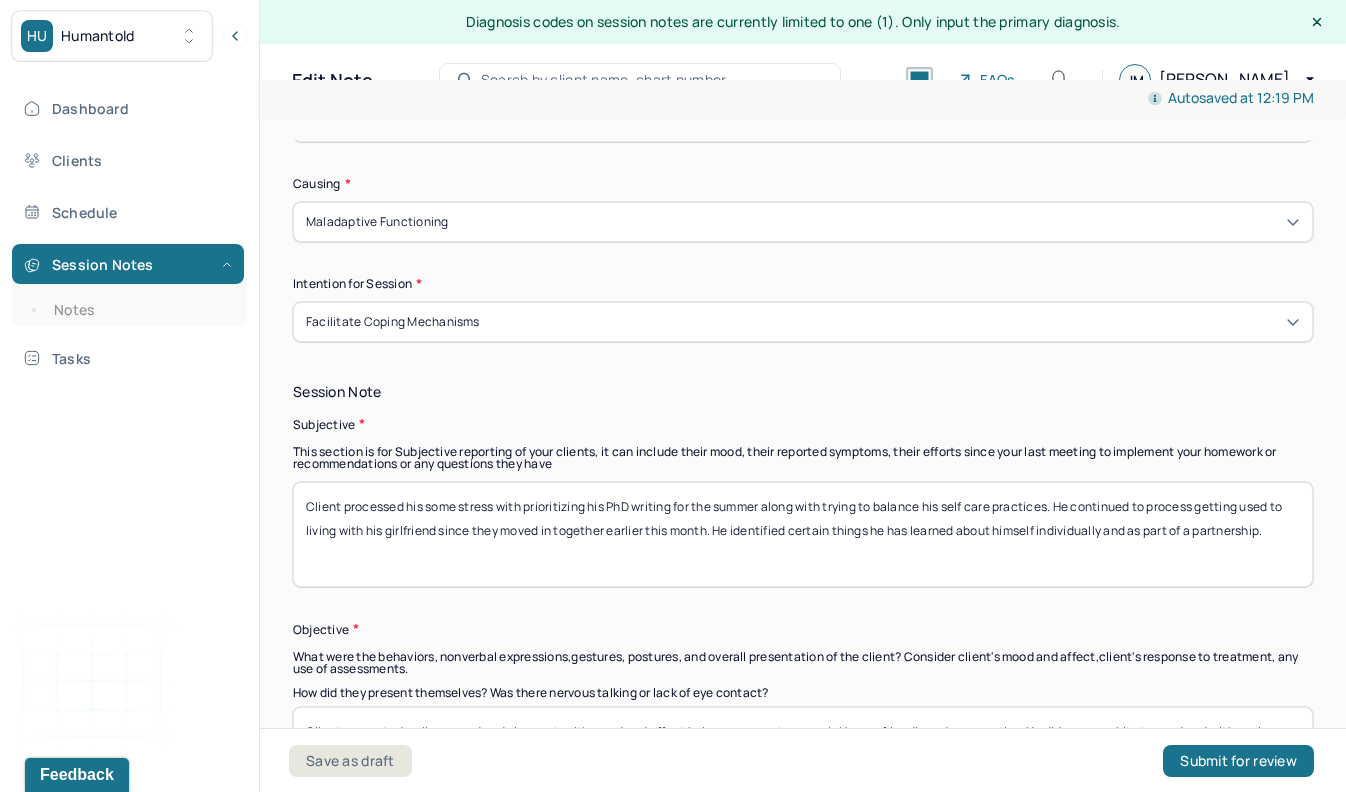 scroll, scrollTop: 1188, scrollLeft: 0, axis: vertical 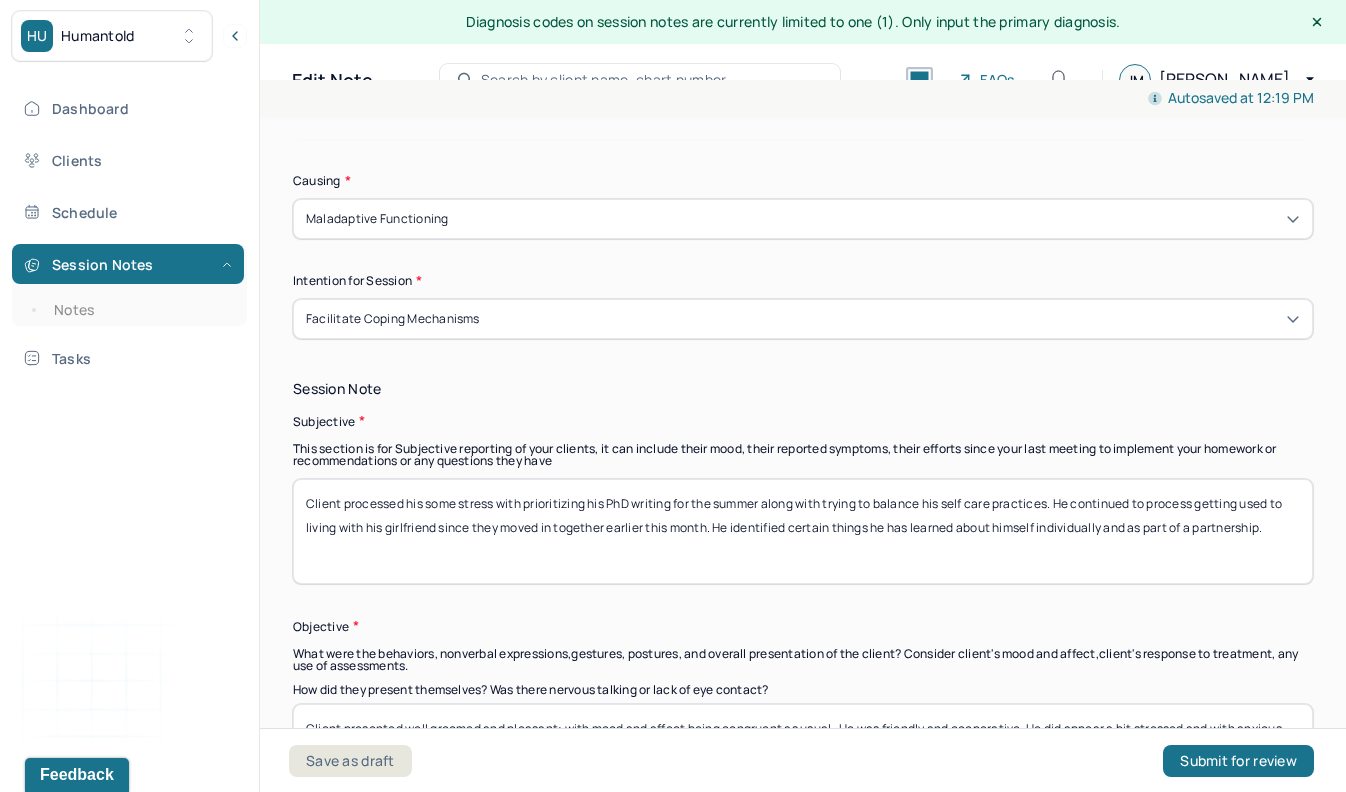 type on "He displayed some anxious thoughts about some personal stressors but did exhibit good overall mood." 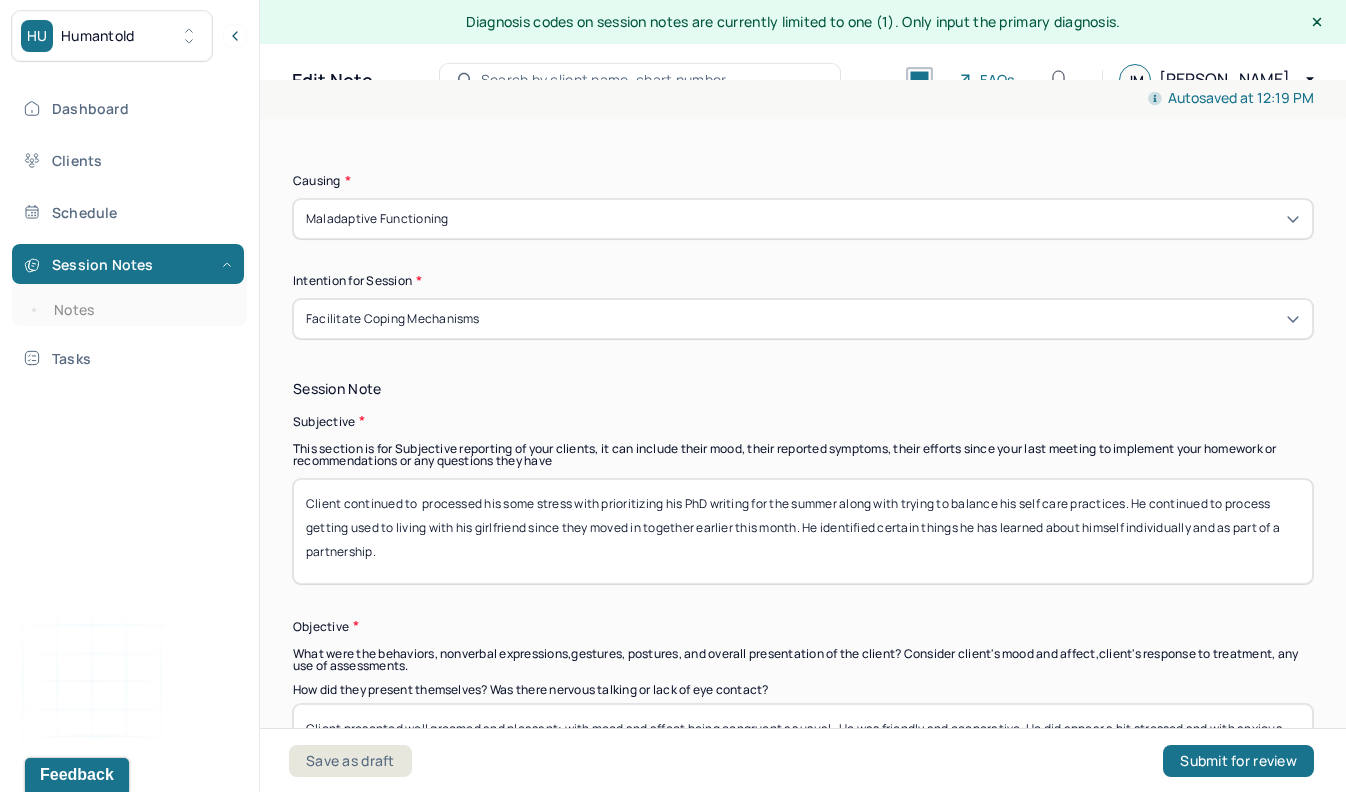click on "Client processed his some stress with prioritizing his PhD writing for the summer along with trying to balance his self care practices. He continued to process getting used to living with his girlfriend since they moved in together earlier this month. He identified certain things he has learned about himself individually and as part of a partnership." at bounding box center [803, 531] 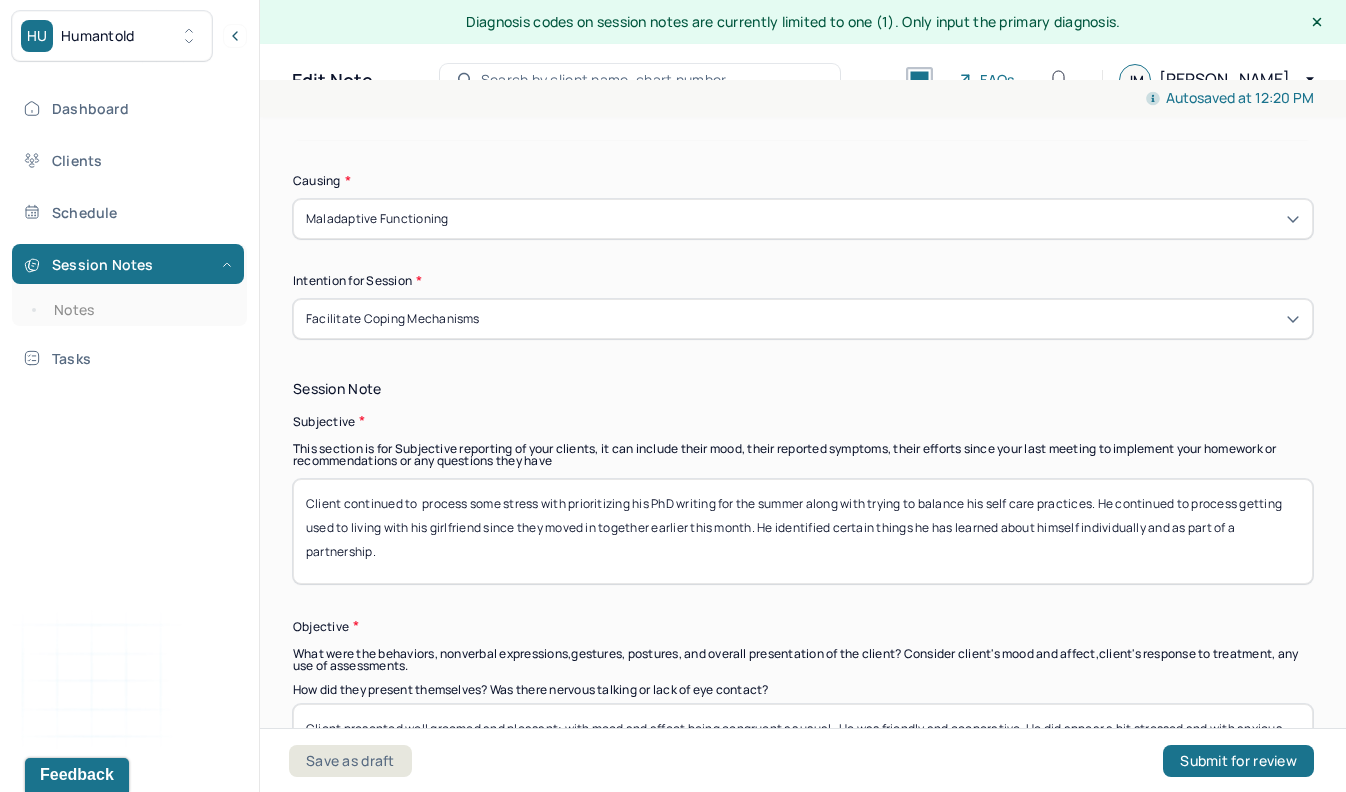 drag, startPoint x: 1102, startPoint y: 499, endPoint x: 976, endPoint y: 505, distance: 126.14278 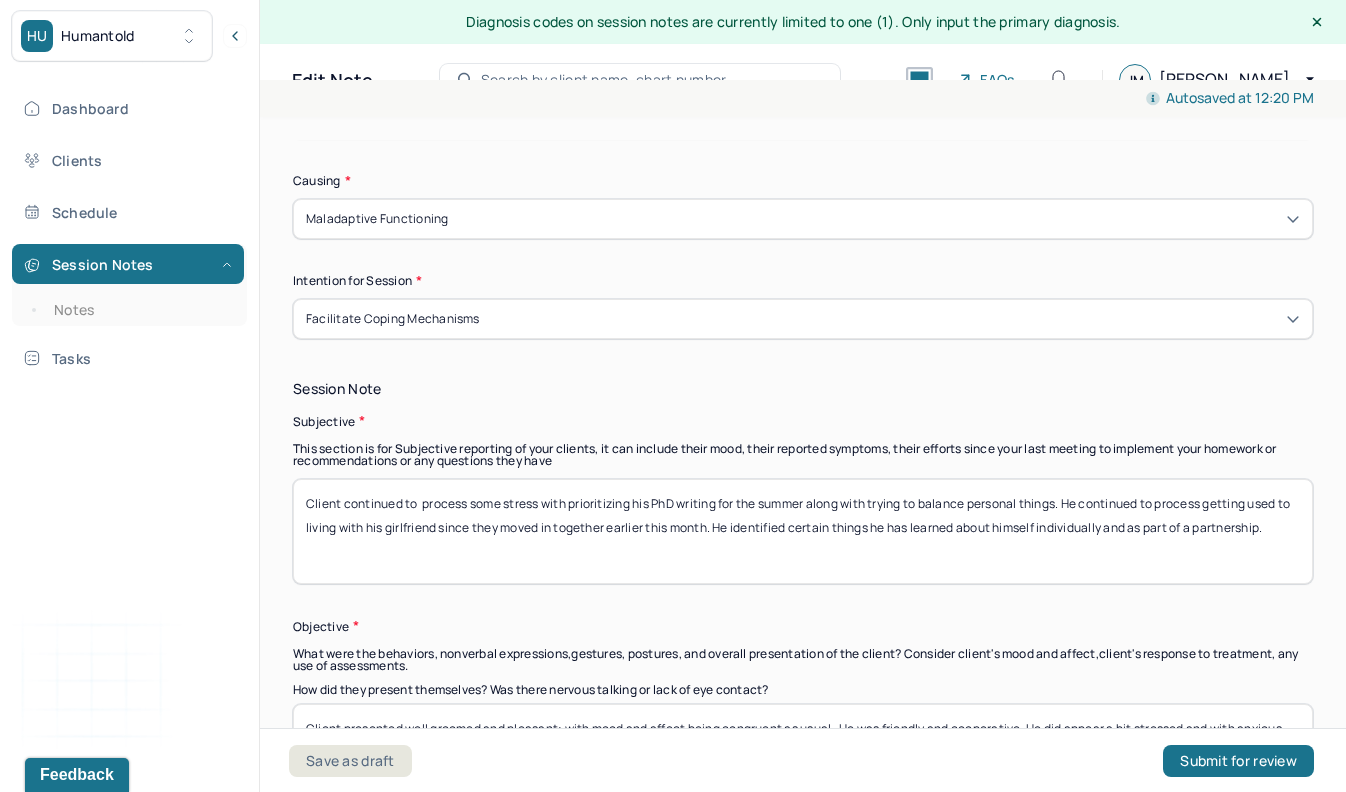 drag, startPoint x: 727, startPoint y: 529, endPoint x: 1087, endPoint y: 505, distance: 360.7991 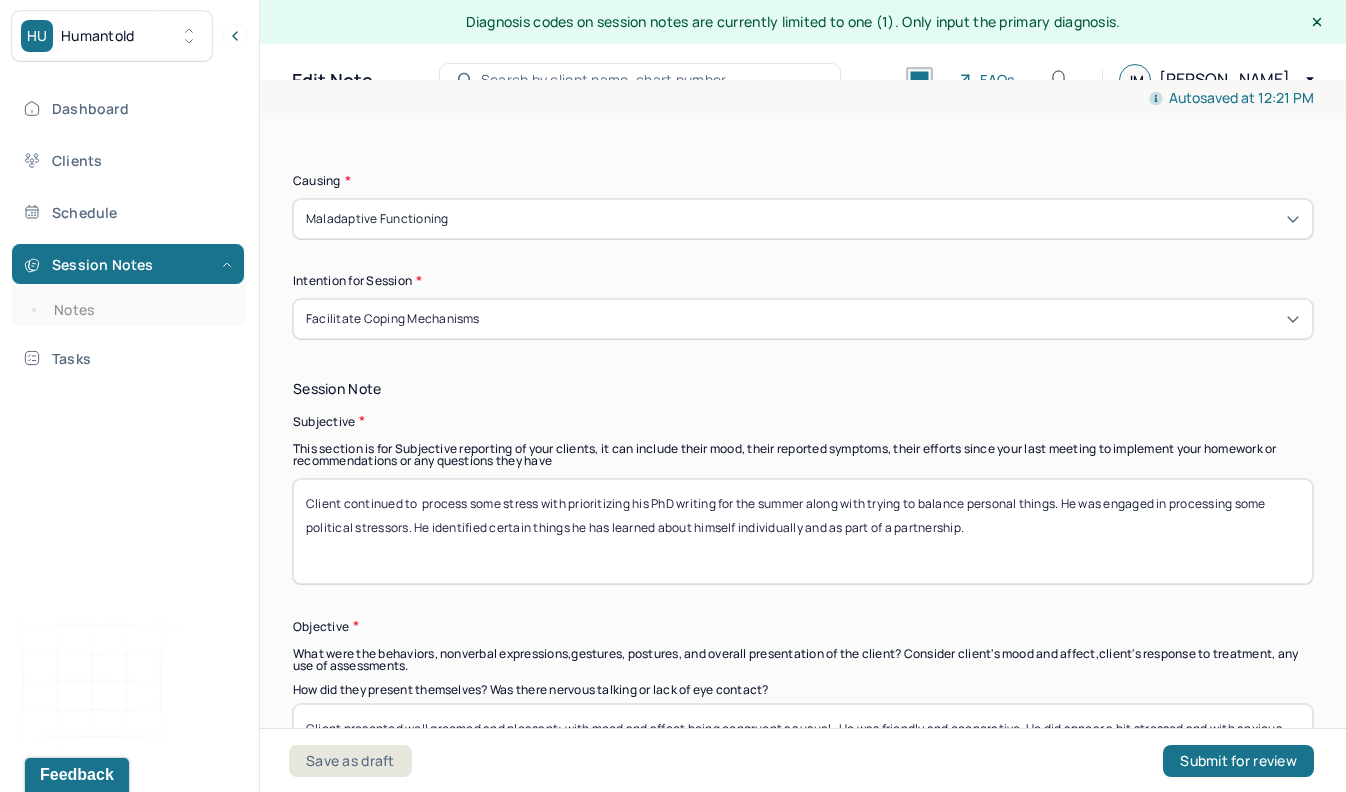 drag, startPoint x: 982, startPoint y: 530, endPoint x: 495, endPoint y: 519, distance: 487.1242 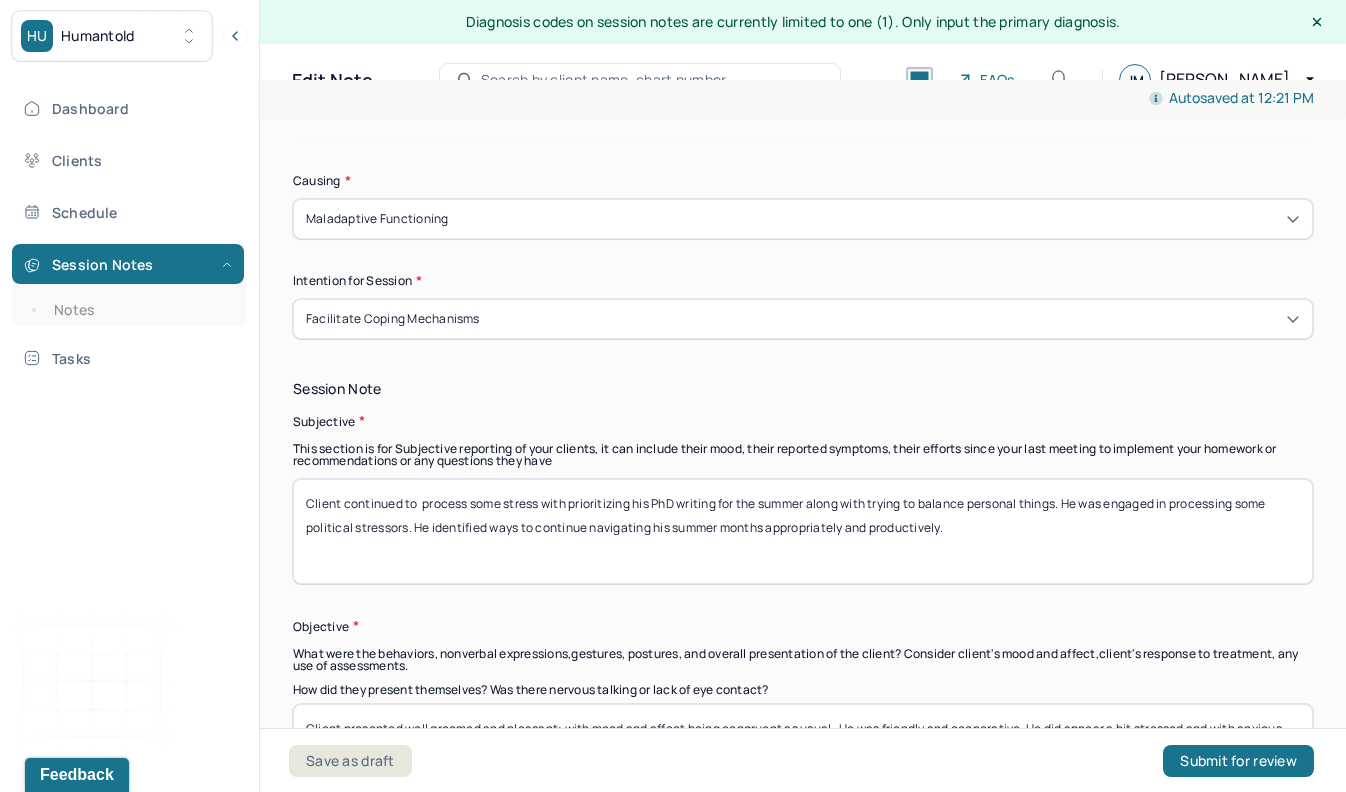 click on "Client continued to  process some stress with prioritizing his PhD writing for the summer along with trying to balance personal things. He was engaged in processing some political stressors. He identified ways to continue navigating his summer months appropriately and productively." at bounding box center [803, 531] 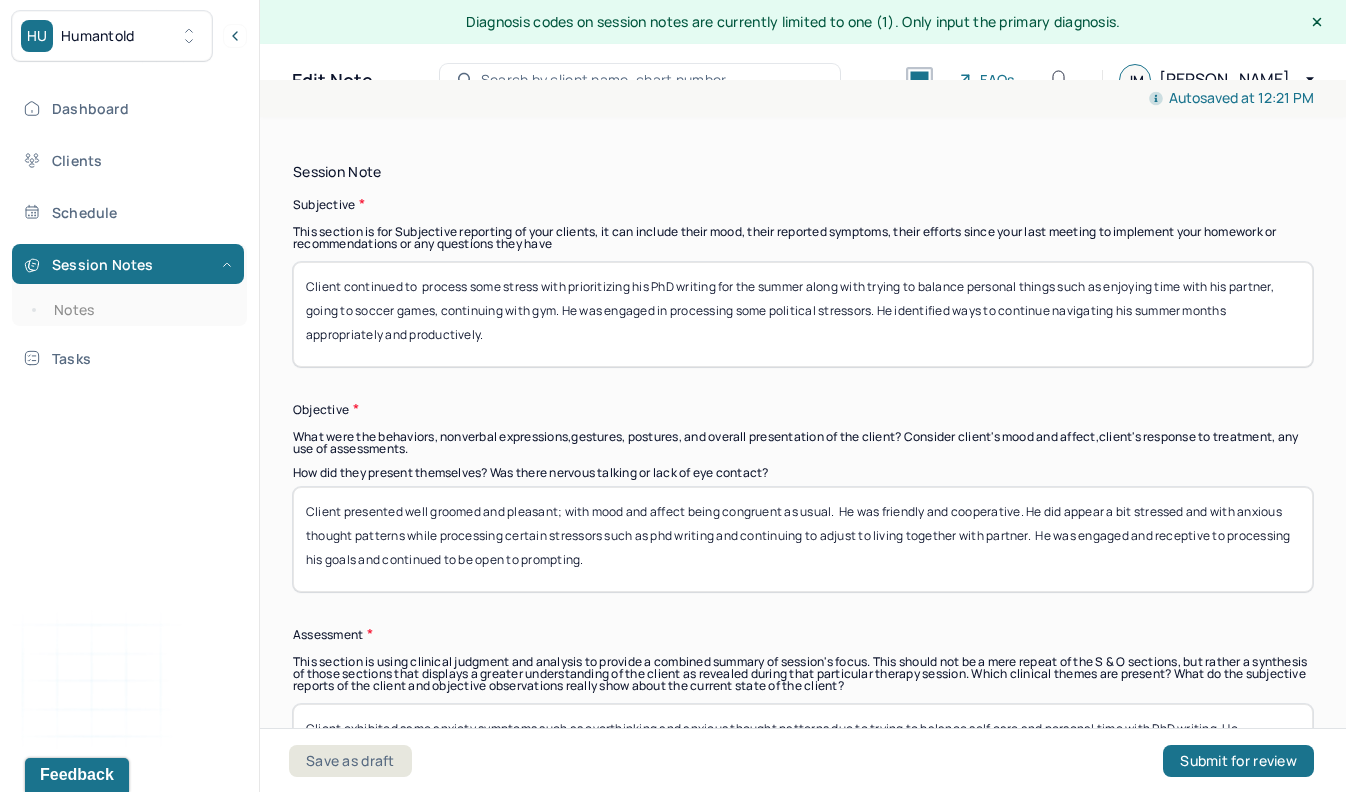 scroll, scrollTop: 1412, scrollLeft: 0, axis: vertical 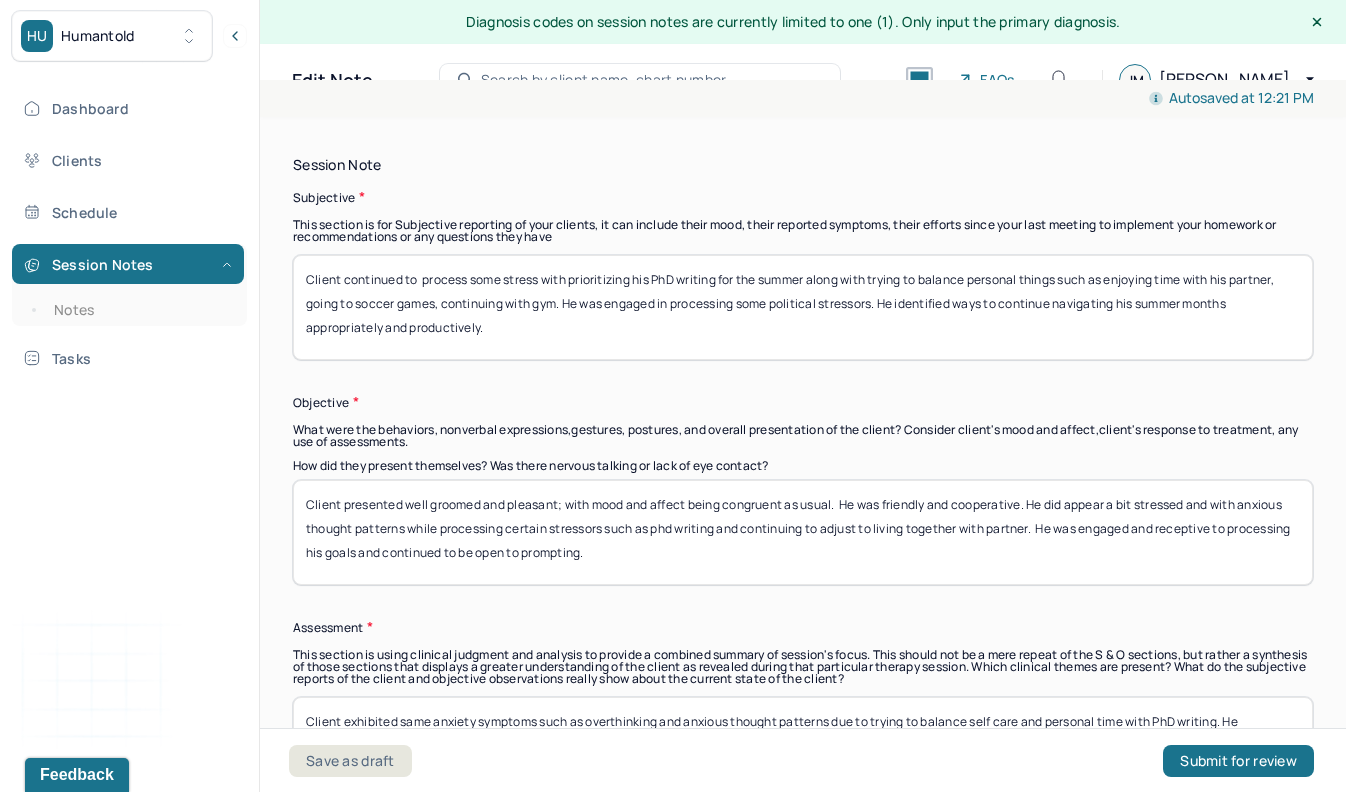 type on "Client continued to  process some stress with prioritizing his PhD writing for the summer along with trying to balance personal things such as enjoying time with his partner, going to soccer games, continuing with gym. He was engaged in processing some political stressors. He identified ways to continue navigating his summer months appropriately and productively." 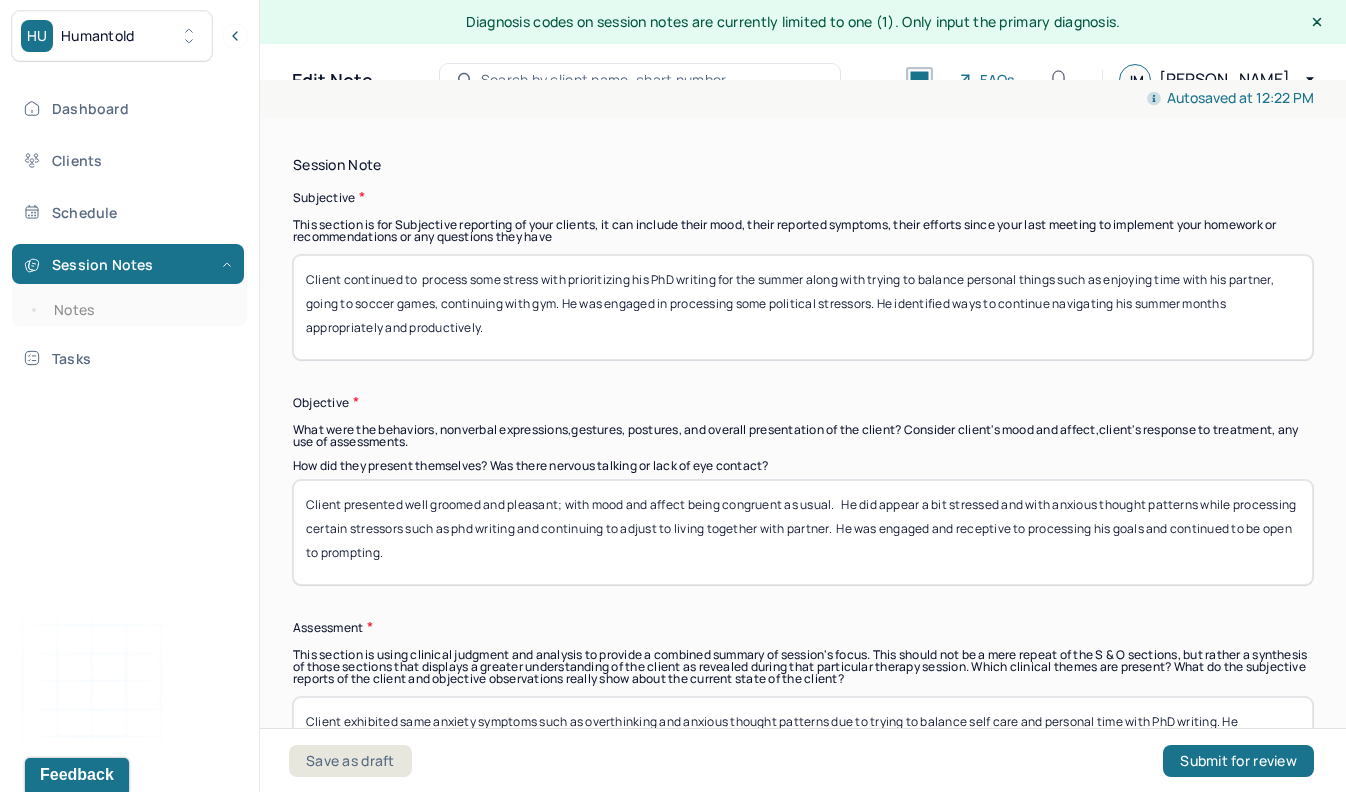 drag, startPoint x: 899, startPoint y: 523, endPoint x: 372, endPoint y: 527, distance: 527.0152 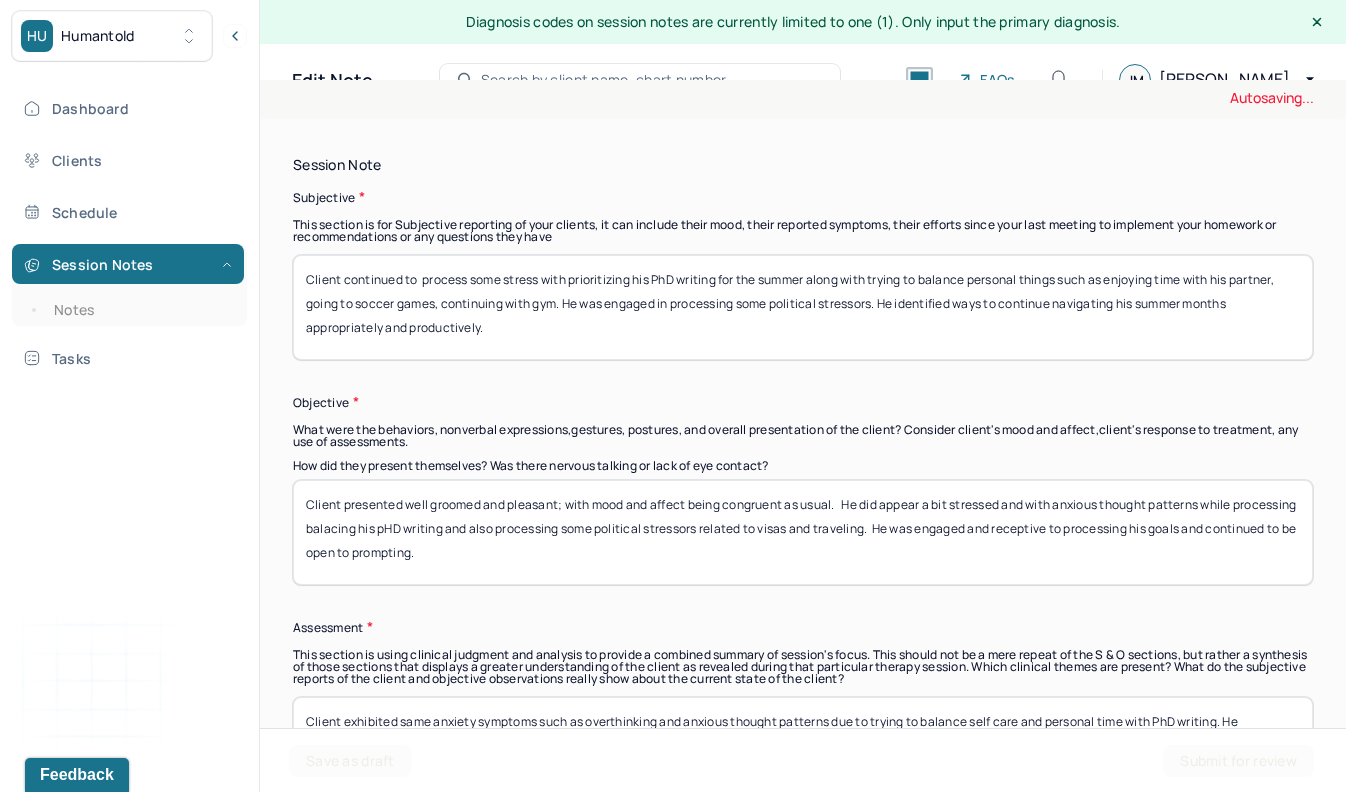 click on "Client presented well groomed and pleasant; with mood and affect being congruent as usual.   He did appear a bit stressed and with anxious thought patterns while processing certain stressors such as phd writing and continuing to adjust to living together with partner.  He was engaged and receptive to processing his goals and continued to be open to prompting." at bounding box center [803, 532] 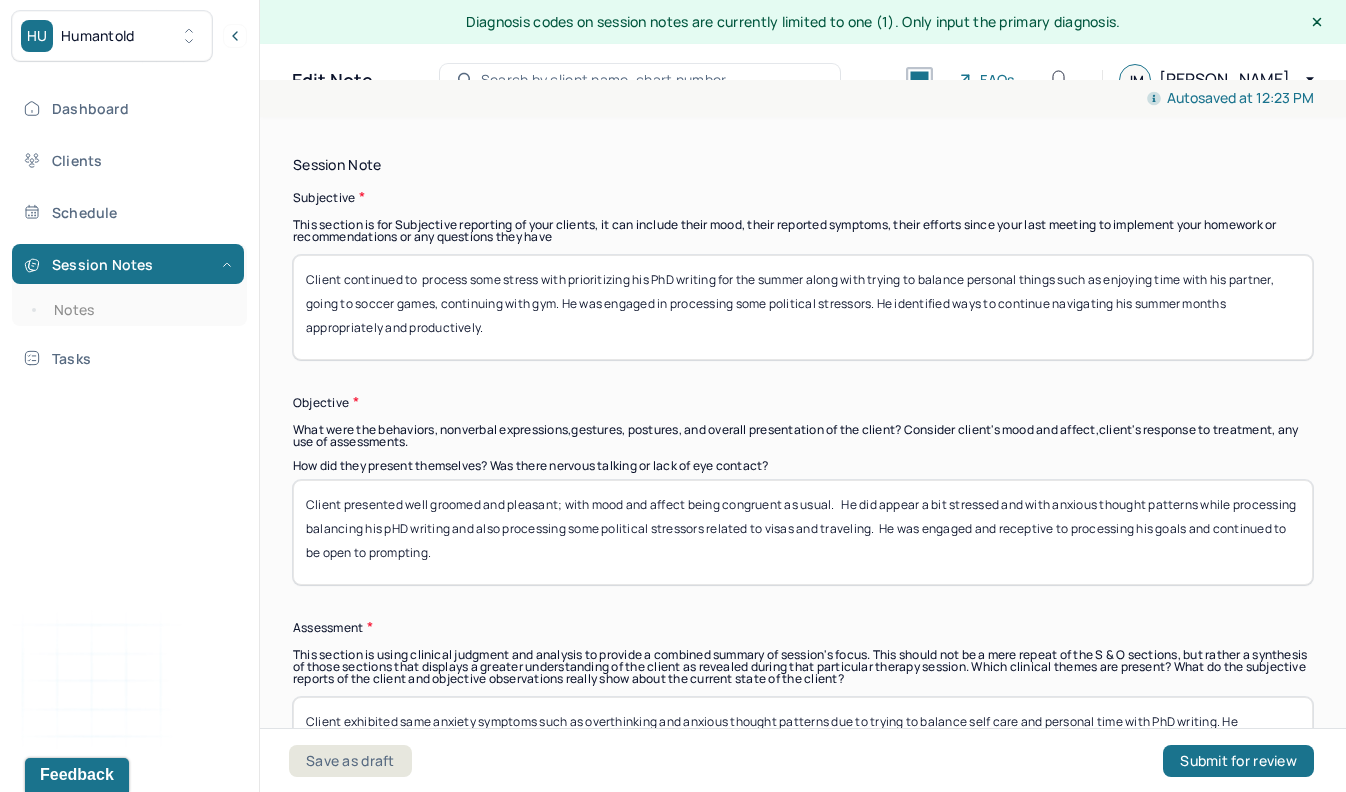 drag, startPoint x: 528, startPoint y: 558, endPoint x: 1210, endPoint y: 525, distance: 682.7979 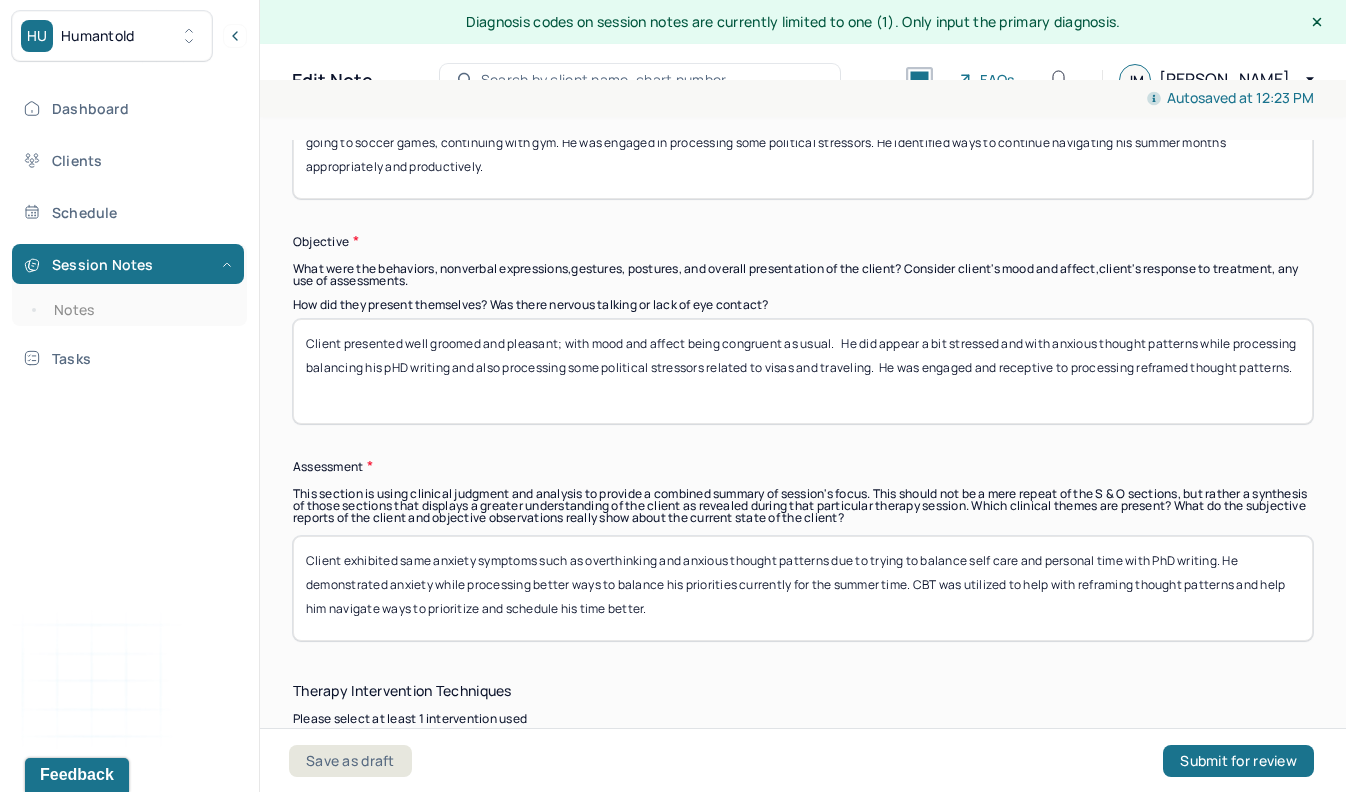 scroll, scrollTop: 1575, scrollLeft: 0, axis: vertical 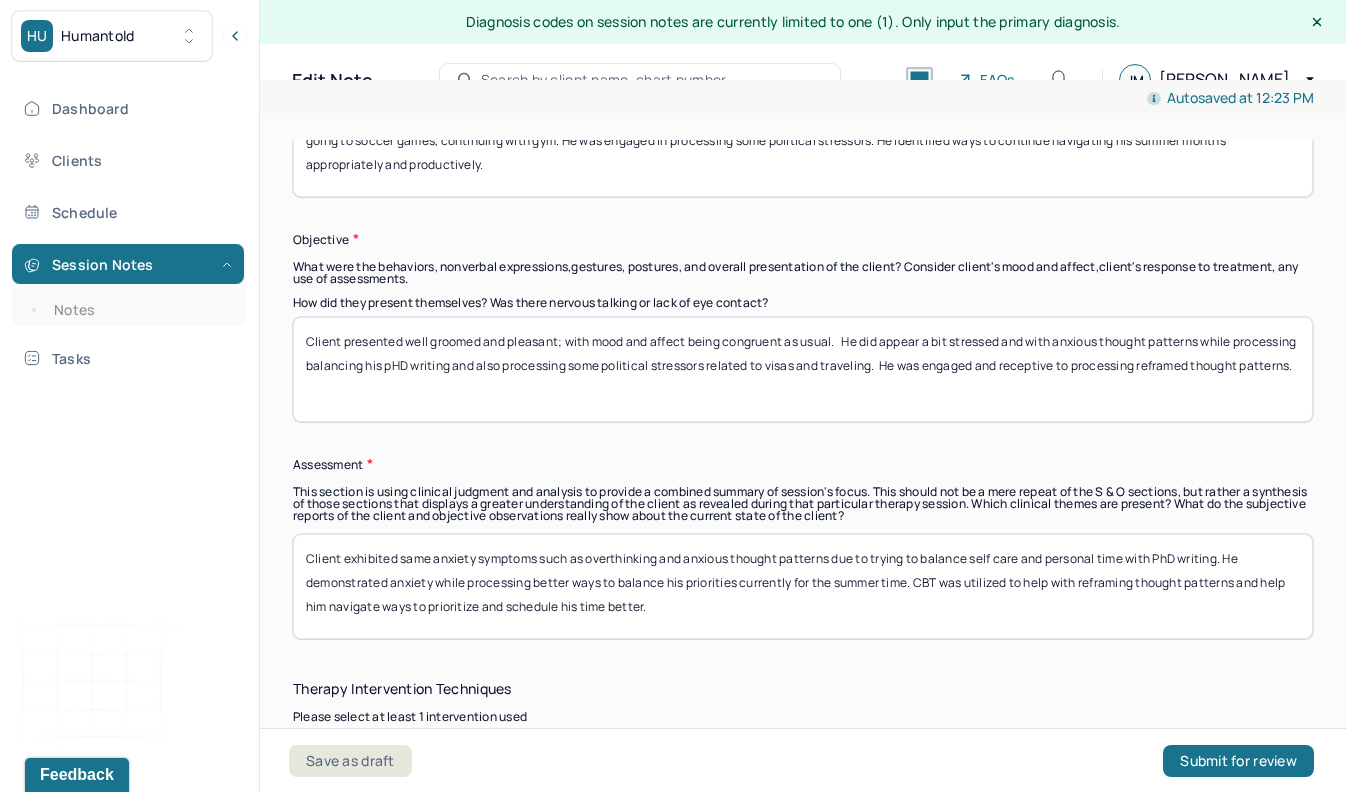 type on "Client presented well groomed and pleasant; with mood and affect being congruent as usual.   He did appear a bit stressed and with anxious thought patterns while processing balancing his pHD writing and also processing some political stressors related to visas and traveling.  He was engaged and receptive to processing reframed thought patterns." 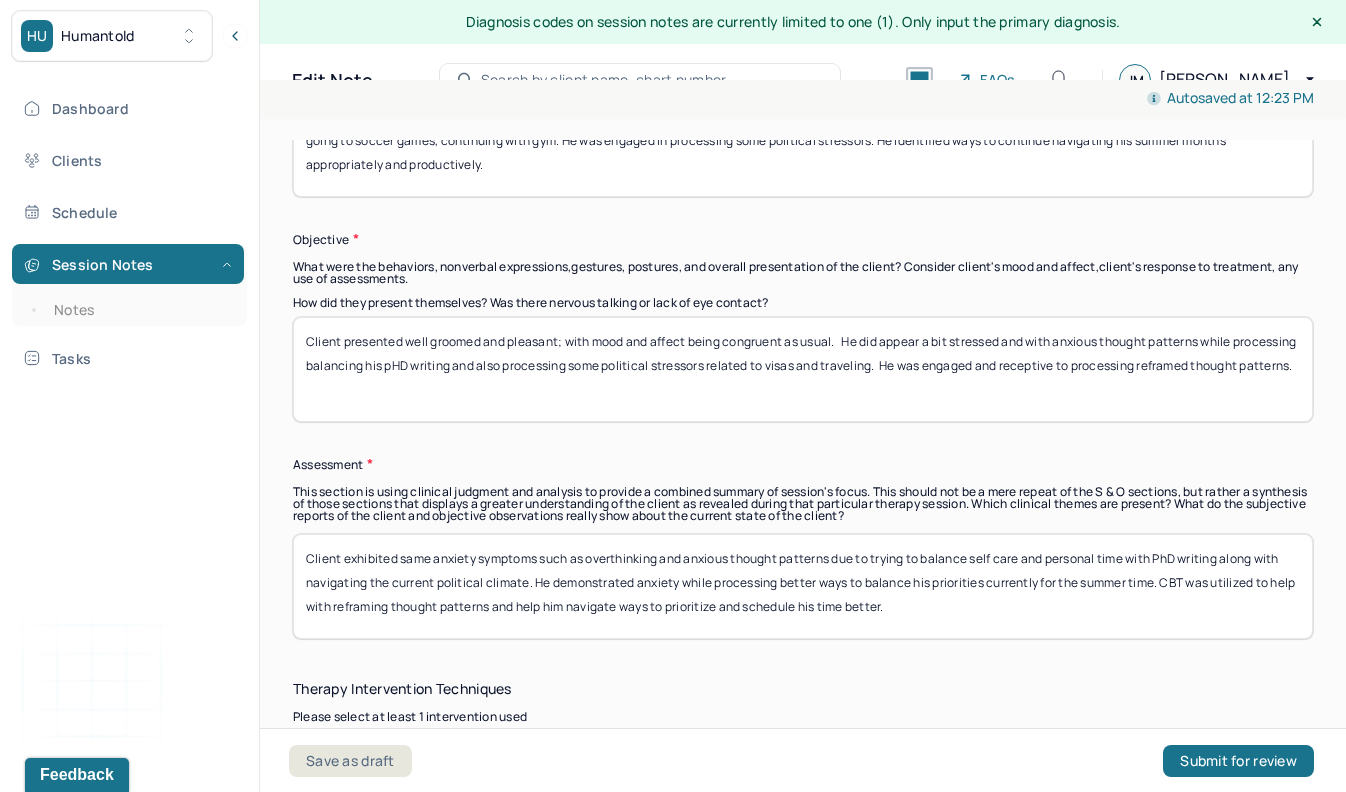 drag, startPoint x: 1159, startPoint y: 576, endPoint x: 686, endPoint y: 580, distance: 473.0169 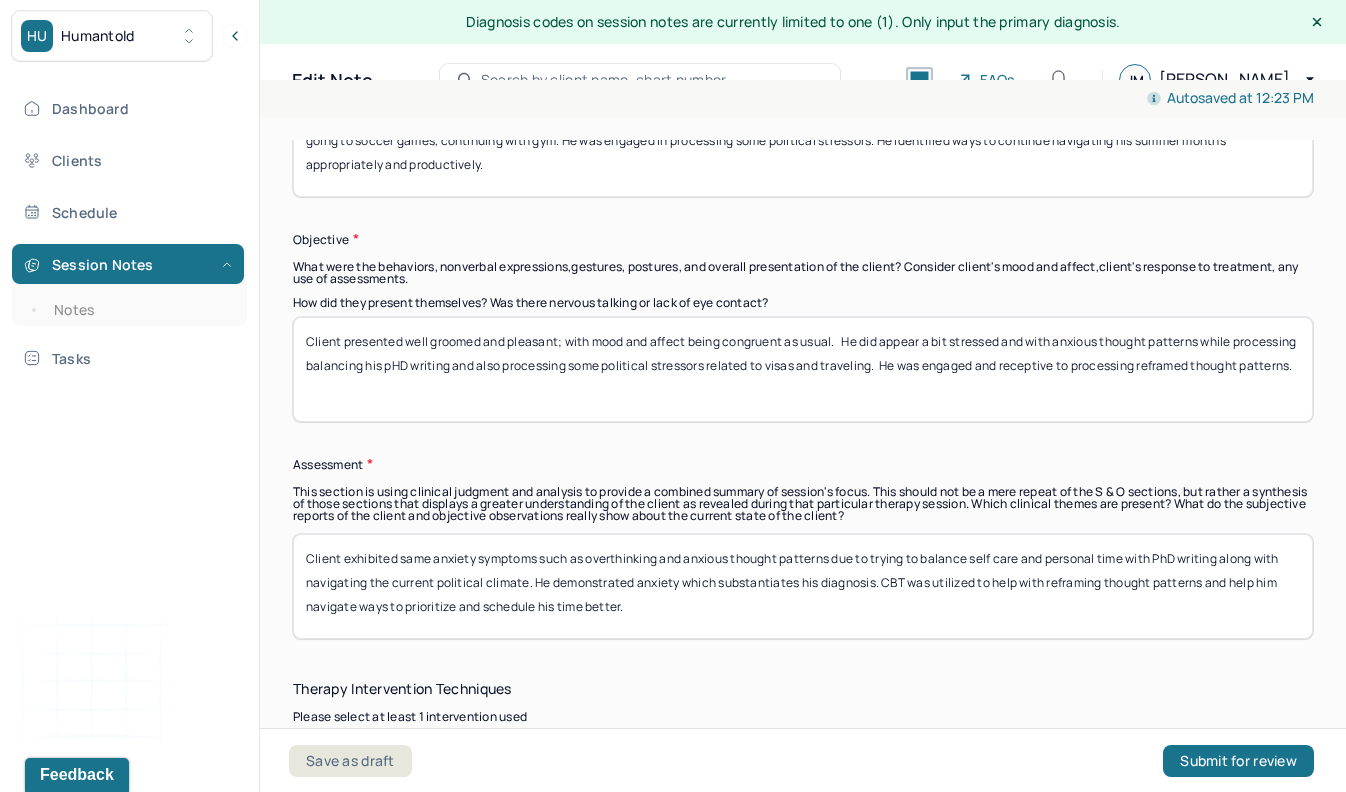 drag, startPoint x: 668, startPoint y: 587, endPoint x: 564, endPoint y: 619, distance: 108.81177 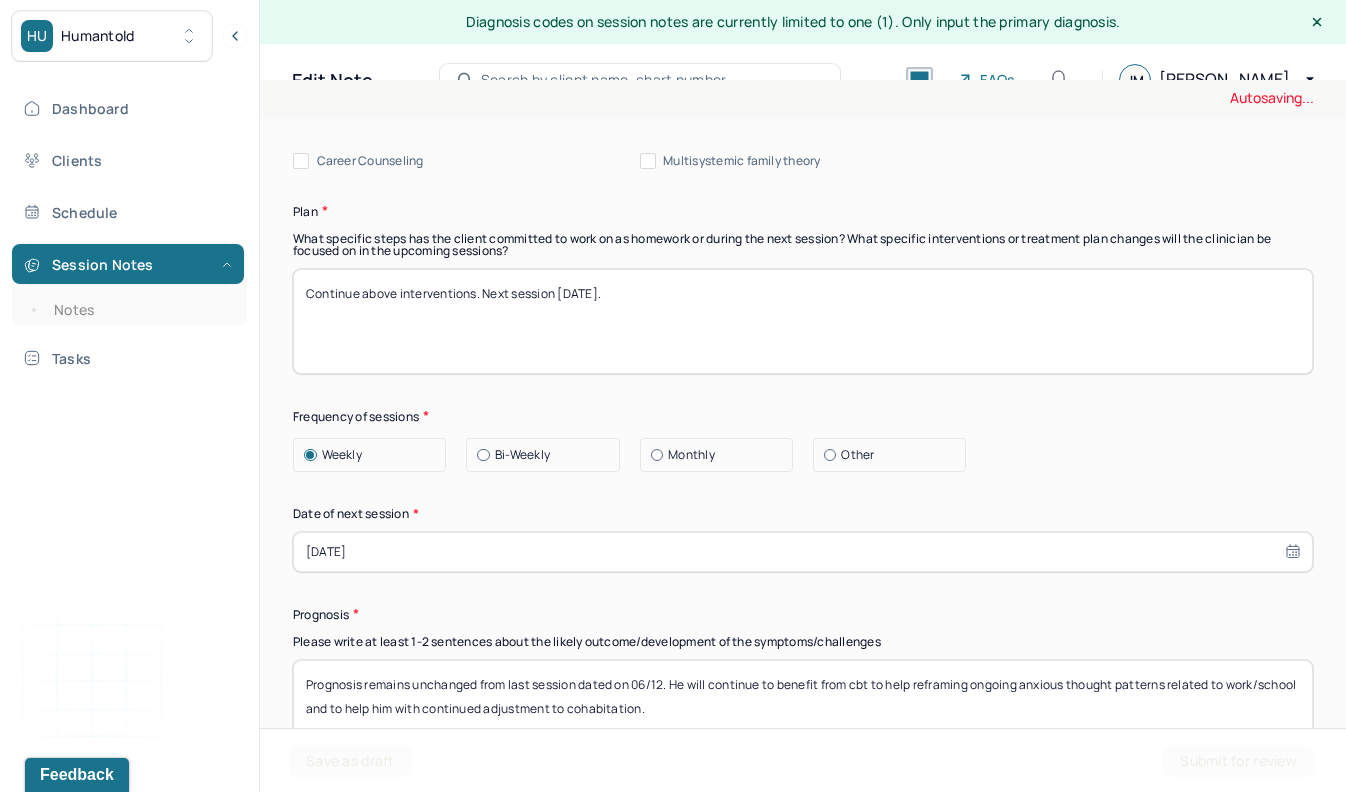 scroll, scrollTop: 2540, scrollLeft: 0, axis: vertical 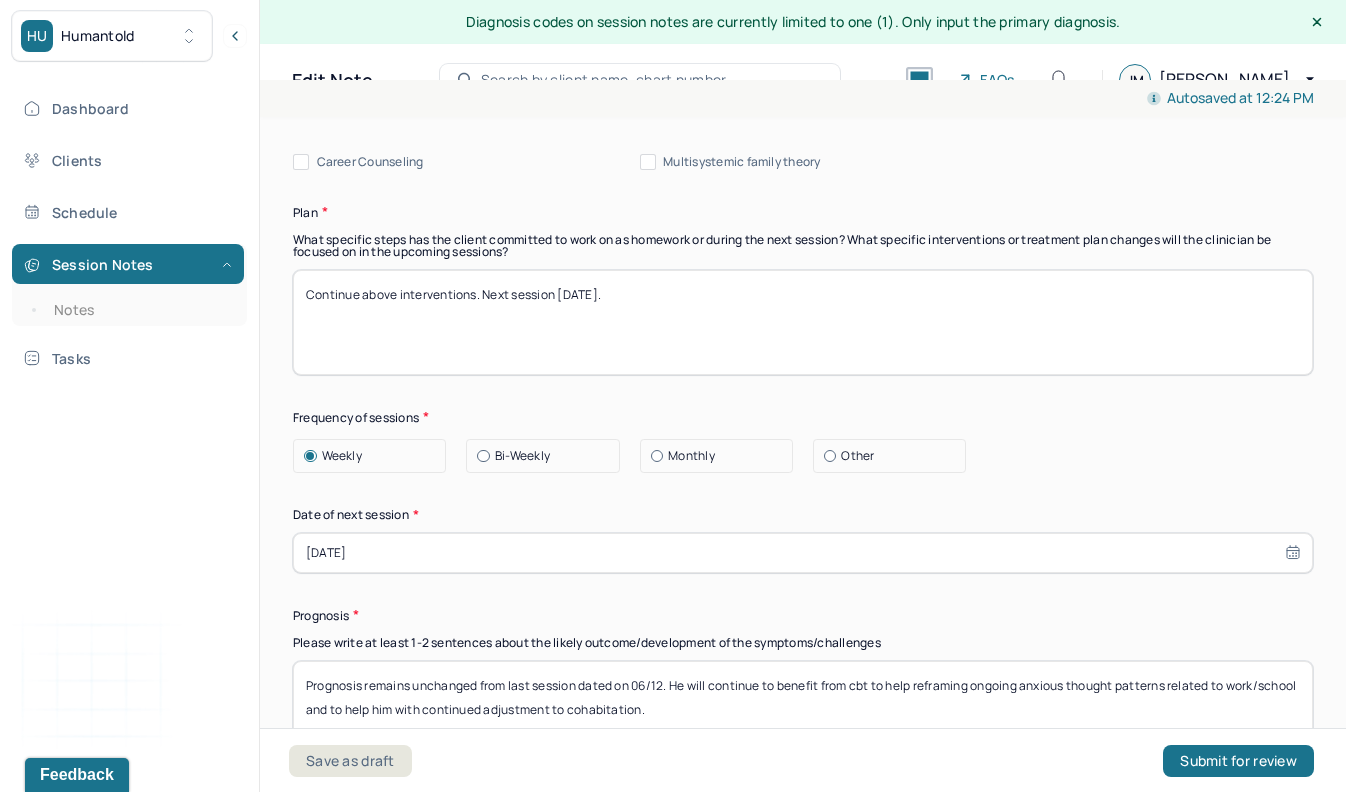 type on "Client exhibited same anxiety symptoms such as overthinking and anxious thought patterns due to trying to balance self care and personal time with PhD writing along with navigating the current political climate. He demonstrated anxiety which substantiates his diagnosis. CBT was utilized to help with reframing thought patterns and help him navigate ways to reframe thinking." 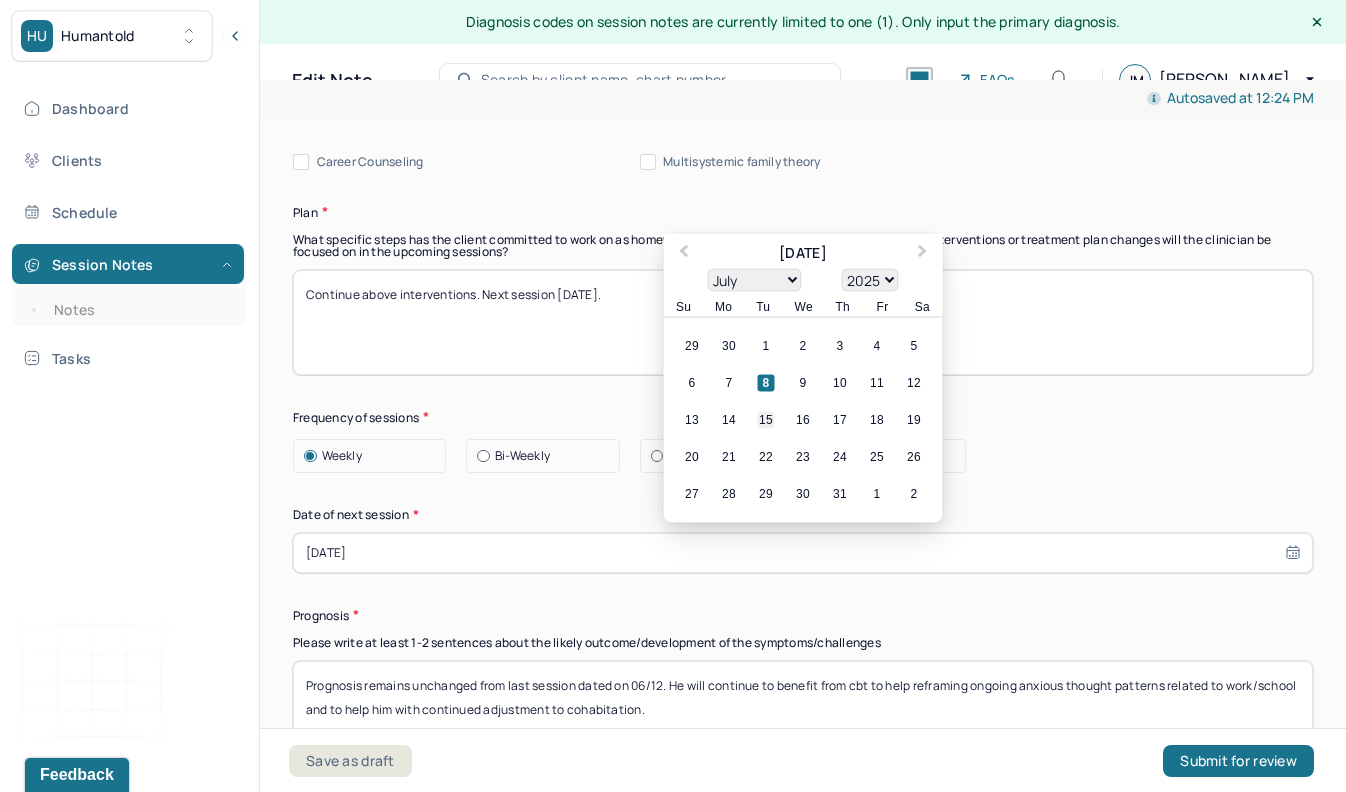 click on "15" at bounding box center (766, 419) 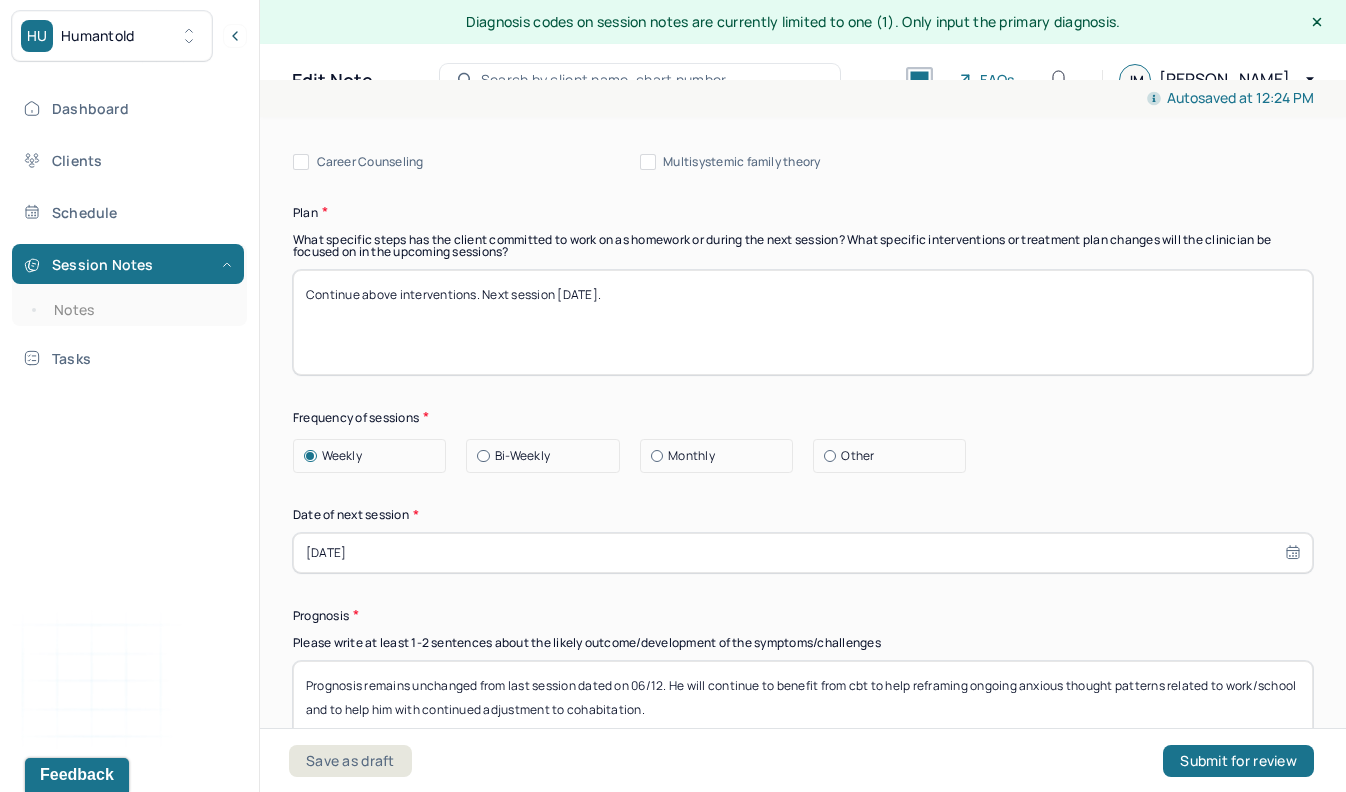 scroll, scrollTop: 2658, scrollLeft: 0, axis: vertical 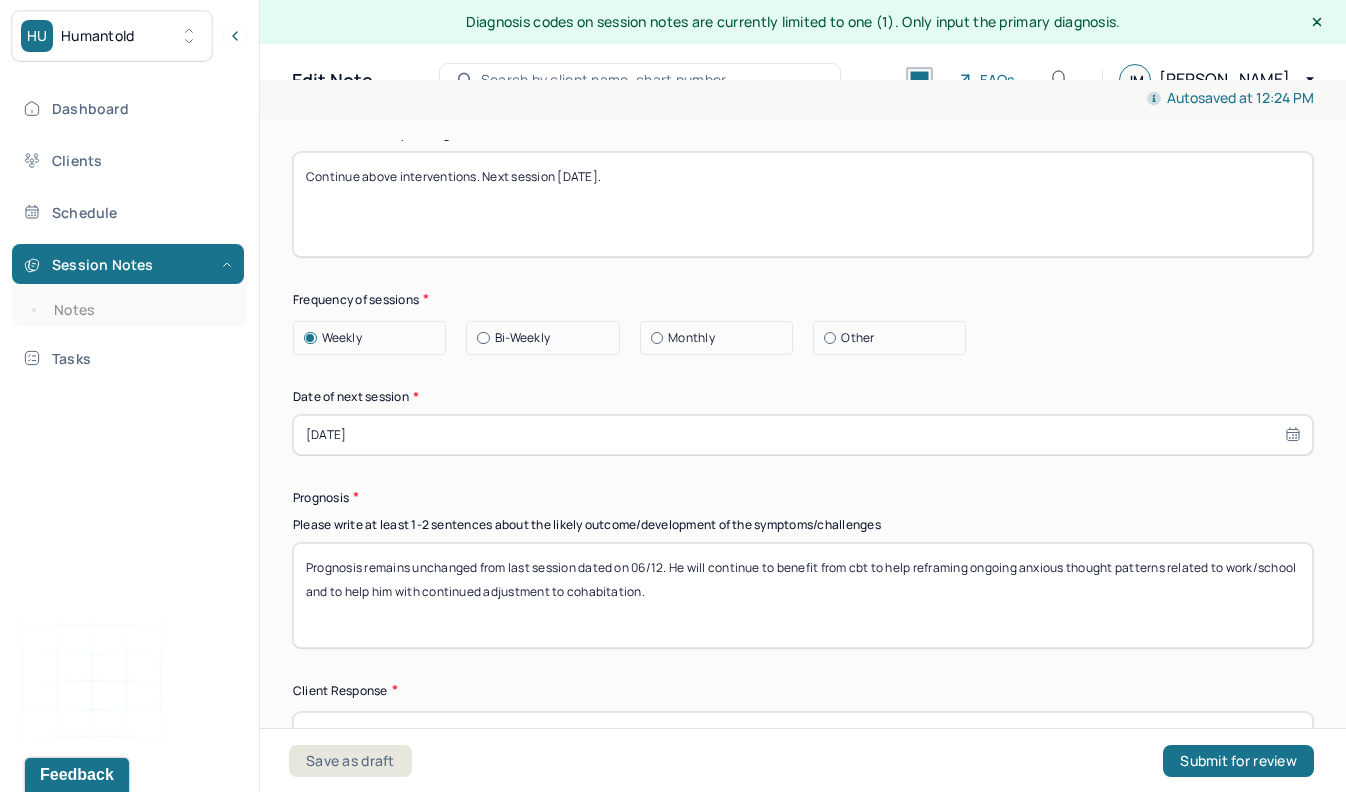 click on "Prognosis remains unchanged from last session dated on 06/12. He will continue to benefit from cbt to help reframing ongoing anxious thought patterns related to work/school and to help him with continued adjustment to cohabitation." at bounding box center (803, 595) 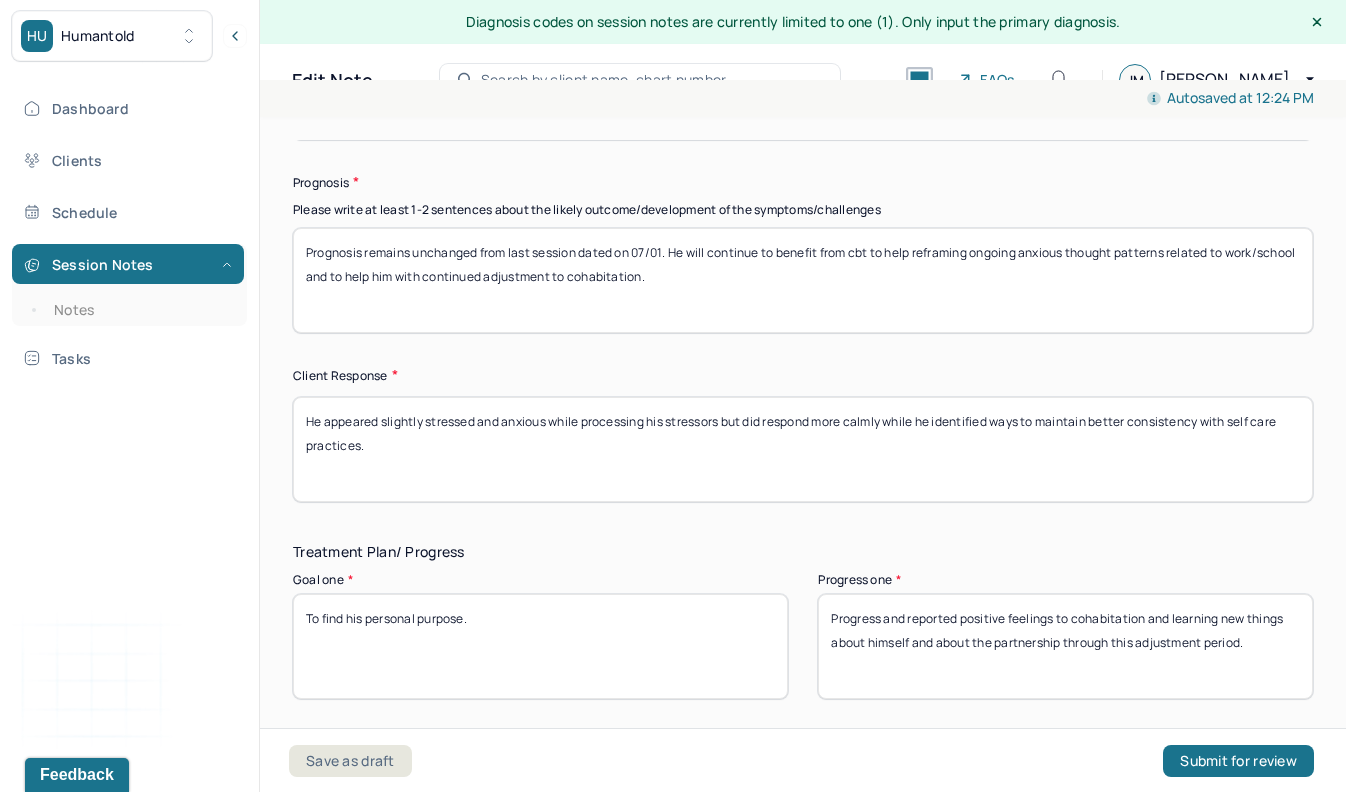 scroll, scrollTop: 2985, scrollLeft: 0, axis: vertical 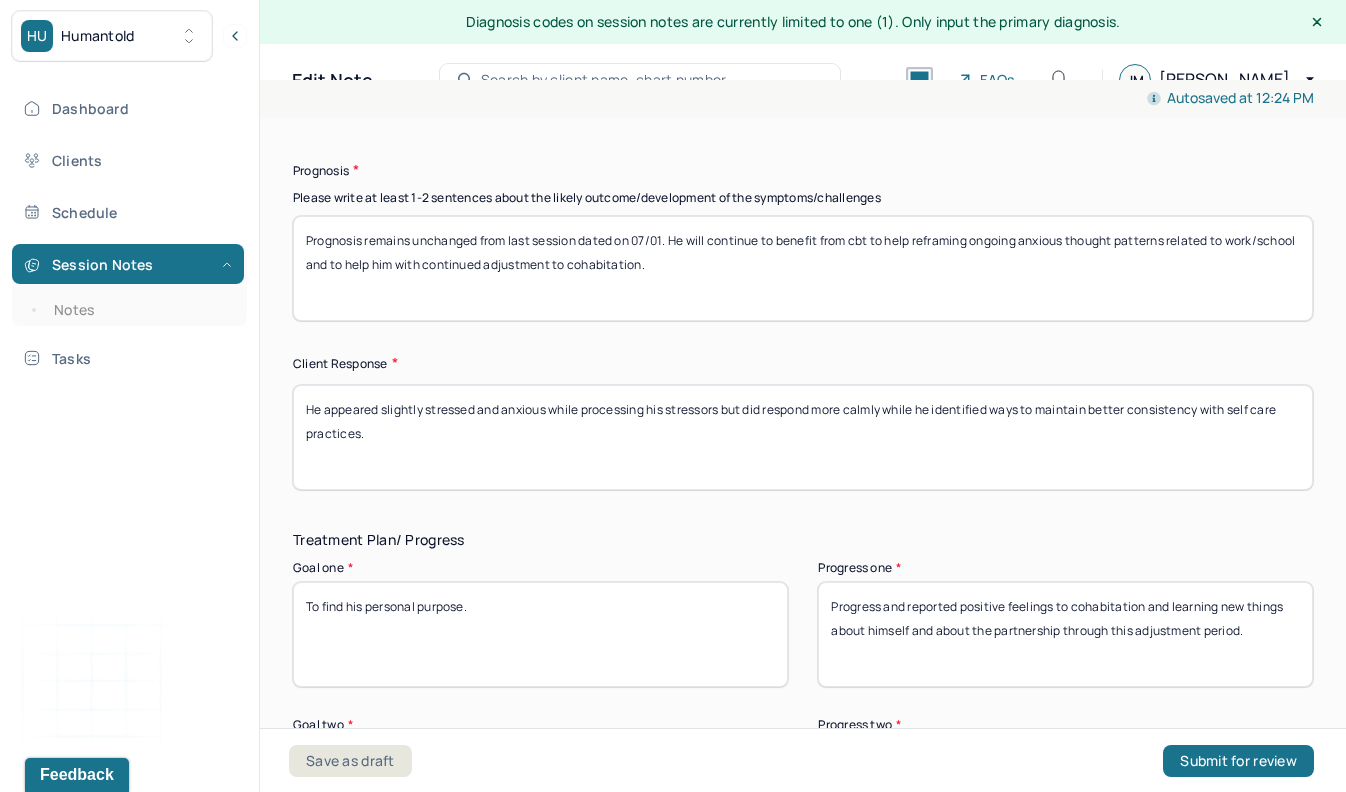 type on "Prognosis remains unchanged from last session dated on 07/01. He will continue to benefit from cbt to help reframing ongoing anxious thought patterns related to work/school and to help him with continued adjustment to cohabitation." 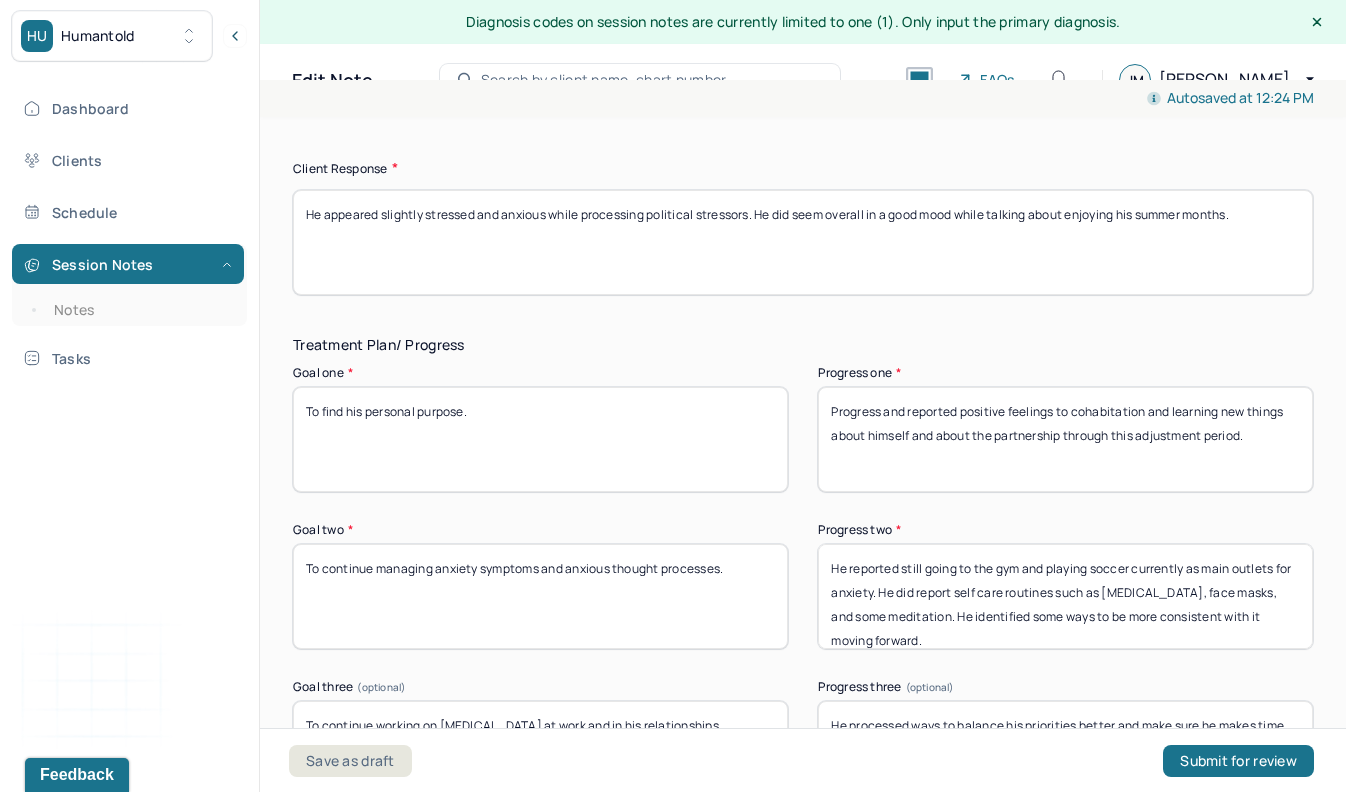 scroll, scrollTop: 3179, scrollLeft: 0, axis: vertical 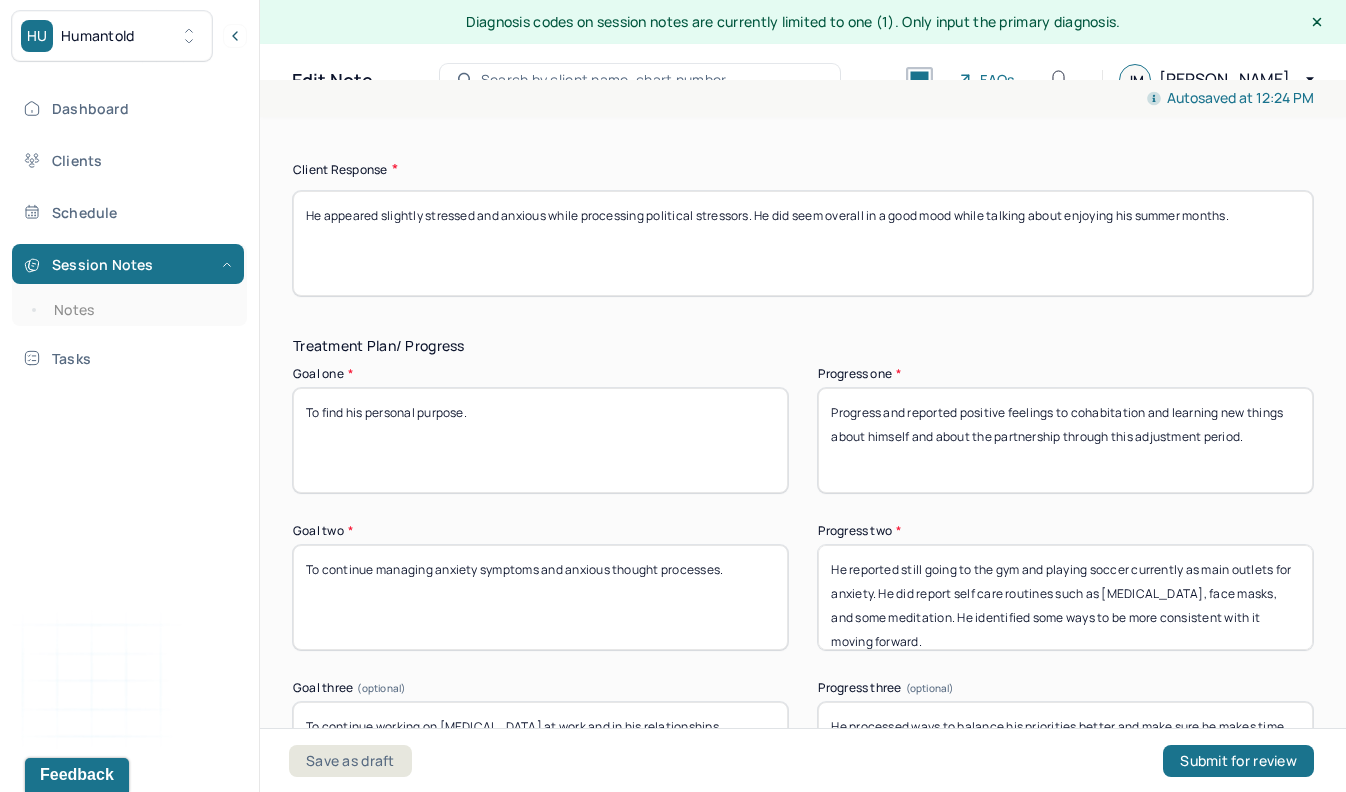 type on "He appeared slightly stressed and anxious while processing political stressors. He did seem overall in a good mood while talking about enjoying his summer months." 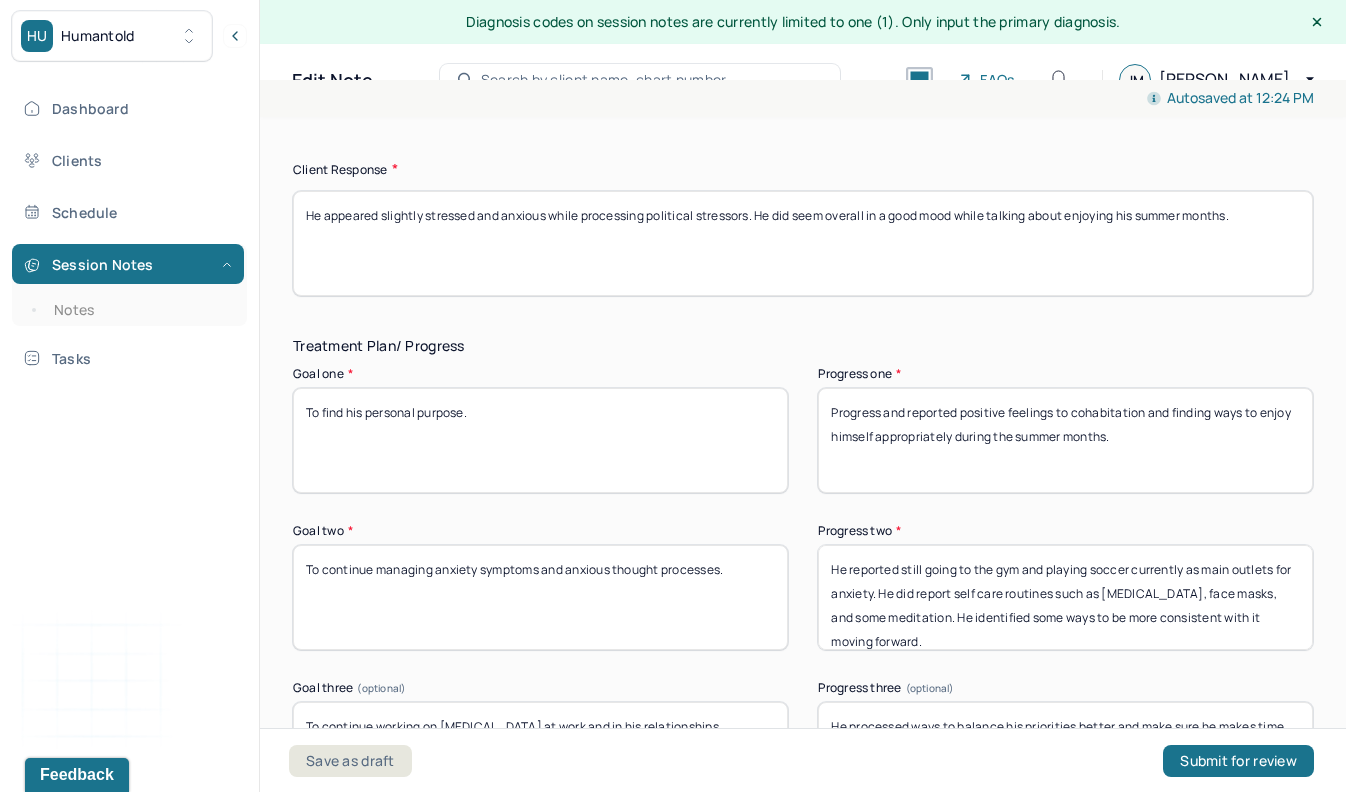 type on "Progress and reported positive feelings to cohabitation and finding ways to enjoy himself appropriately during the summer months." 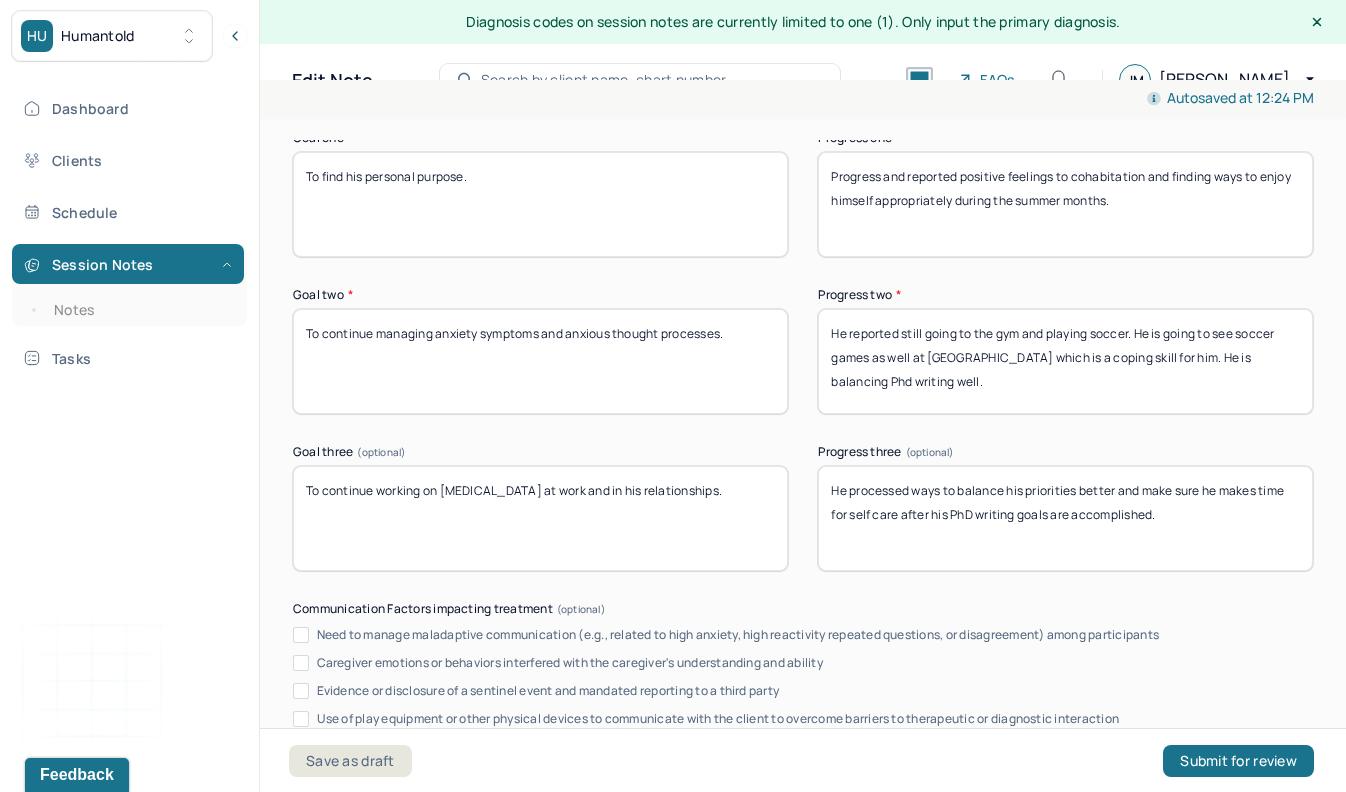 scroll, scrollTop: 3443, scrollLeft: 0, axis: vertical 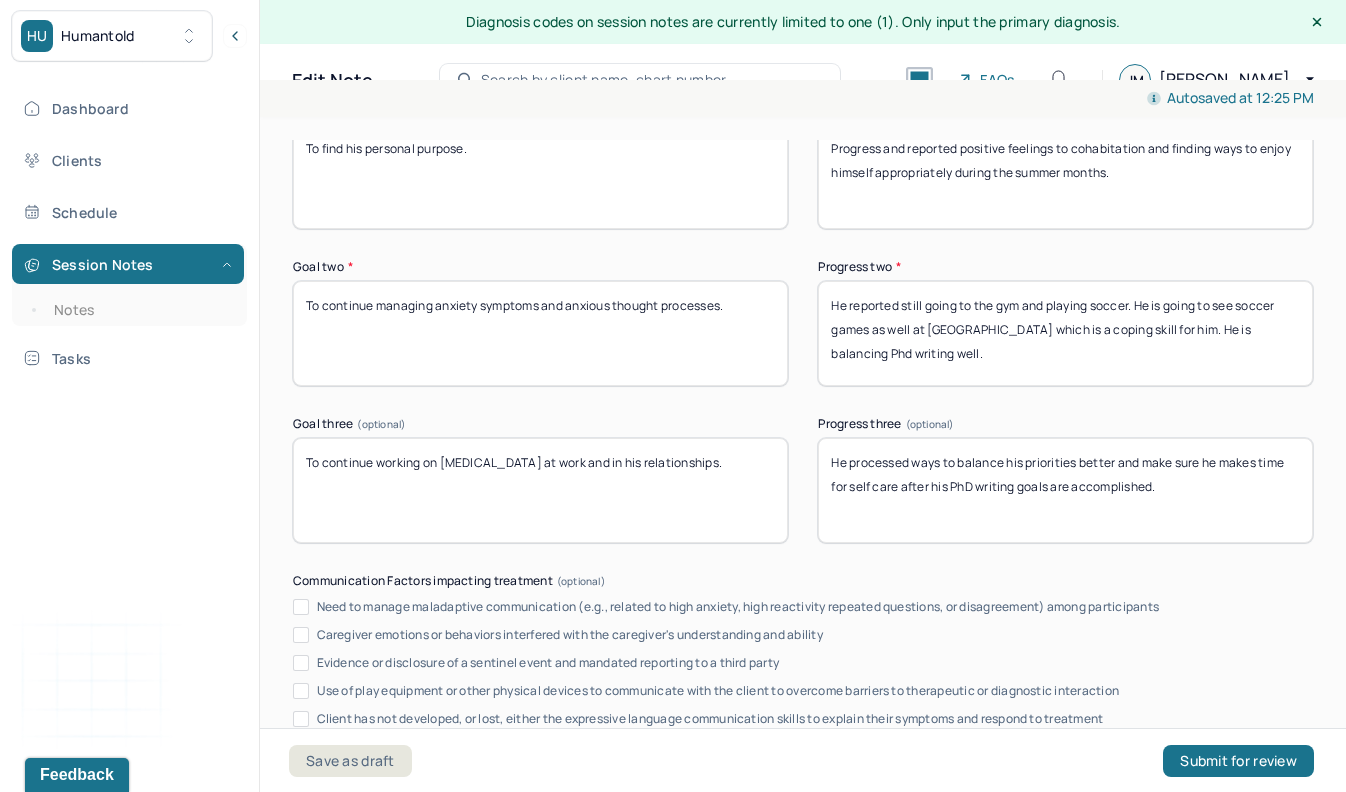type on "He reported still going to the gym and playing soccer. He is going to see soccer games as well at [GEOGRAPHIC_DATA] which is a coping skill for him. He is balancing Phd writing well." 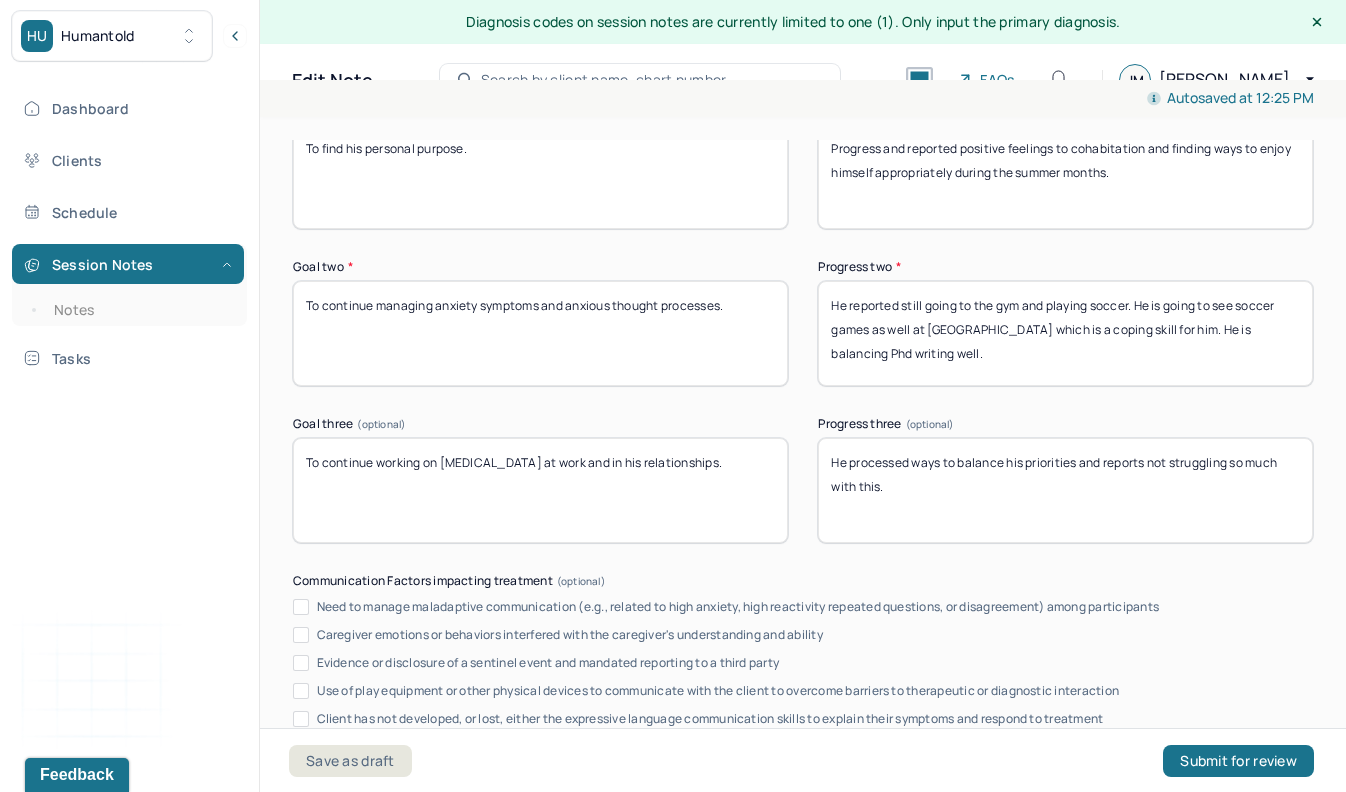 scroll, scrollTop: 3867, scrollLeft: 0, axis: vertical 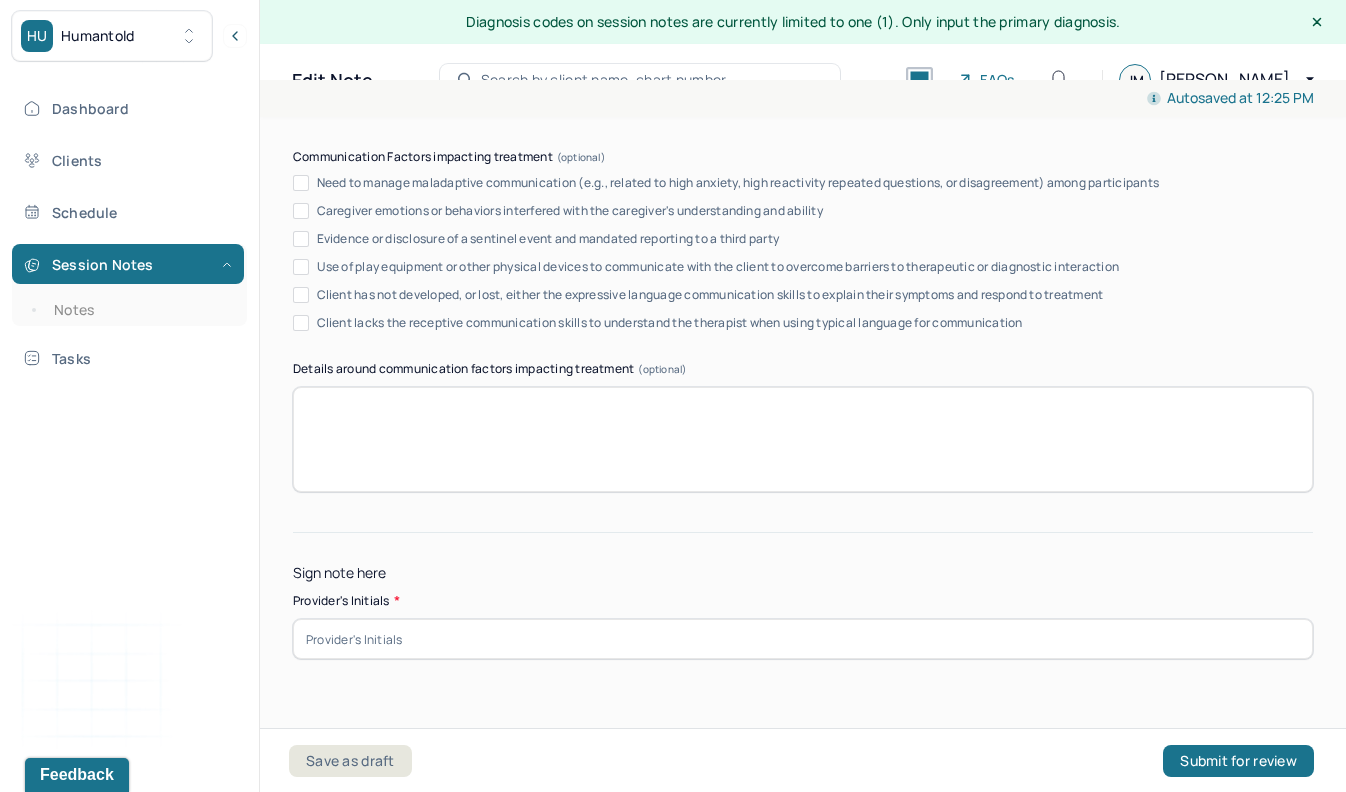 type on "He processed ways to balance his priorities and reports not struggling so much with this." 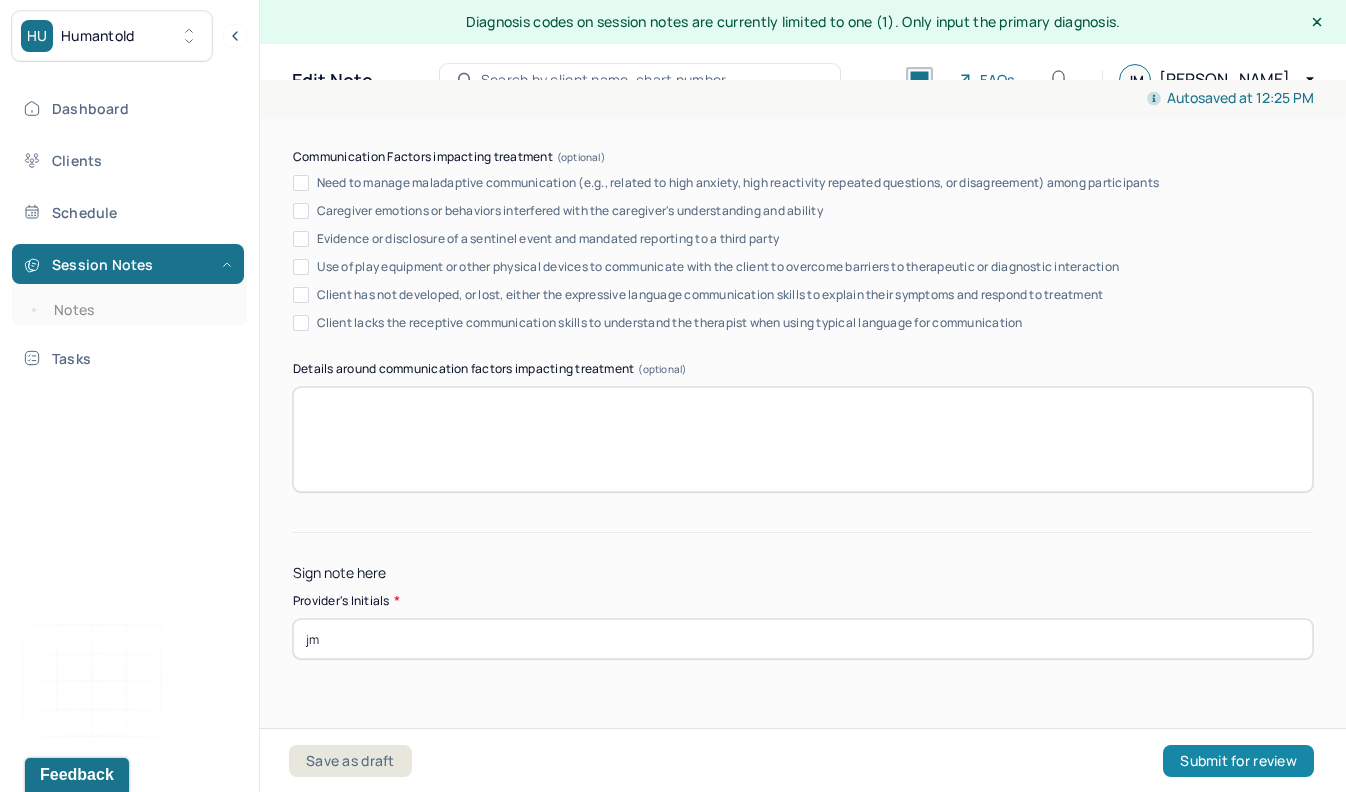 type on "jm" 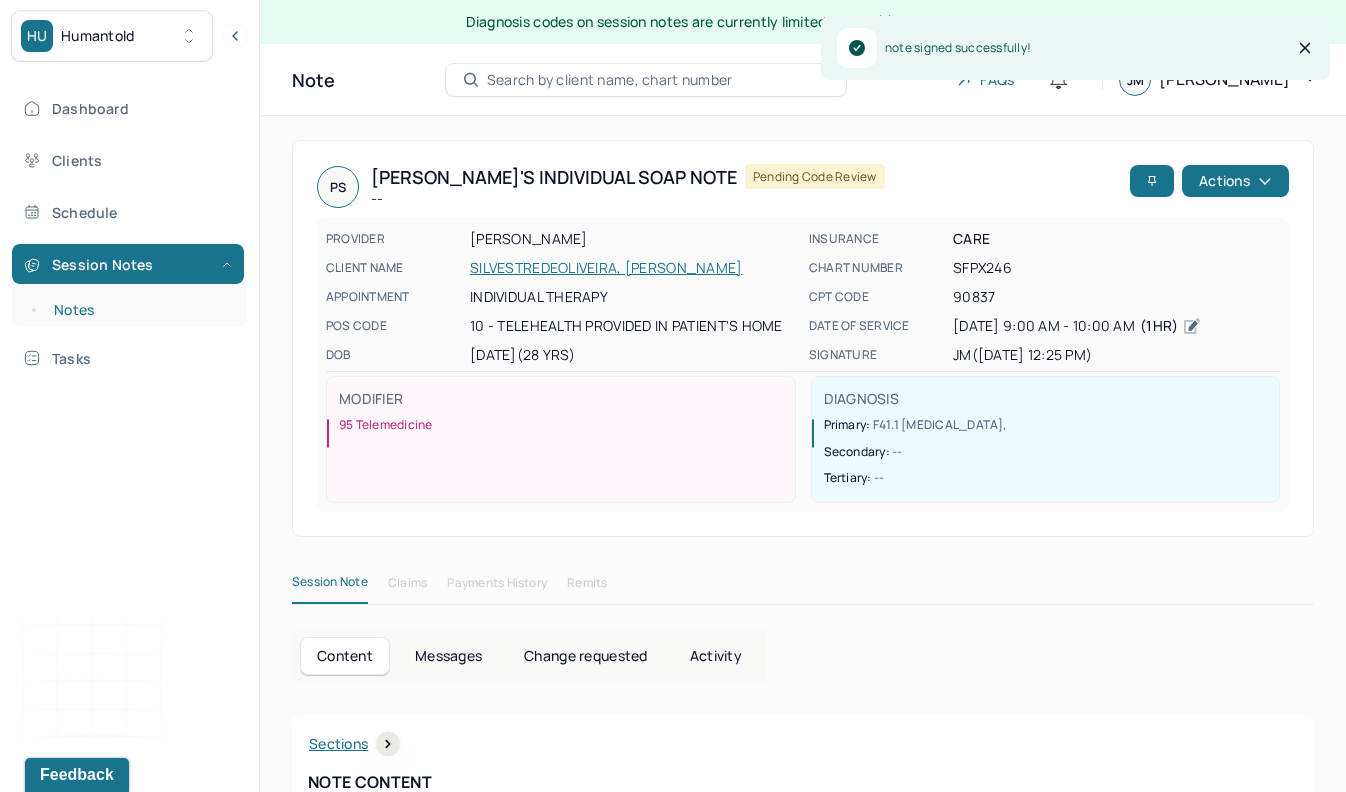 click on "Notes" at bounding box center [139, 310] 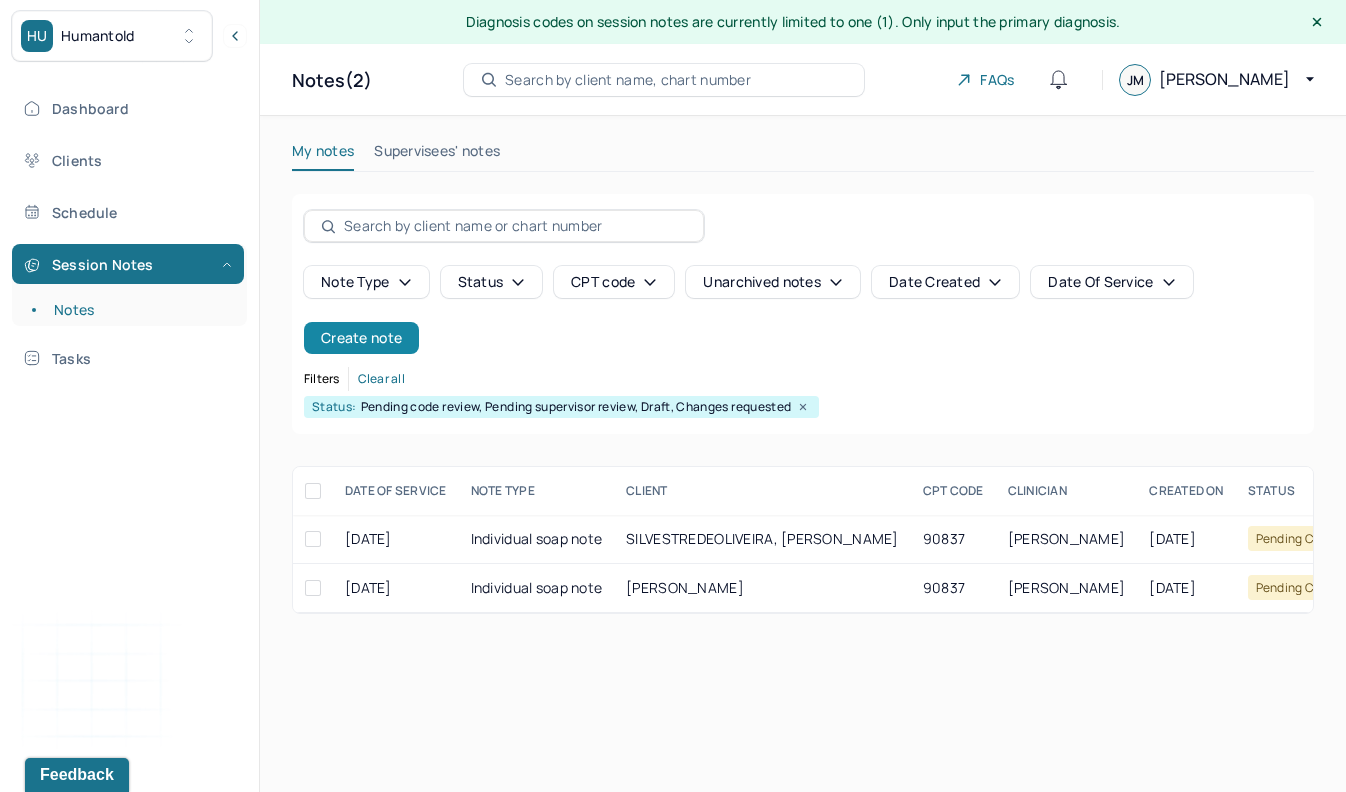 click on "Create note" at bounding box center (361, 338) 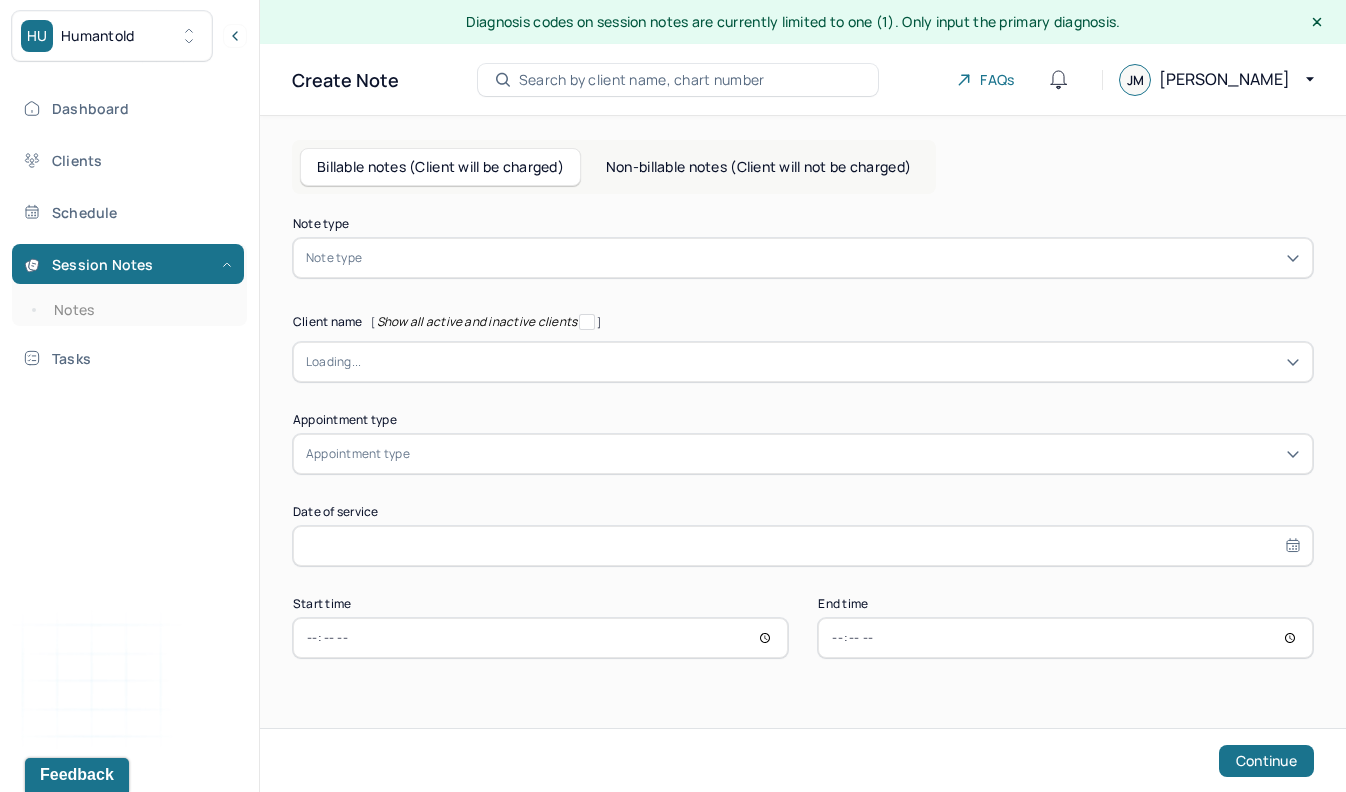 click at bounding box center (833, 258) 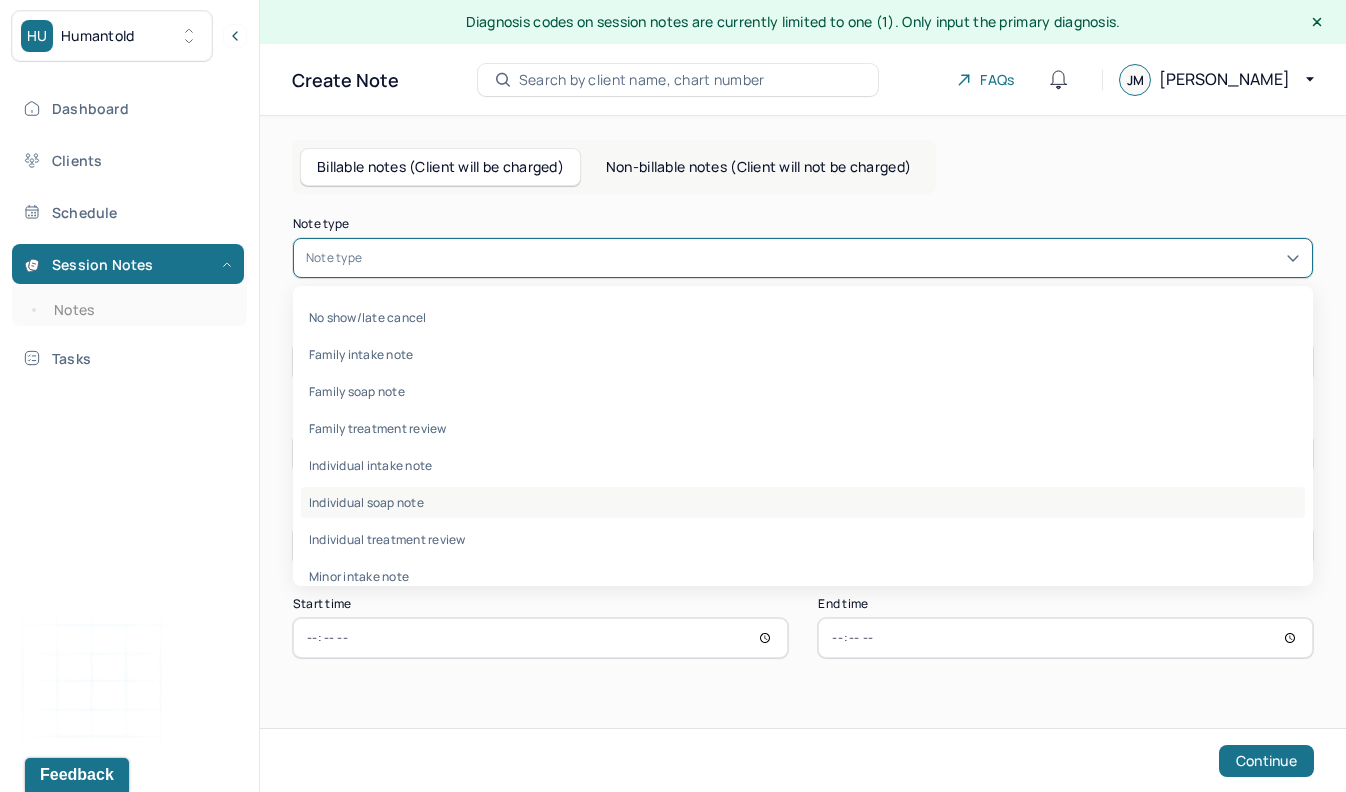 click on "Individual soap note" at bounding box center (803, 502) 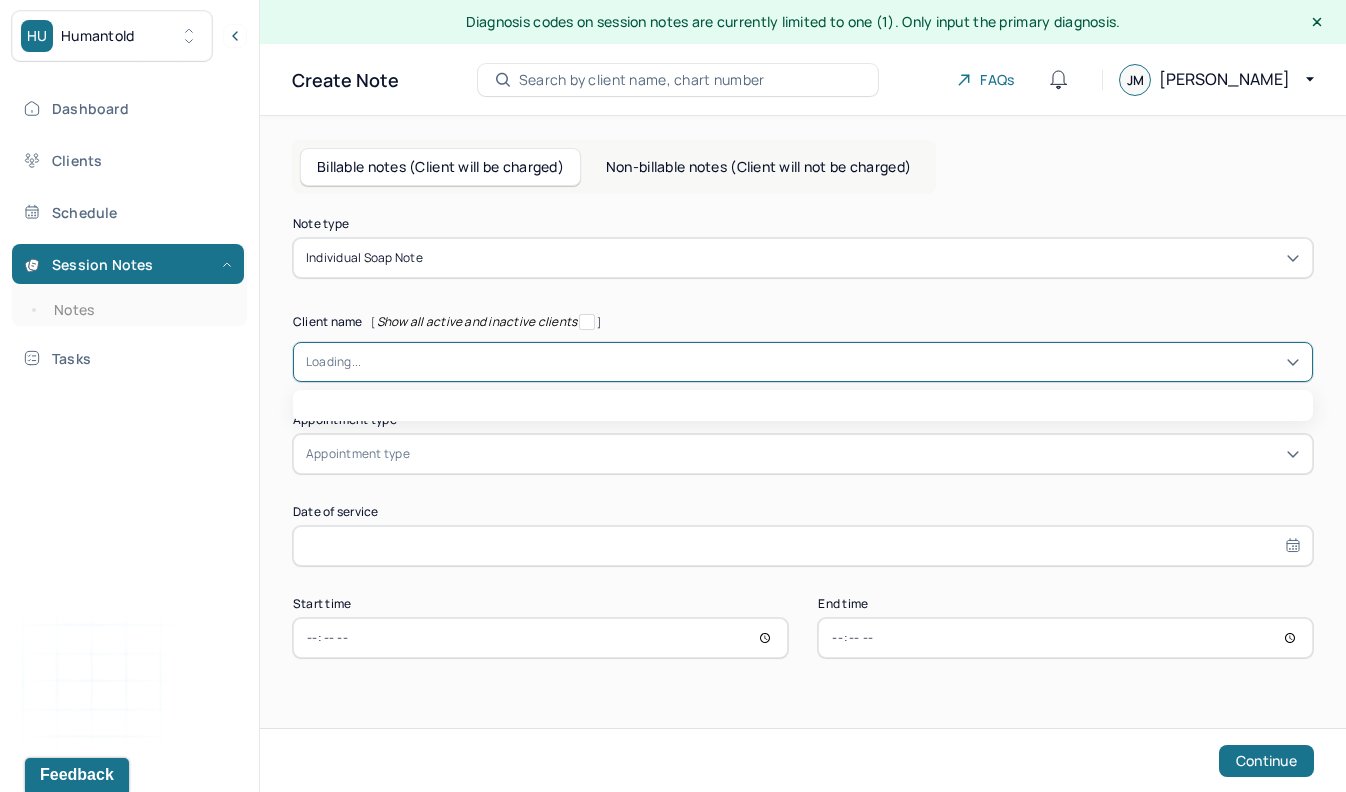 click at bounding box center [830, 362] 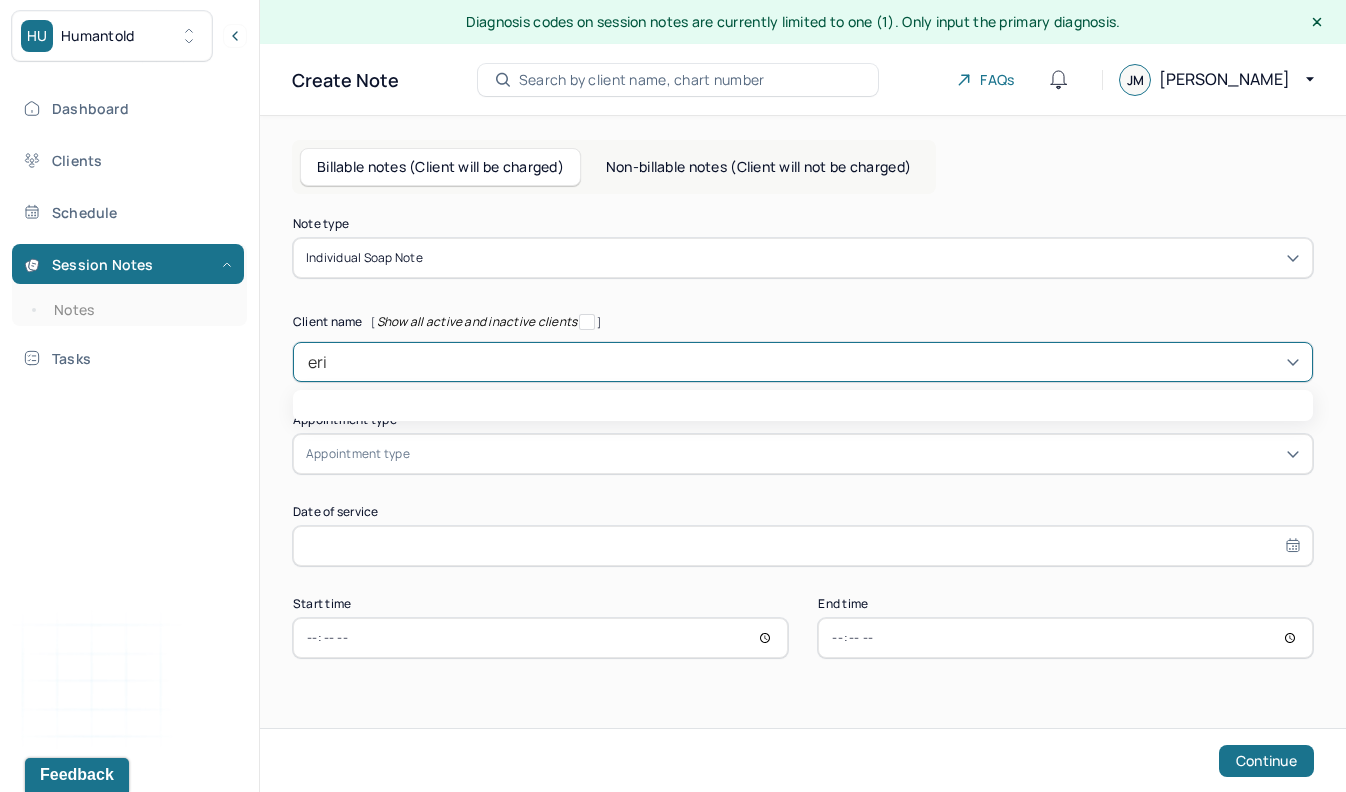 type on "[PERSON_NAME]" 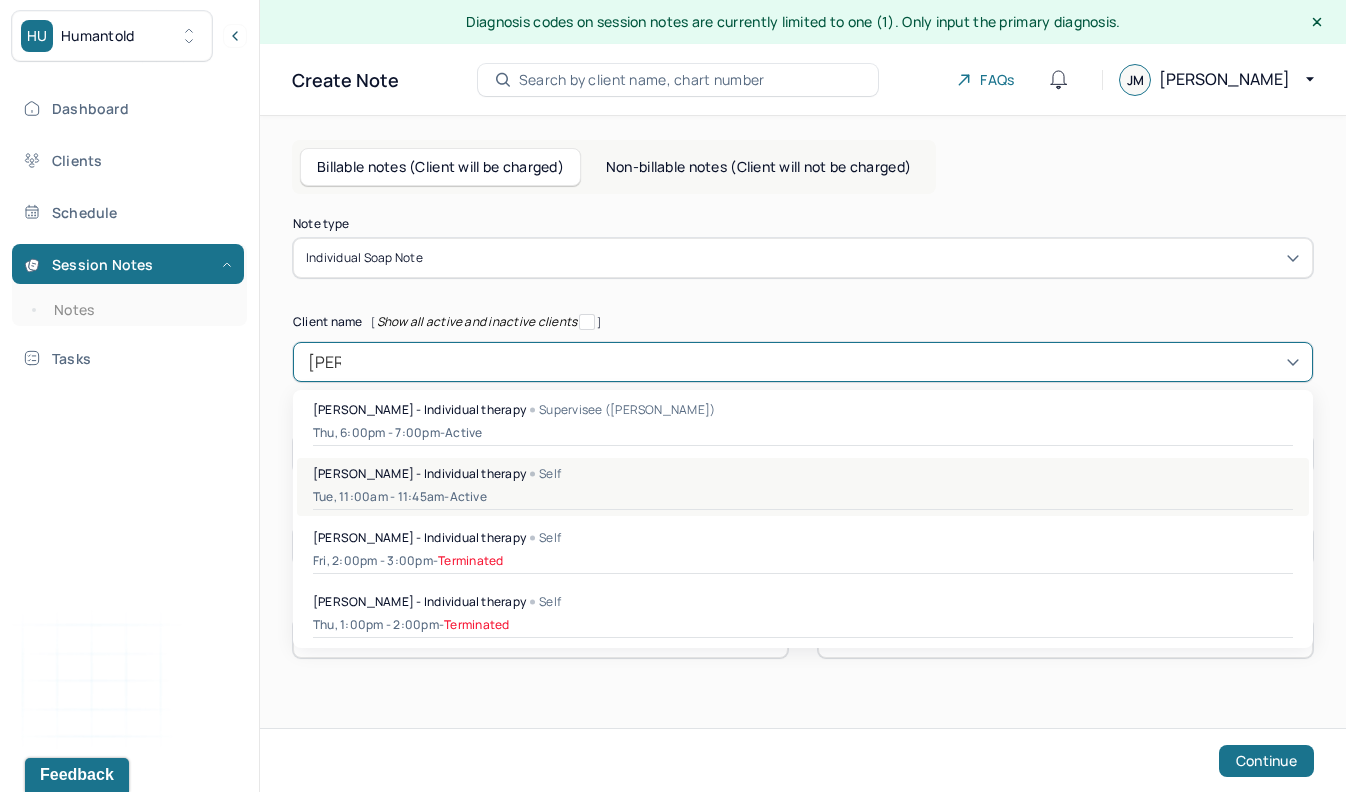 click on "[PERSON_NAME] - Individual therapy" at bounding box center (419, 473) 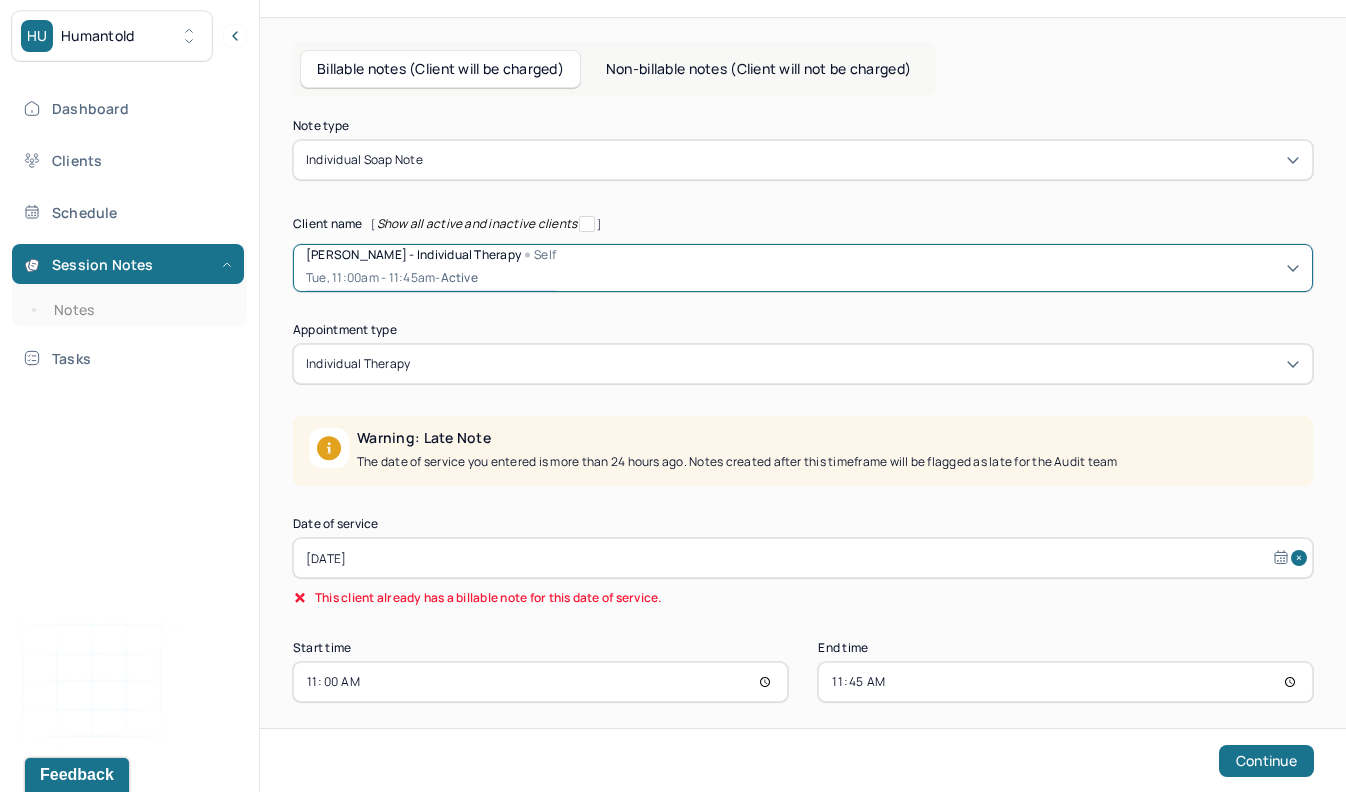 scroll, scrollTop: 107, scrollLeft: 0, axis: vertical 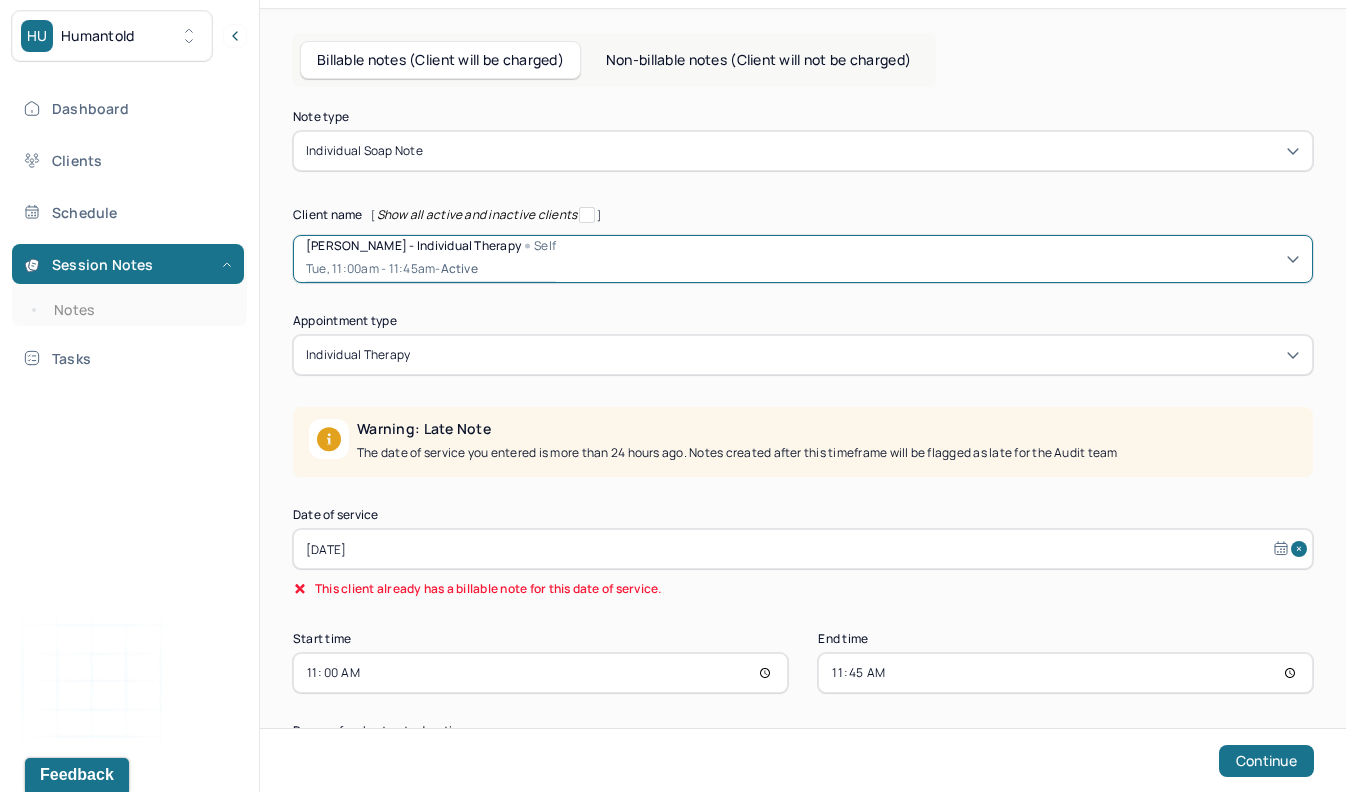 click on "[DATE]" at bounding box center [803, 549] 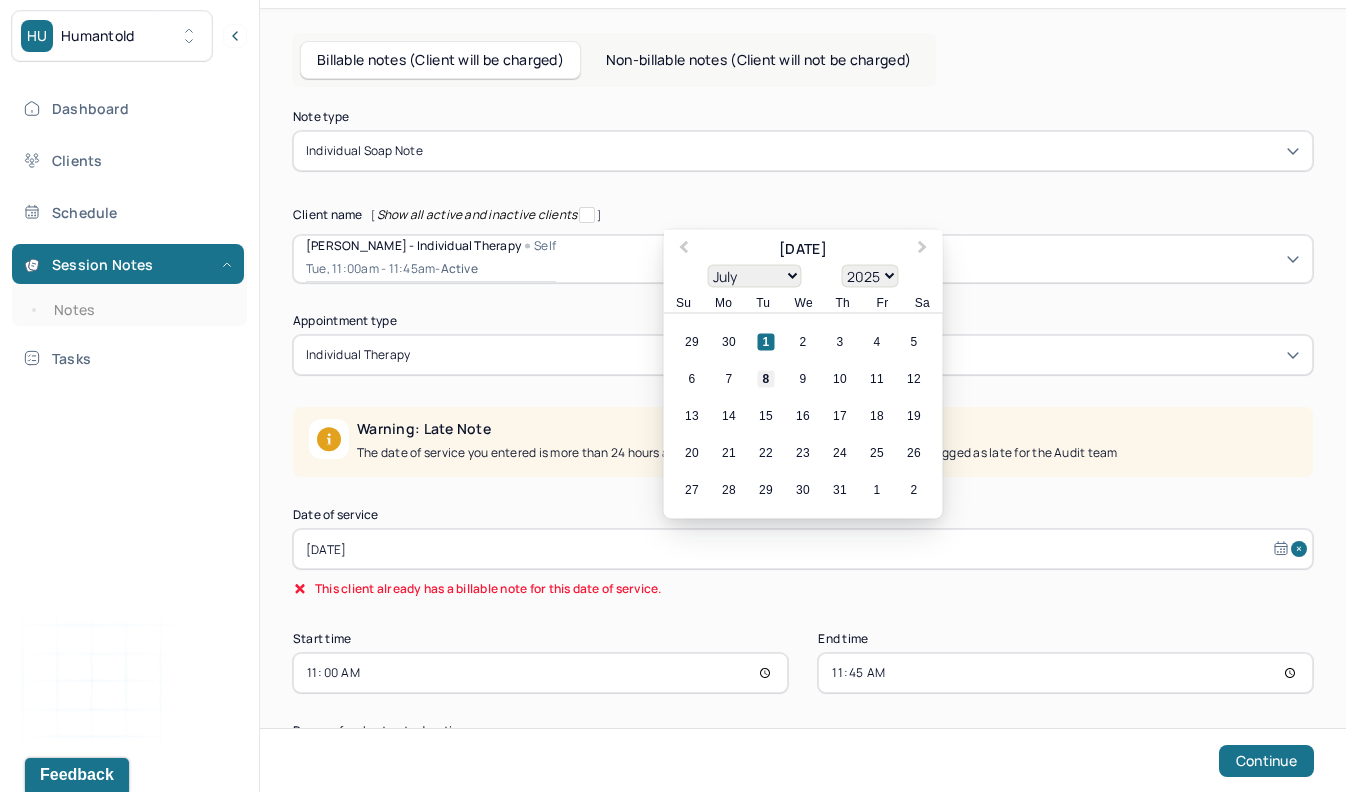 click on "8" at bounding box center (766, 379) 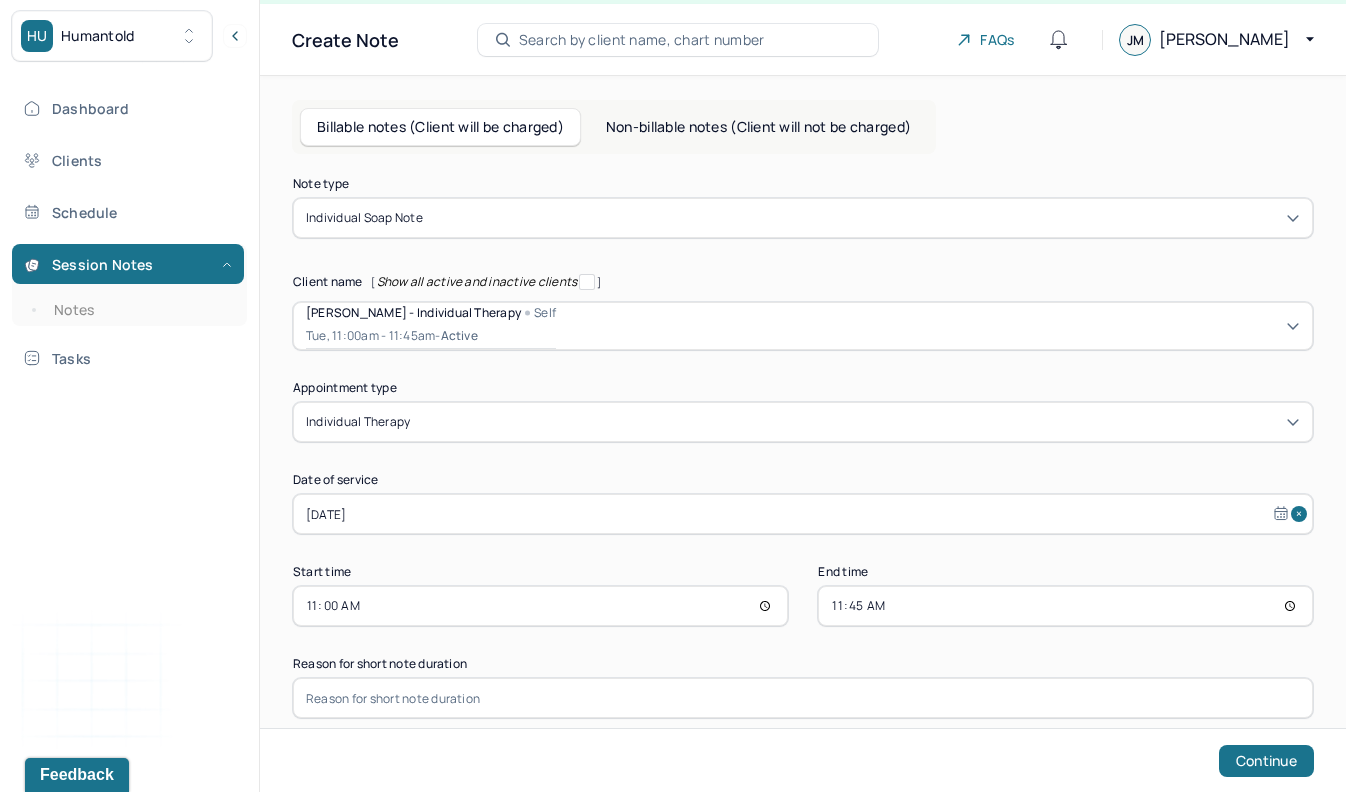 scroll, scrollTop: 39, scrollLeft: 0, axis: vertical 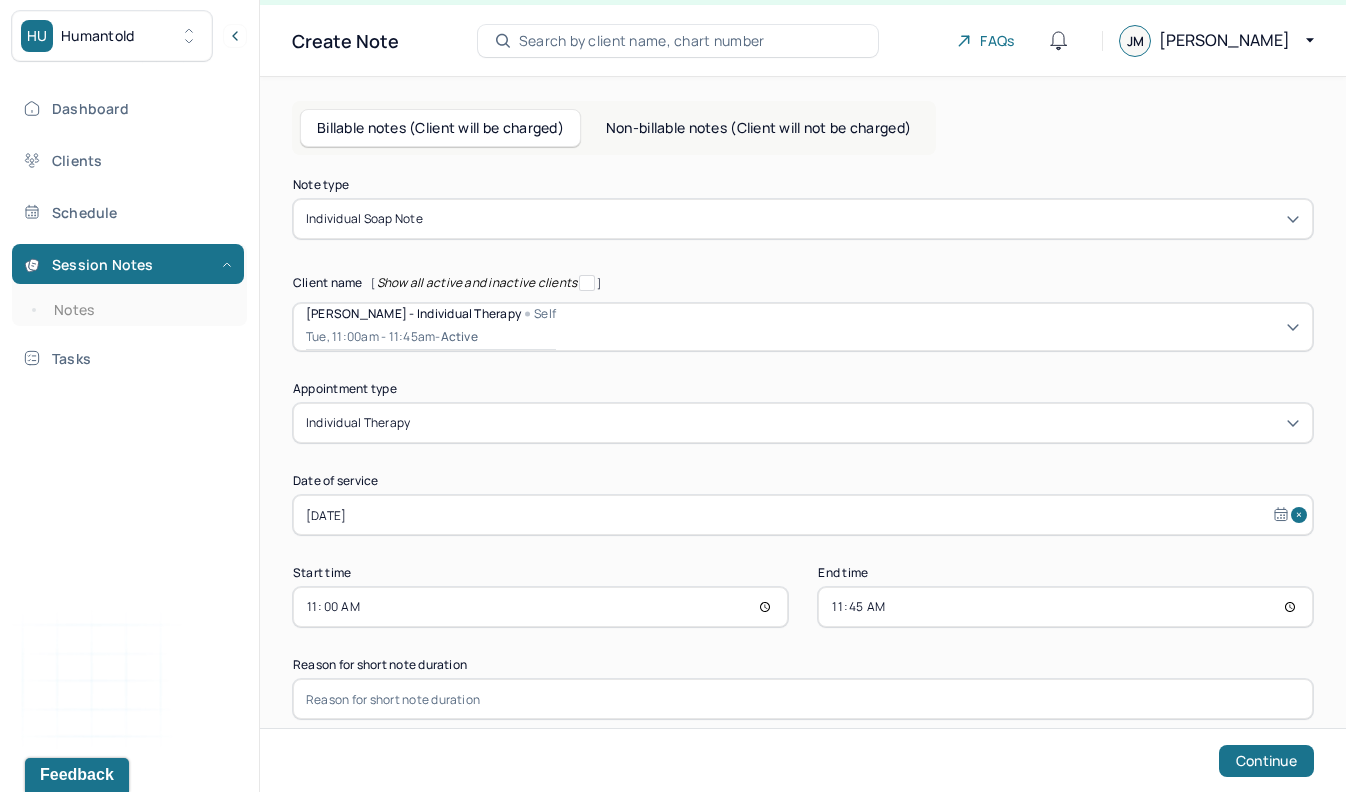 click on "11:45" at bounding box center [1065, 607] 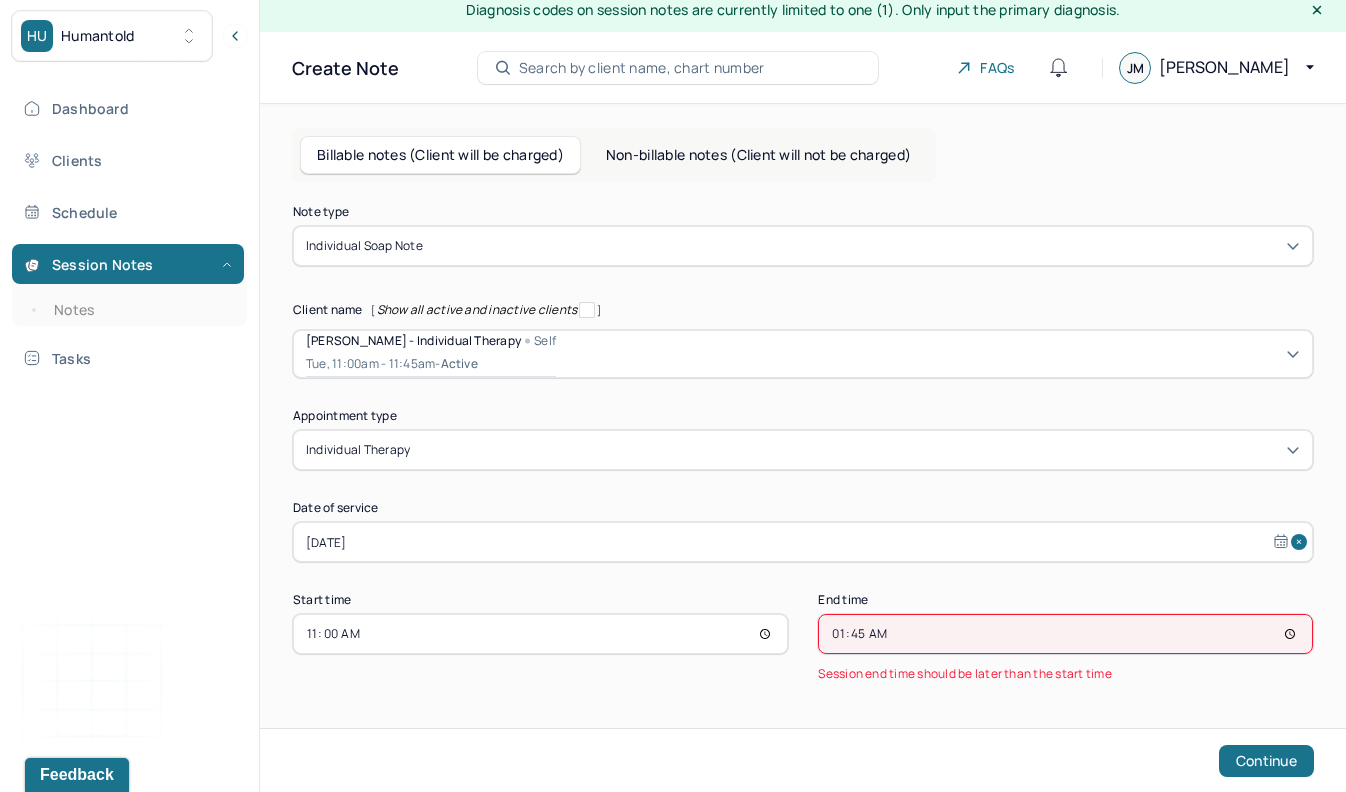 scroll, scrollTop: 0, scrollLeft: 0, axis: both 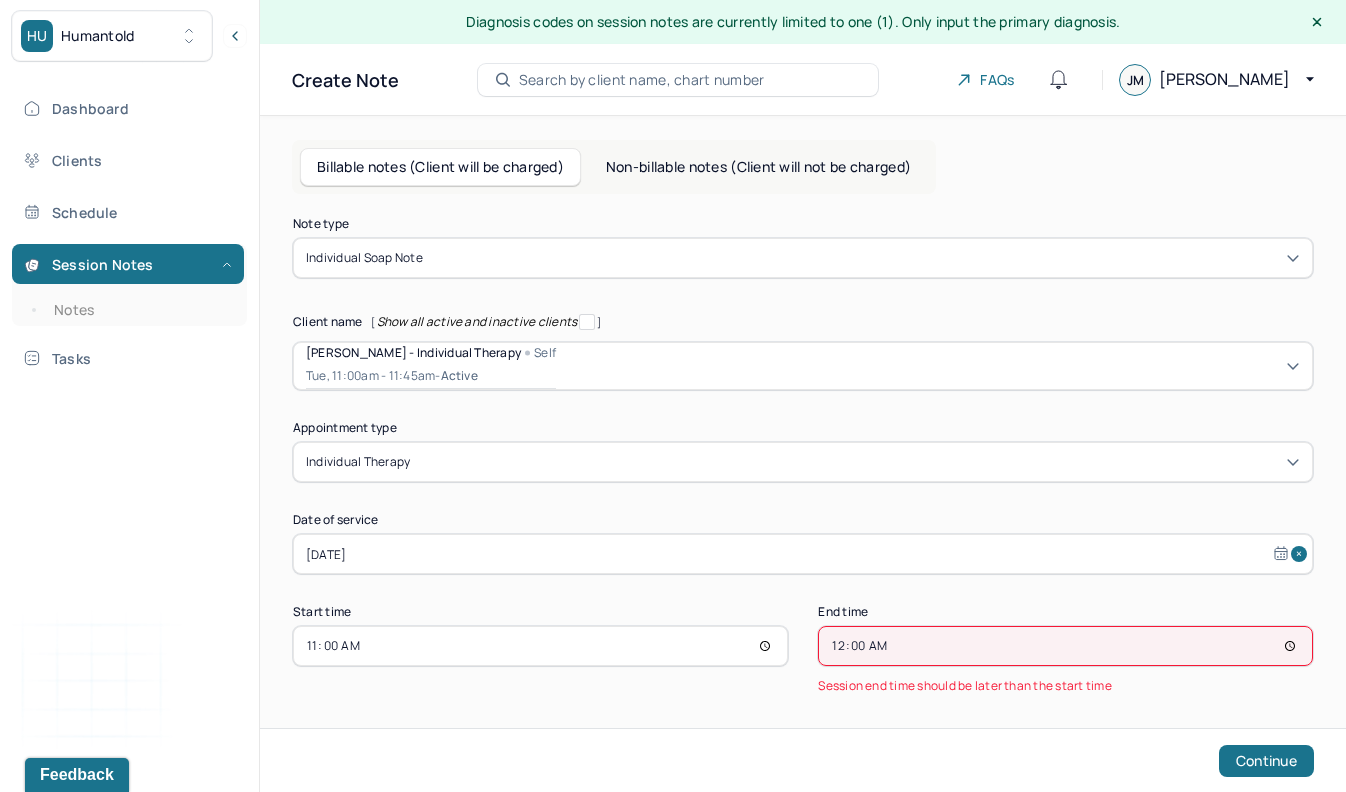type on "12:00" 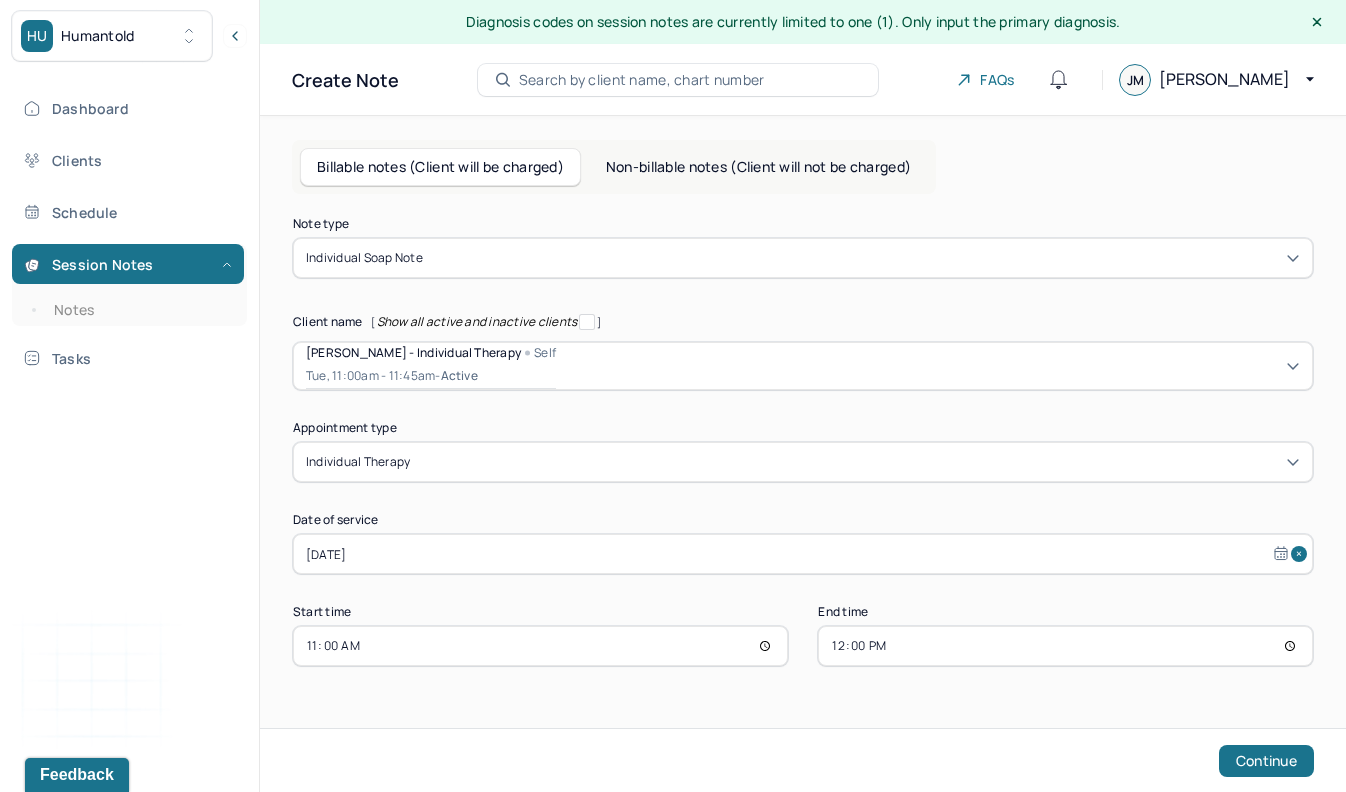 click on "End time" at bounding box center [1065, 612] 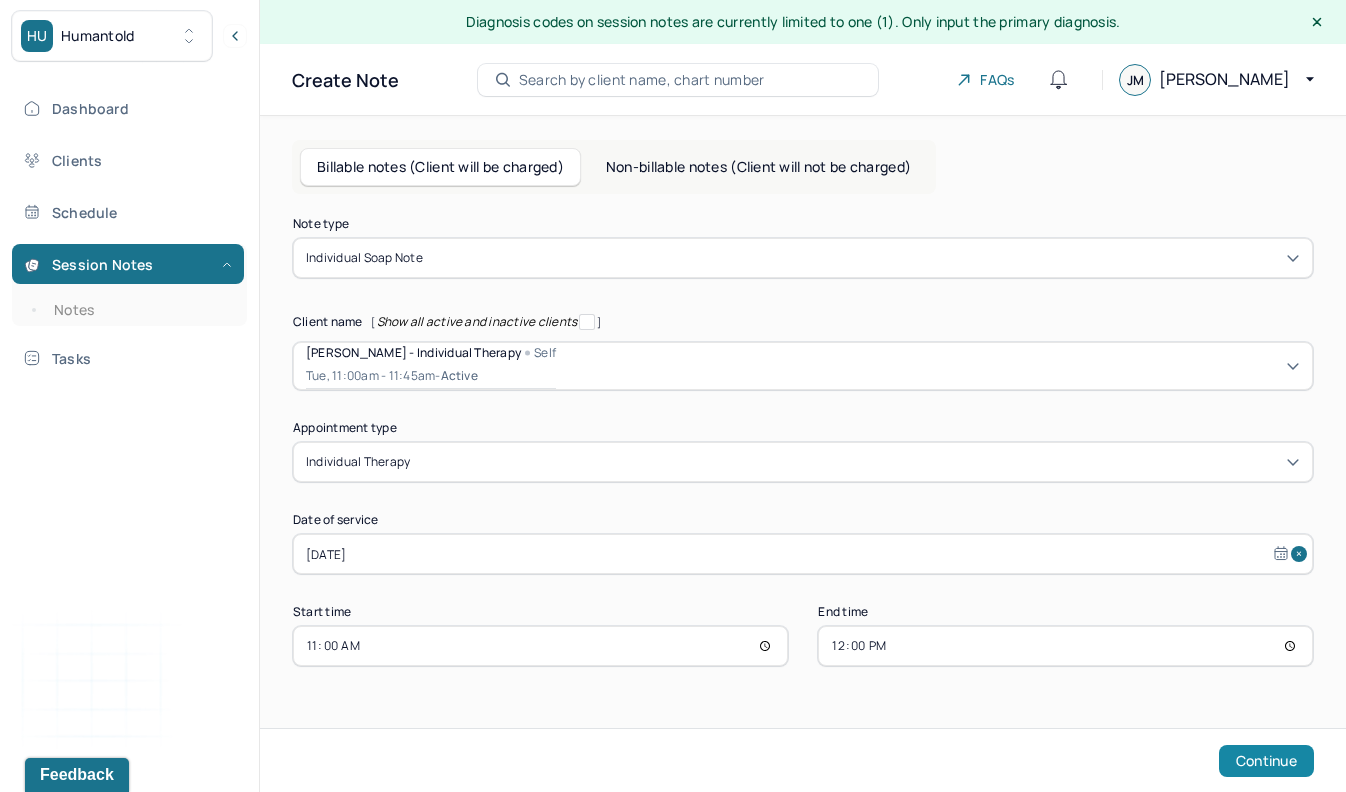 click on "Continue" at bounding box center [1266, 761] 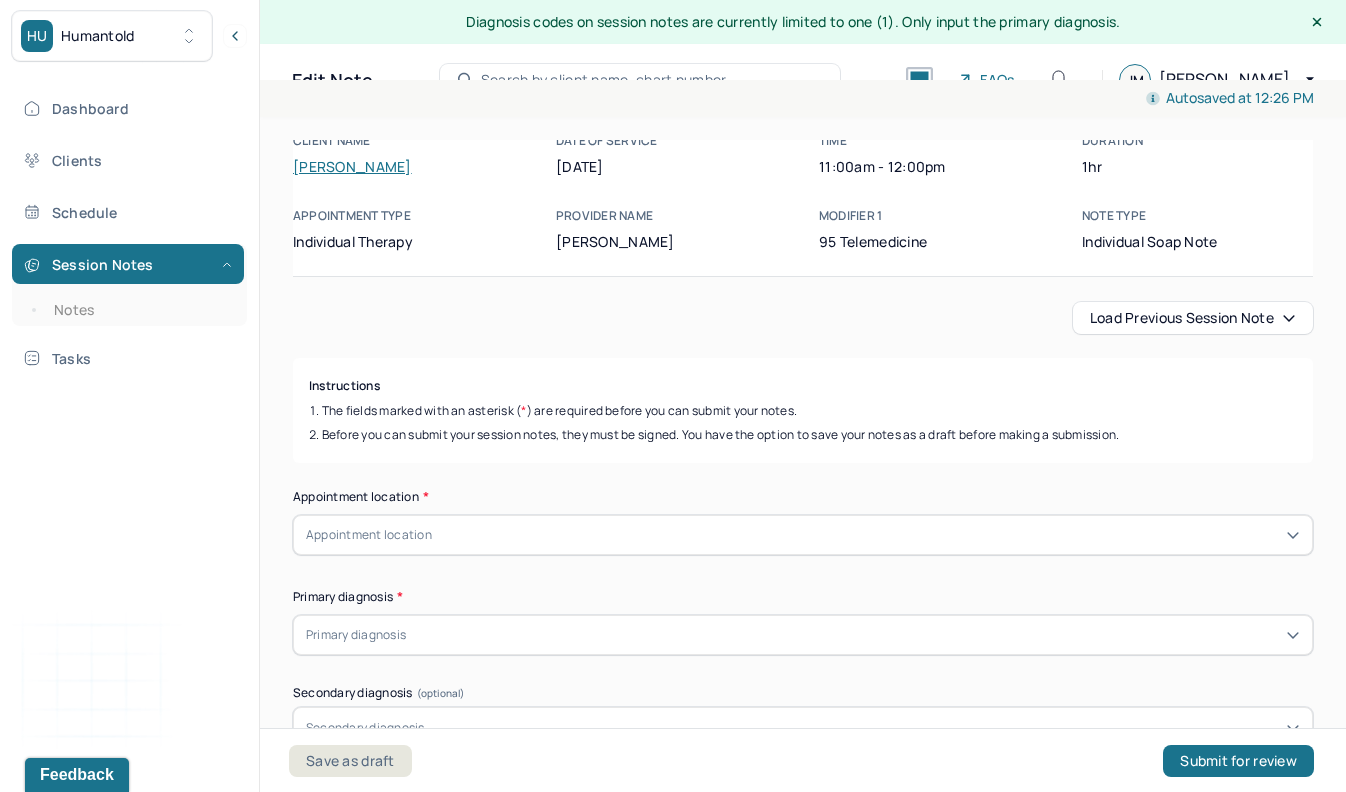 scroll, scrollTop: 15, scrollLeft: 0, axis: vertical 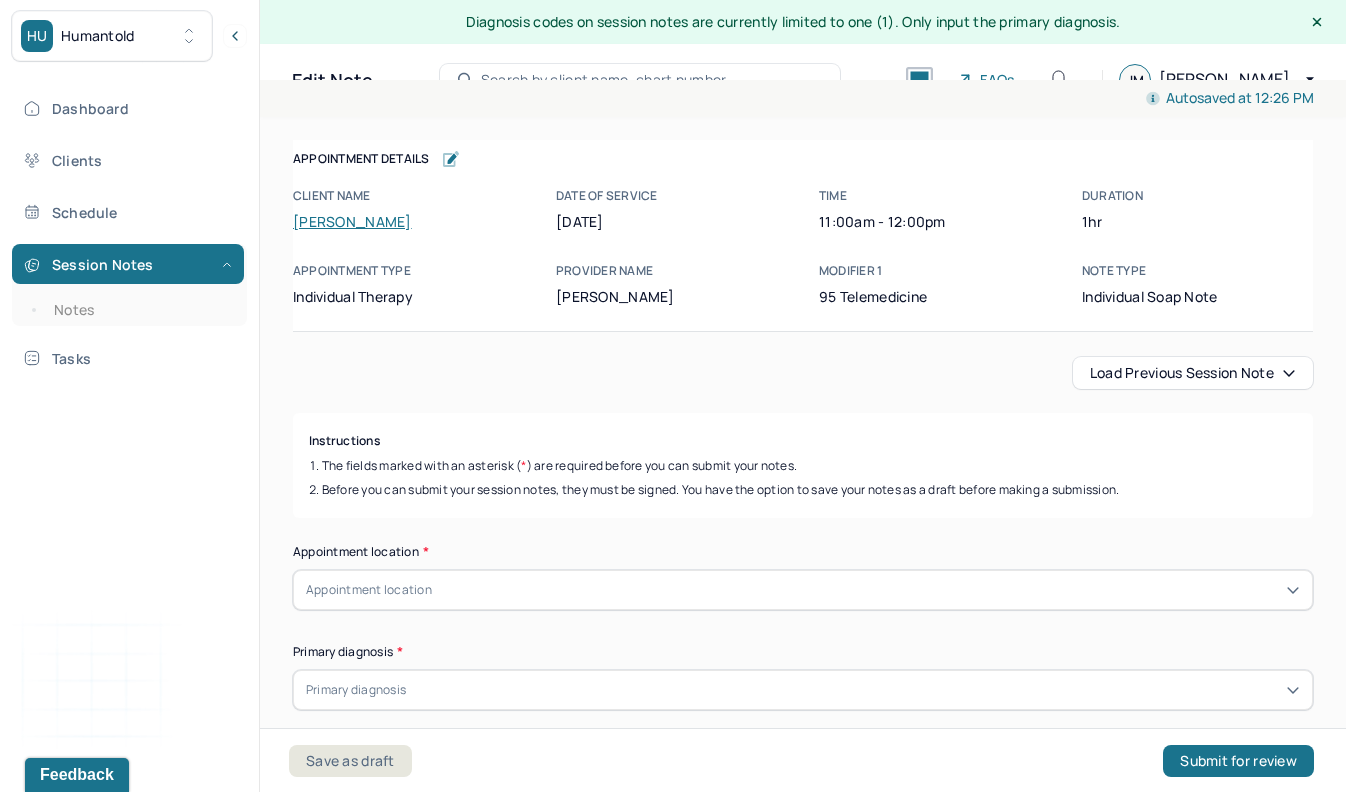click on "Load previous session note   Instructions The fields marked with an asterisk ( * ) are required before you can submit your notes. Before you can submit your session notes, they must be signed. You have the option to save your notes as a draft before making a submission. Appointment location * Appointment location Primary diagnosis * Primary diagnosis Secondary diagnosis (optional) Secondary diagnosis Tertiary diagnosis (optional) Tertiary diagnosis Emotional / Behavioural symptoms demonstrated * Causing * Causing Intention for Session * Intention for Session Session Note Subjective This section is for Subjective reporting of your clients, it can include their mood, their reported symptoms, their efforts since your last meeting to implement your homework or recommendations or any questions they have Objective What were the behaviors, nonverbal expressions,gestures, postures, and overall presentation of the client? Consider client's mood and affect,client's response to treatment, any use of assessments. EDMR" at bounding box center (803, 2380) 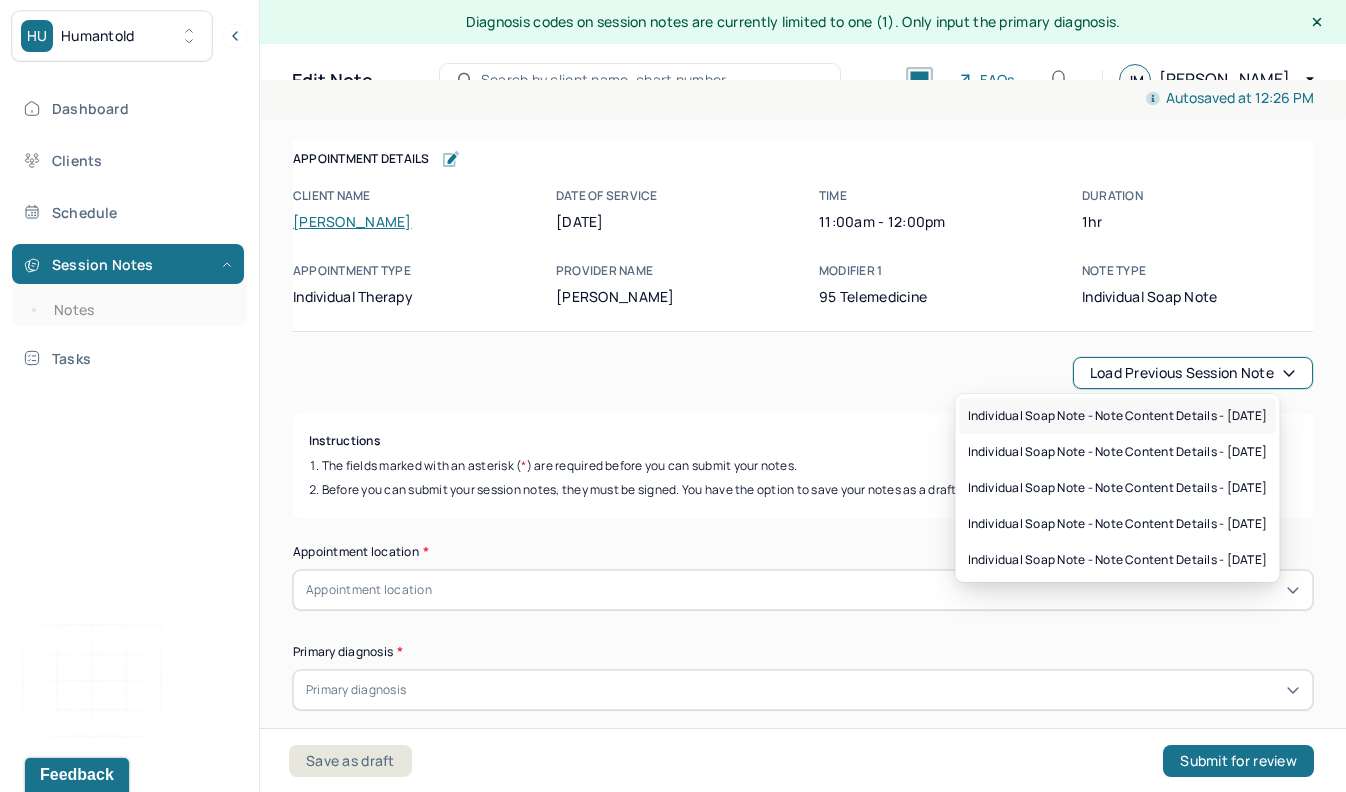 click on "Individual soap note   - Note content Details -   [DATE]" at bounding box center (1118, 416) 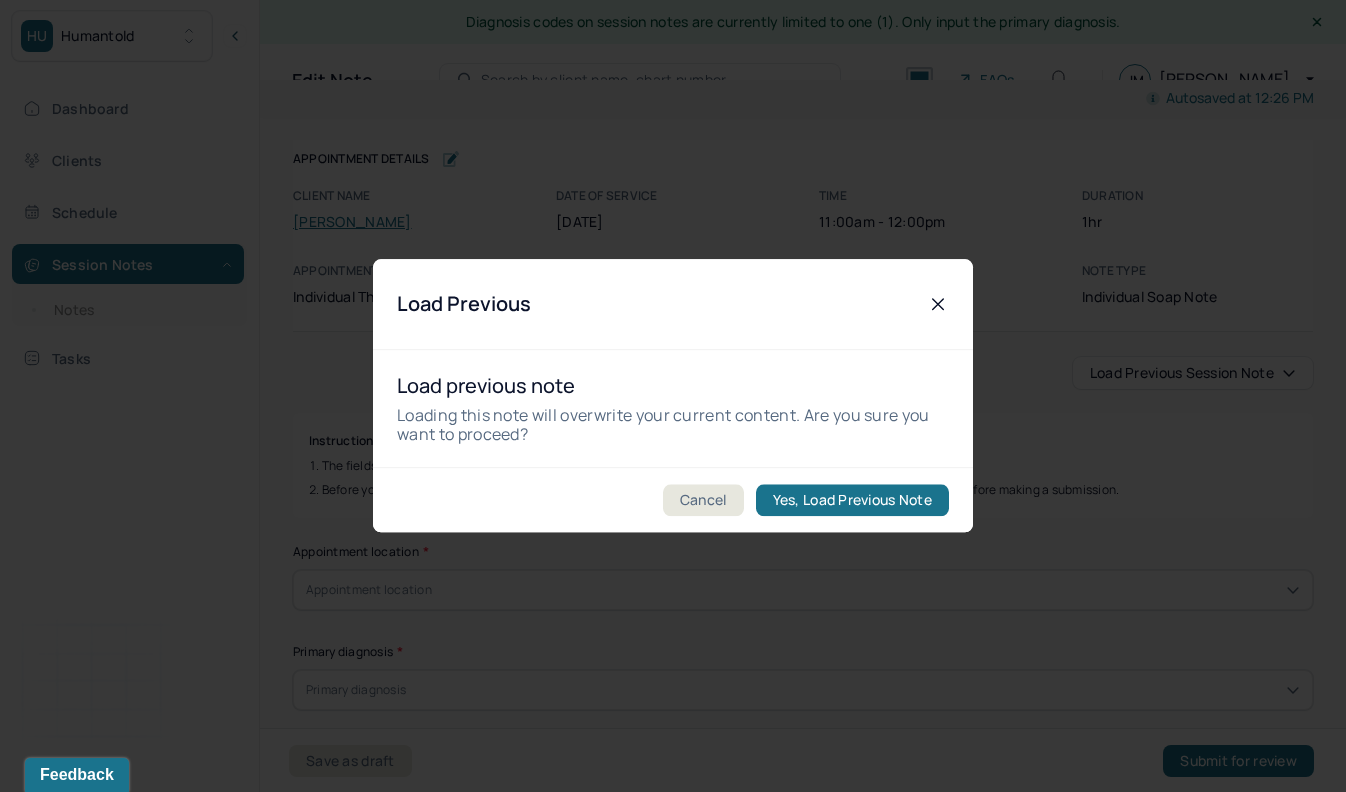 click on "Cancel     Yes, Load Previous Note" at bounding box center (673, 500) 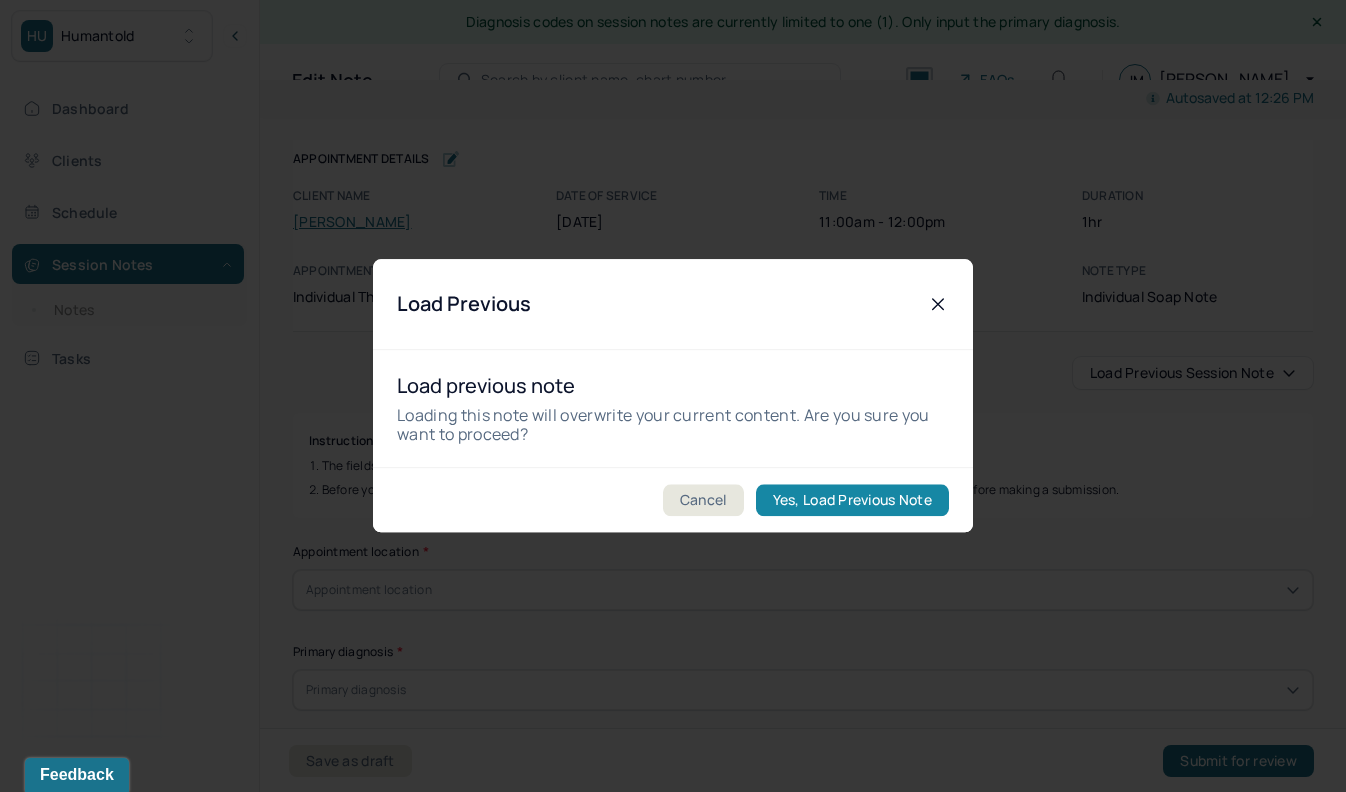 click on "Yes, Load Previous Note" at bounding box center (852, 501) 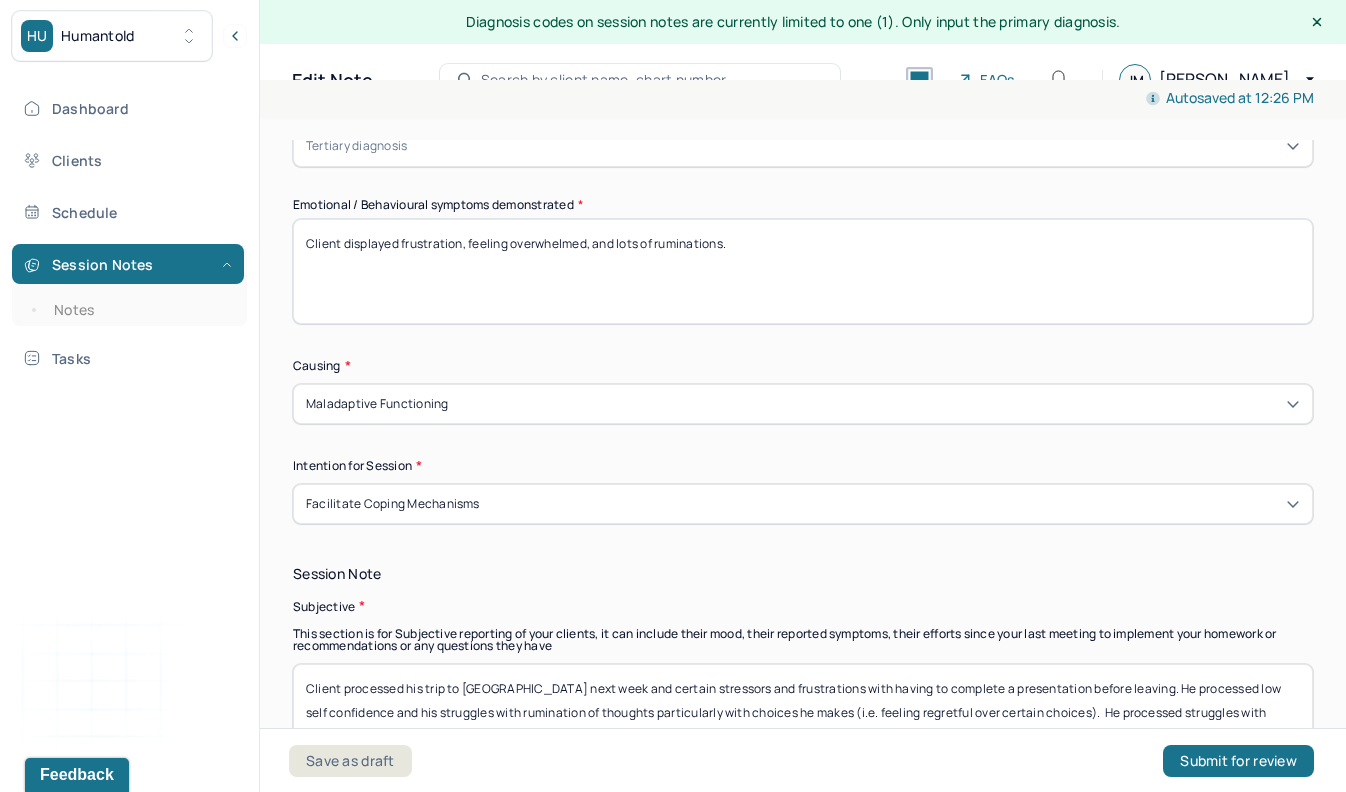 scroll, scrollTop: 750, scrollLeft: 0, axis: vertical 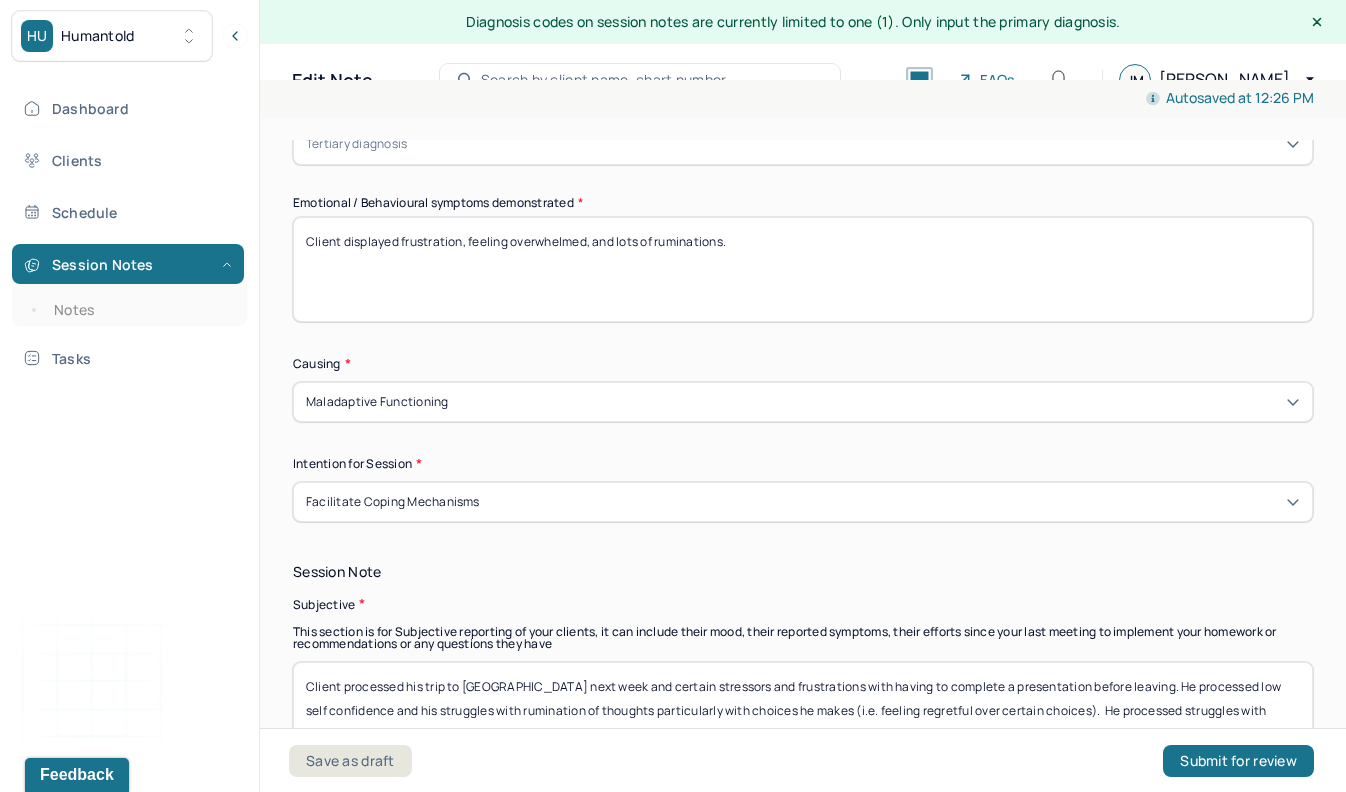 drag, startPoint x: 783, startPoint y: 246, endPoint x: 468, endPoint y: 230, distance: 315.4061 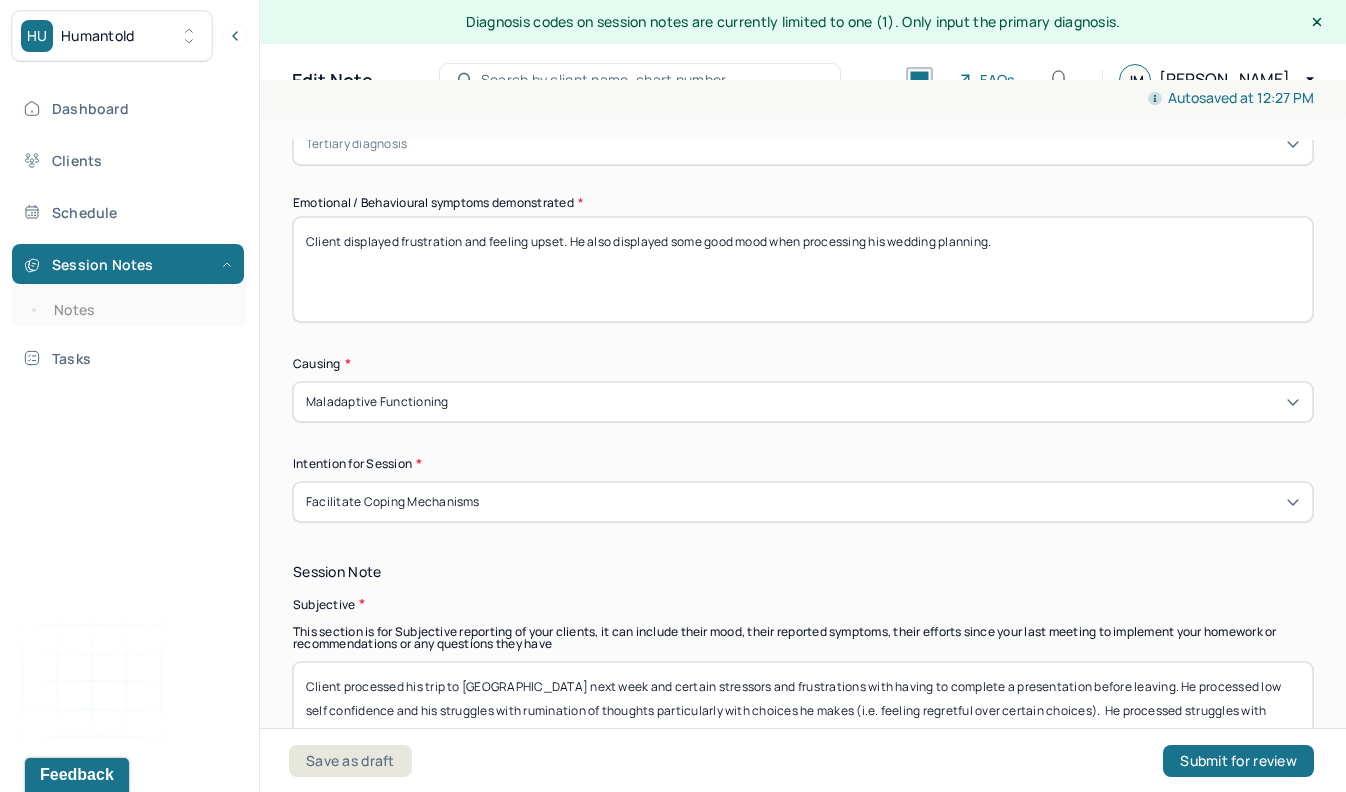 type on "Client displayed frustration and feeling upset. He also displayed some good mood when processing his wedding planning." 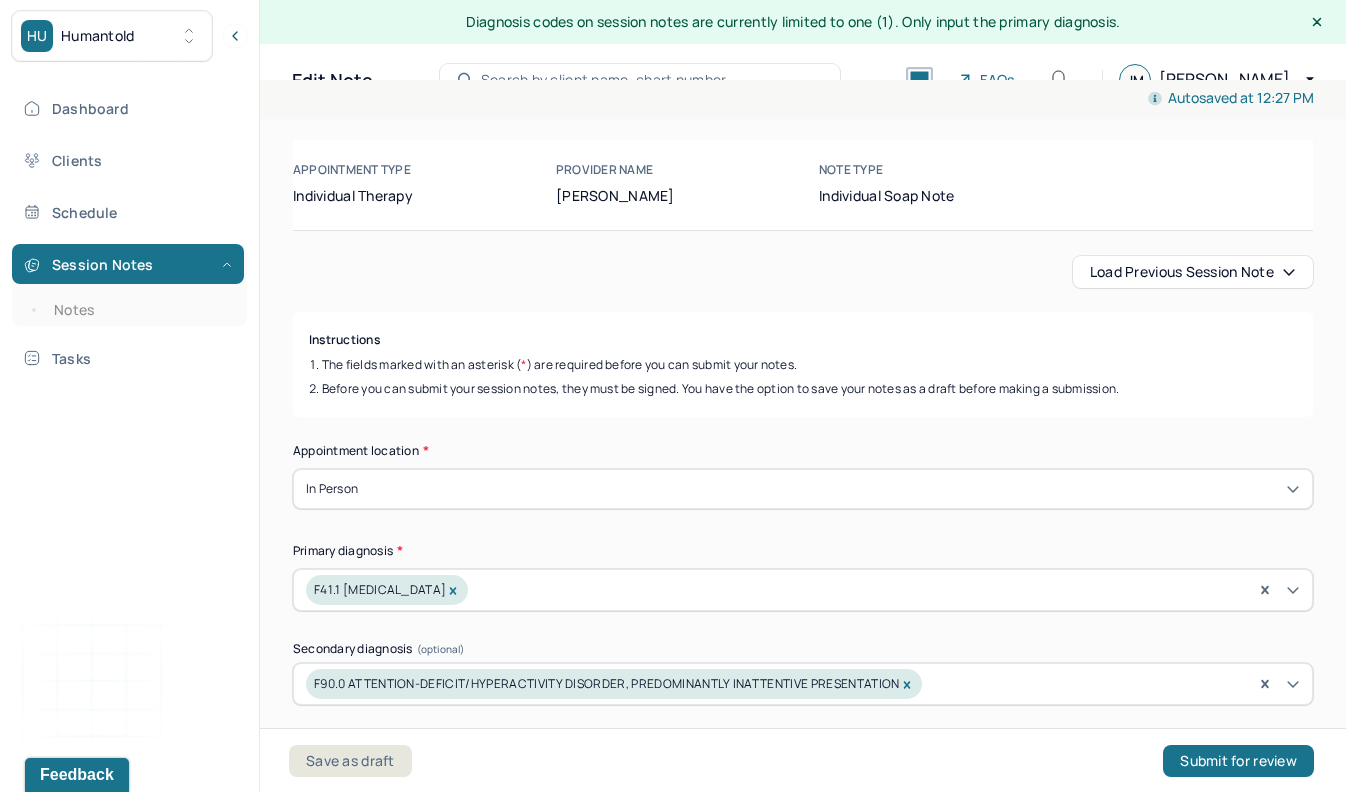 scroll, scrollTop: 114, scrollLeft: 0, axis: vertical 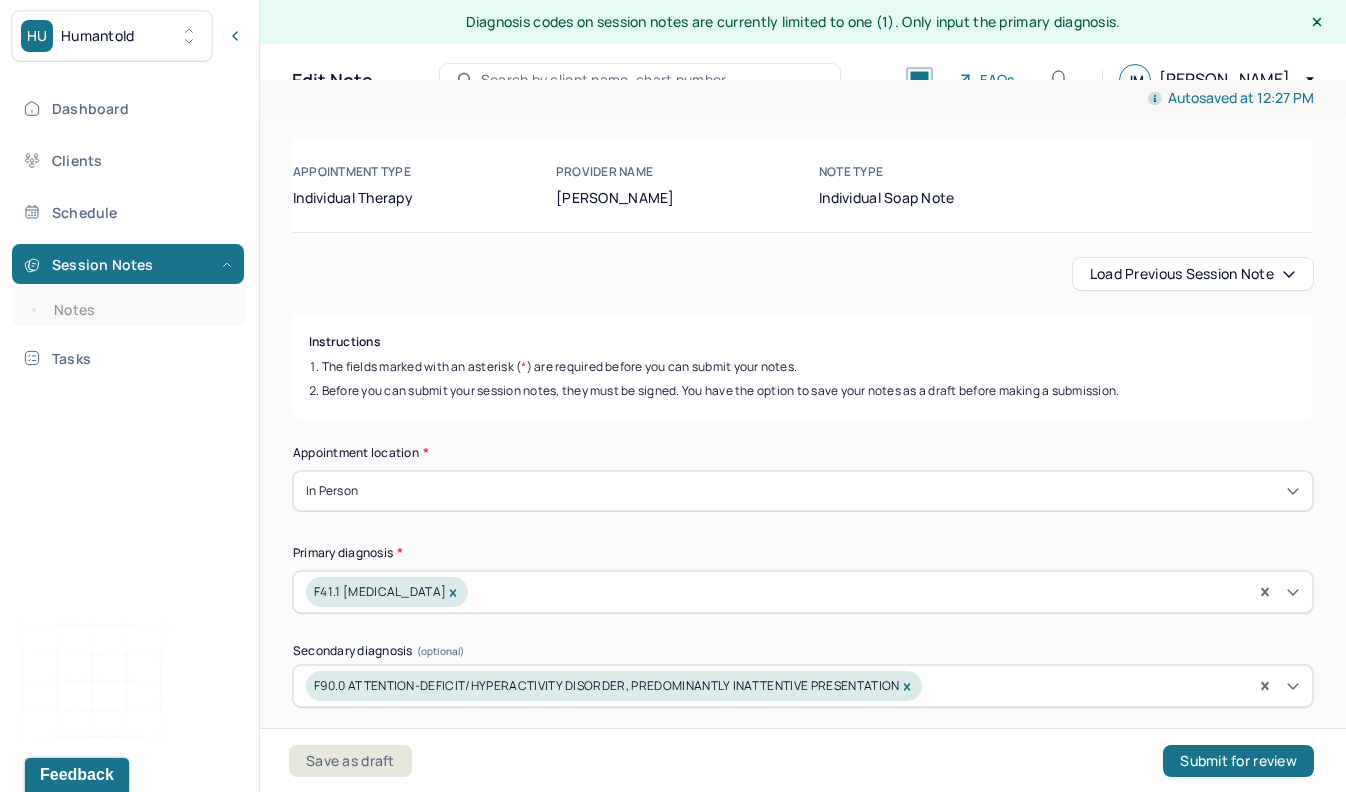 click on "Load previous session note" at bounding box center (803, 274) 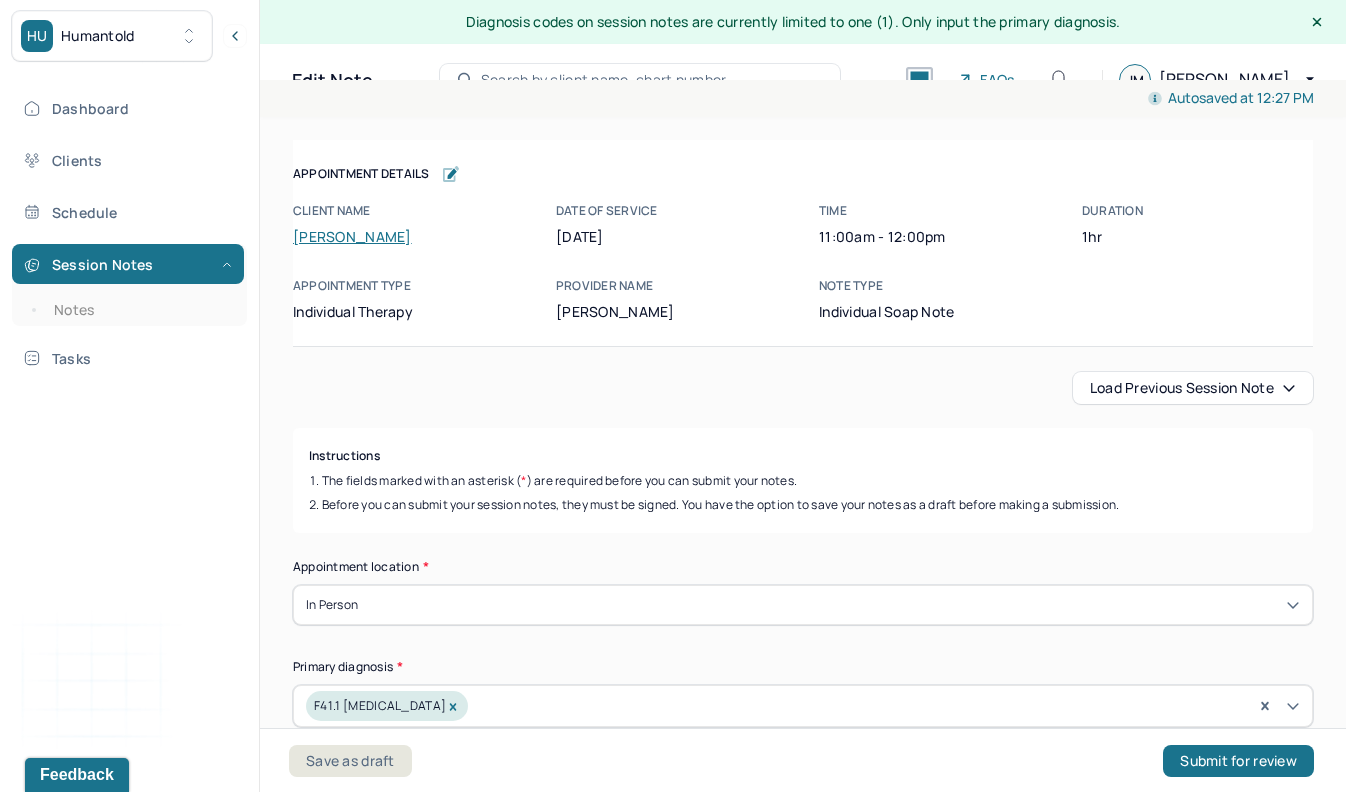 click on "Appointment Details     Client name [PERSON_NAME] Date of service [DATE] Time 11:00am - 12:00pm Duration 1hr Appointment type individual therapy Provider name [PERSON_NAME] Note type Individual soap note Appointment Details     Client name [PERSON_NAME] Date of service [DATE] Time 11:00am - 12:00pm Duration 1hr Appointment type individual therapy Provider name [PERSON_NAME] Note type Individual soap note" at bounding box center [803, 243] 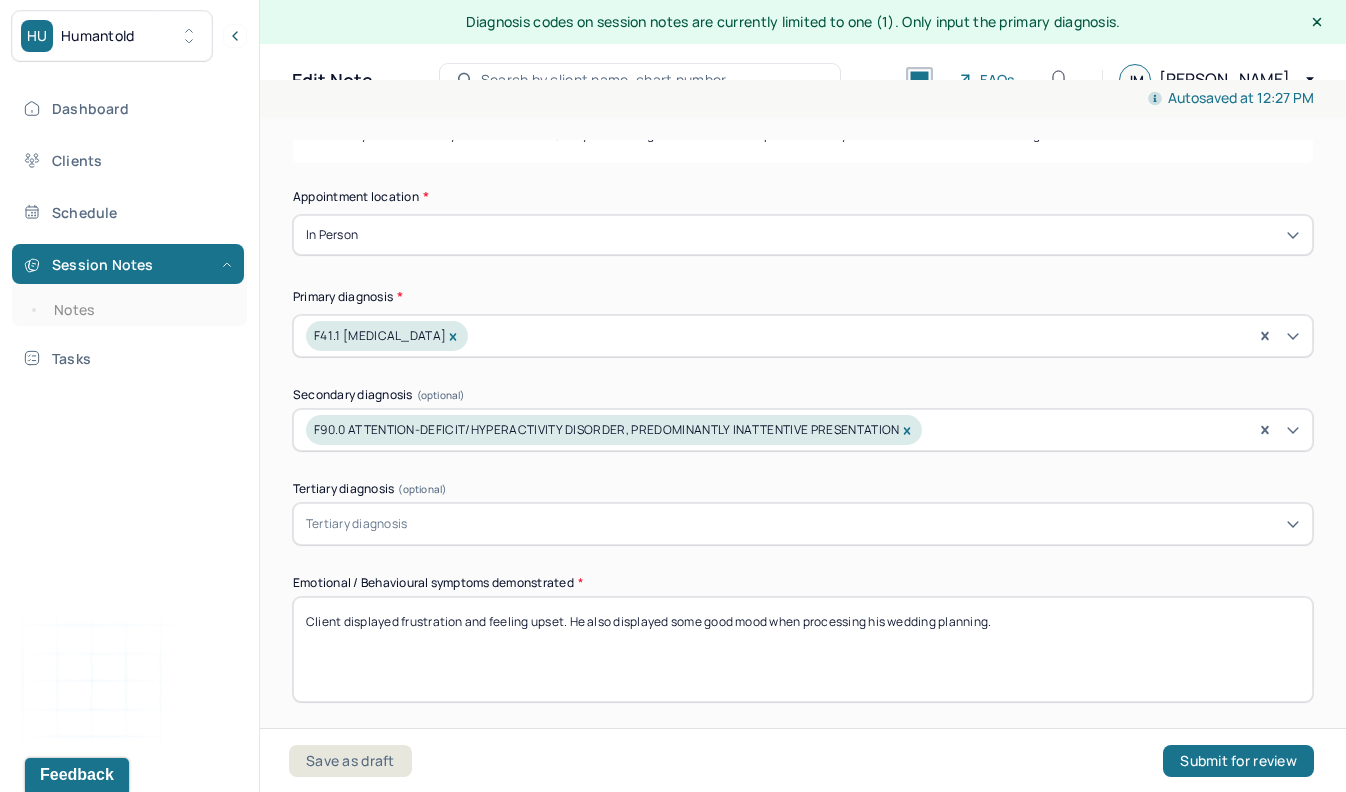 scroll, scrollTop: 370, scrollLeft: 0, axis: vertical 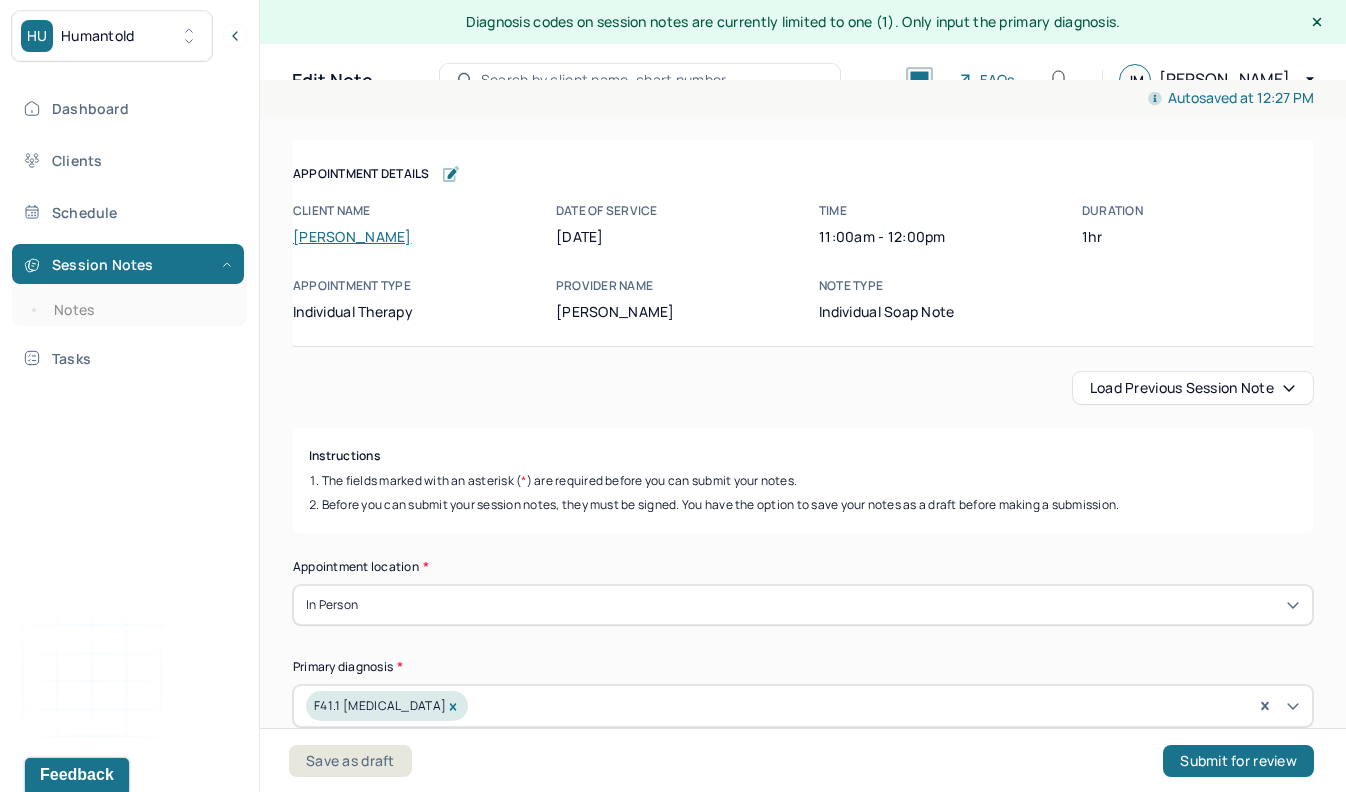 click on "Load previous session note" at bounding box center (803, 388) 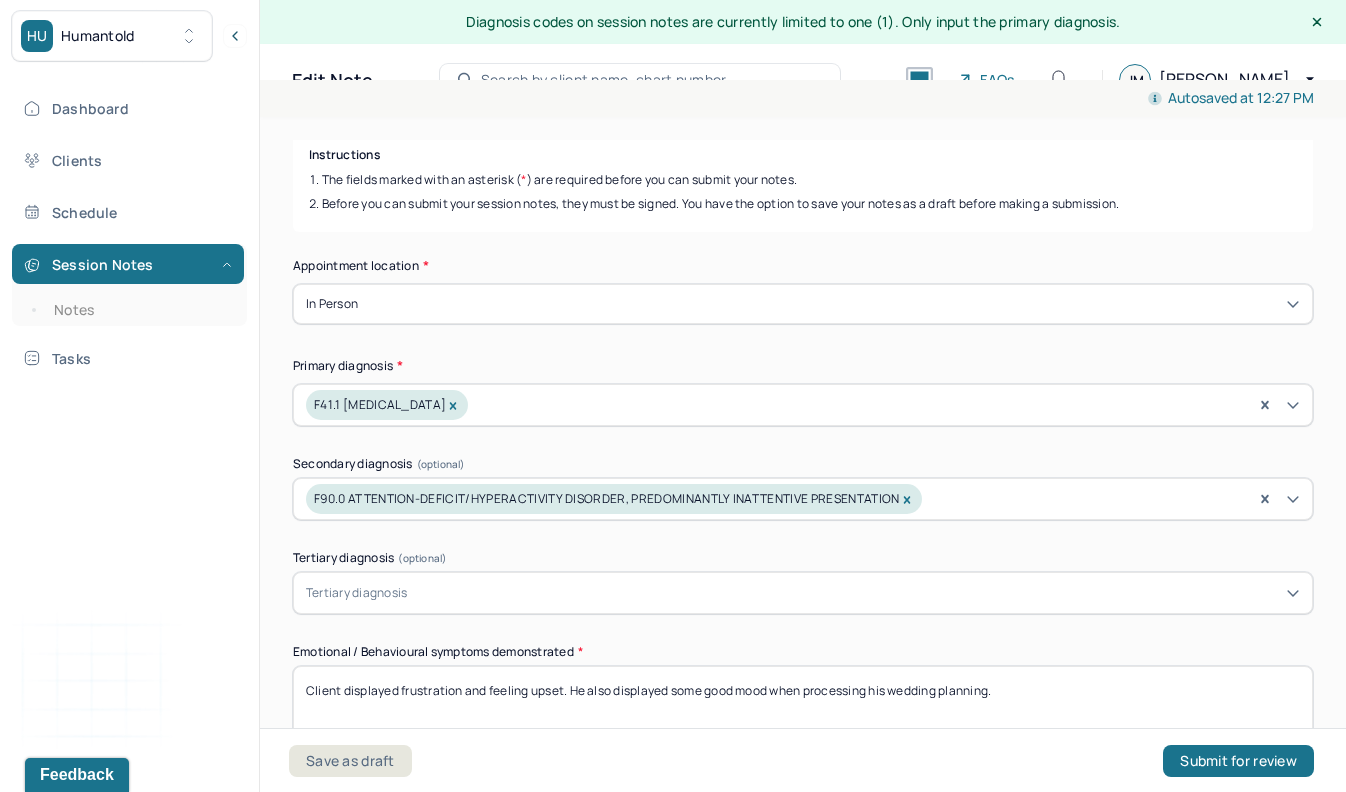 scroll, scrollTop: 307, scrollLeft: 0, axis: vertical 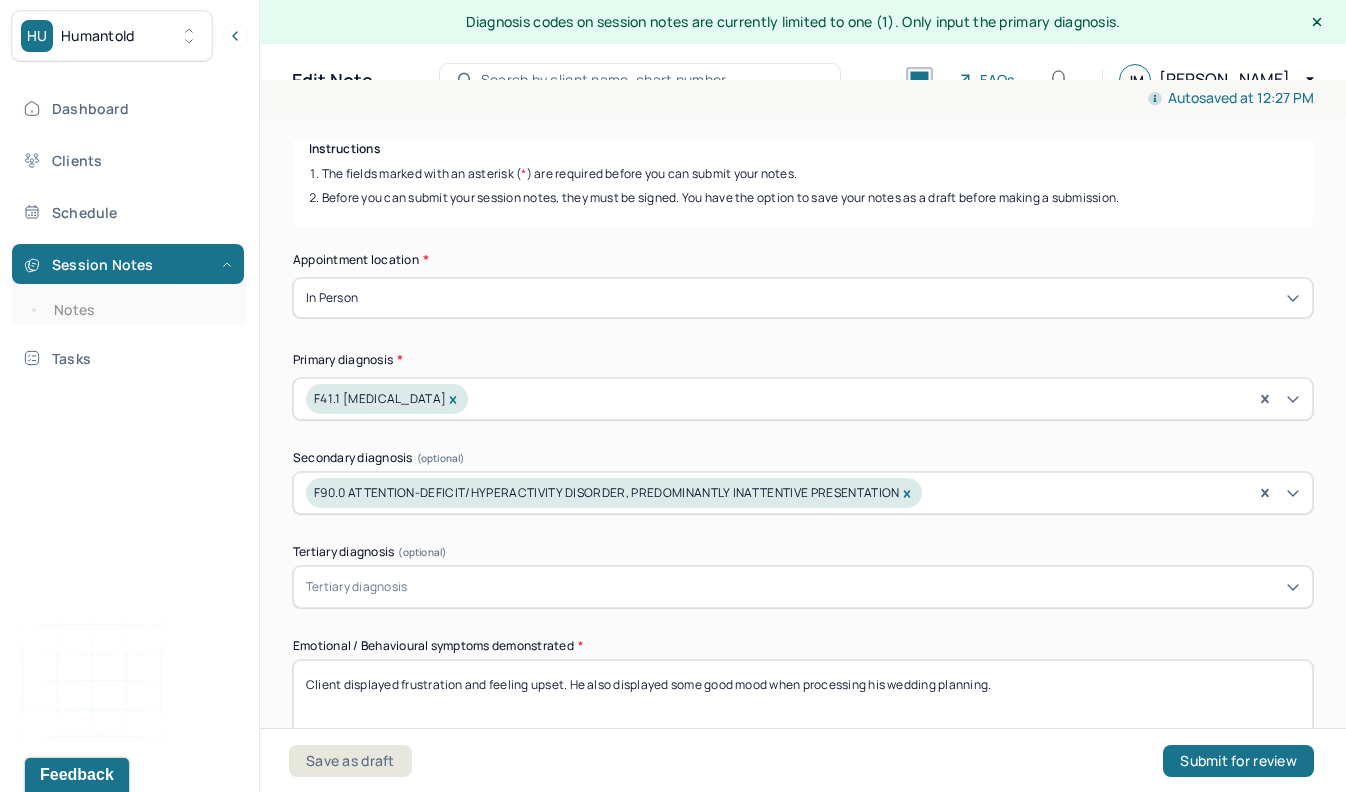 click on "Appointment location * In person Primary diagnosis * F41.1 [MEDICAL_DATA] Secondary diagnosis (optional) F90.0 ATTENTION-DEFICIT/HYPERACTIVITY DISORDER, PREDOMINANTLY INATTENTIVE PRESENTATION Tertiary diagnosis (optional) Tertiary diagnosis Emotional / Behavioural symptoms demonstrated * Client displayed frustration and feeling upset. He also displayed some good mood when processing his wedding planning. Causing * Maladaptive Functioning Intention for Session * Facilitate coping mechanisms" at bounding box center (803, 607) 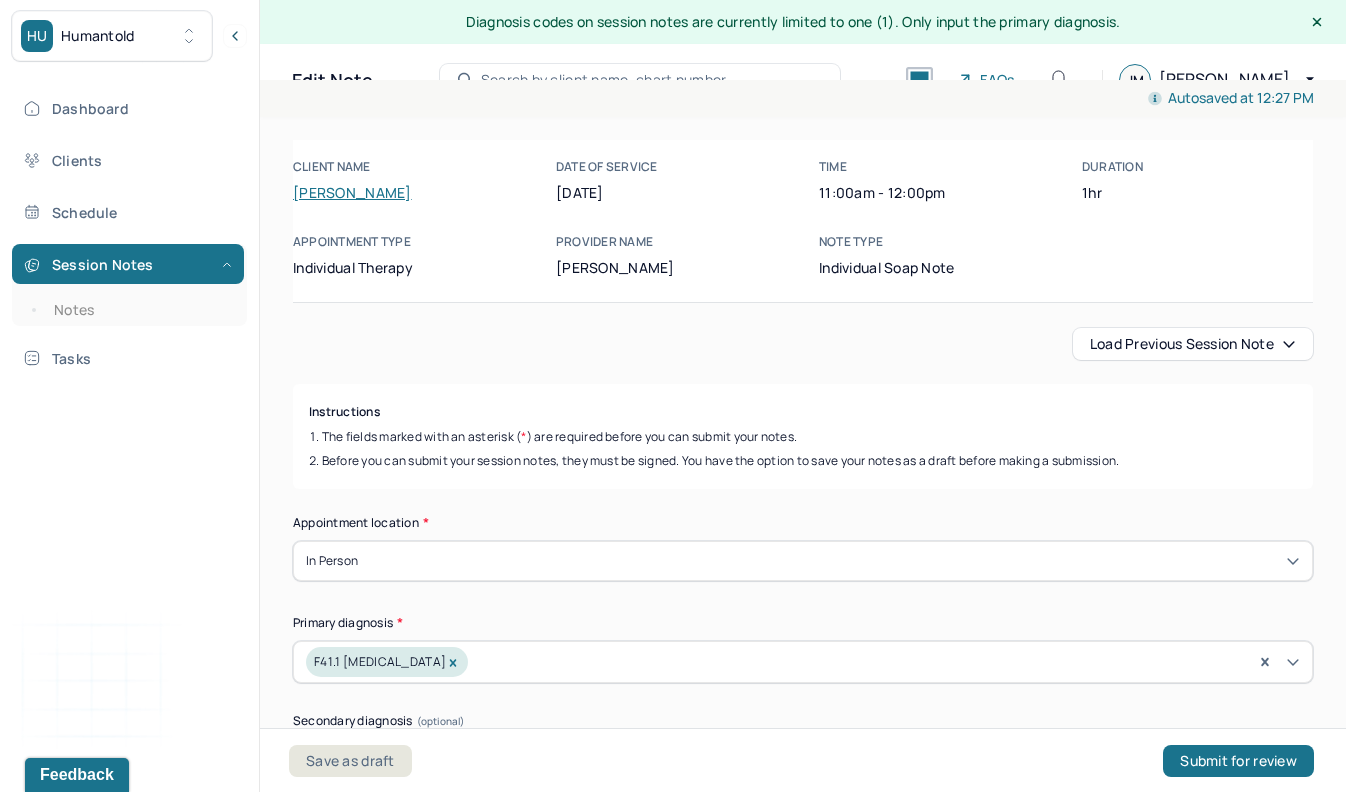scroll, scrollTop: 0, scrollLeft: 0, axis: both 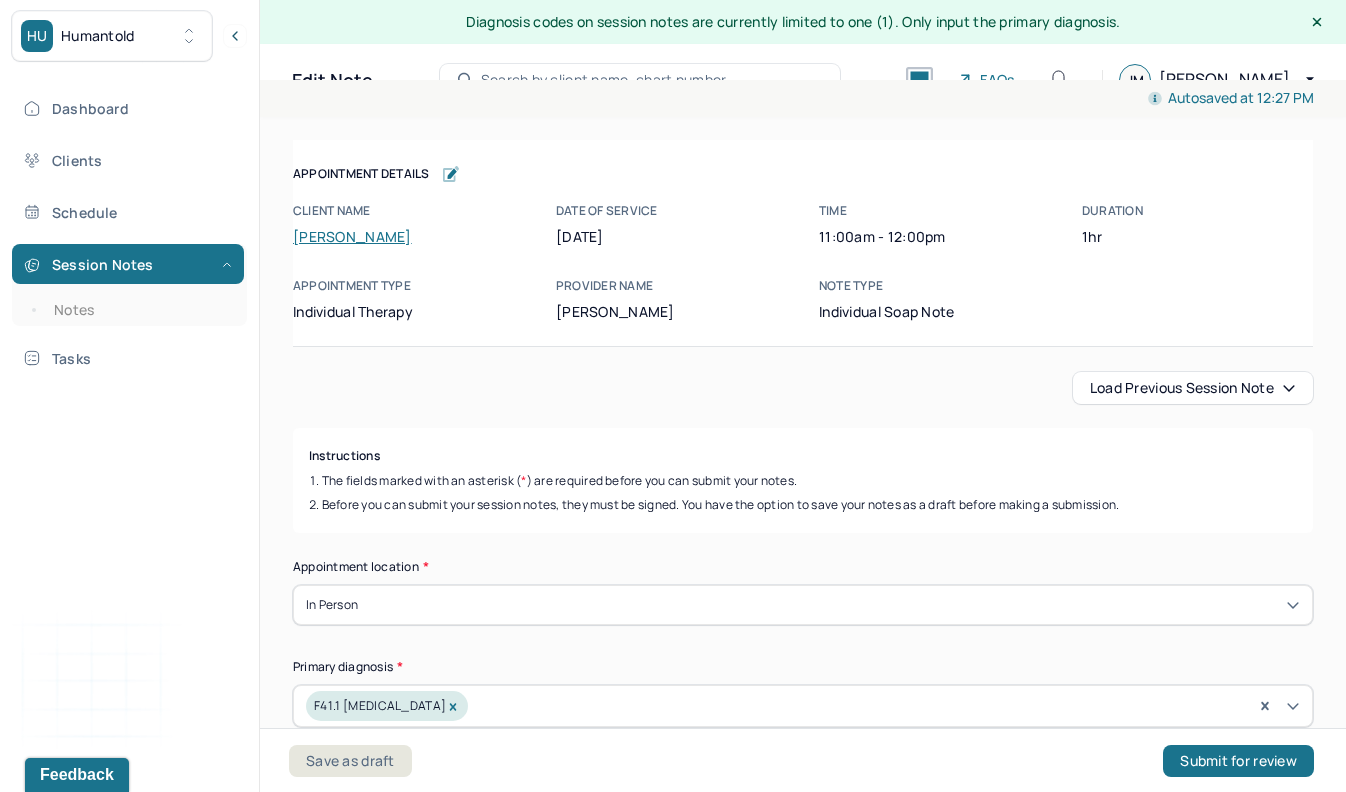 click on "Autosaved at 12:27 PM Appointment Details     Client name [PERSON_NAME] Date of service [DATE] Time 11:00am - 12:00pm Duration 1hr Appointment type individual therapy Provider name [PERSON_NAME] Note type Individual soap note Appointment Details     Client name [PERSON_NAME] Date of service [DATE] Time 11:00am - 12:00pm Duration 1hr Appointment type individual therapy Provider name [PERSON_NAME] Note type Individual soap note   Load previous session note   Instructions The fields marked with an asterisk ( * ) are required before you can submit your notes. Before you can submit your session notes, they must be signed. You have the option to save your notes as a draft before making a submission. Appointment location * In person Primary diagnosis * F41.1 [MEDICAL_DATA] Secondary diagnosis (optional) F90.0 ATTENTION-DEFICIT/HYPERACTIVITY DISORDER, PREDOMINANTLY INATTENTIVE PRESENTATION Tertiary diagnosis (optional) Tertiary diagnosis Emotional / Behavioural symptoms demonstrated * * * *" at bounding box center [803, 2280] 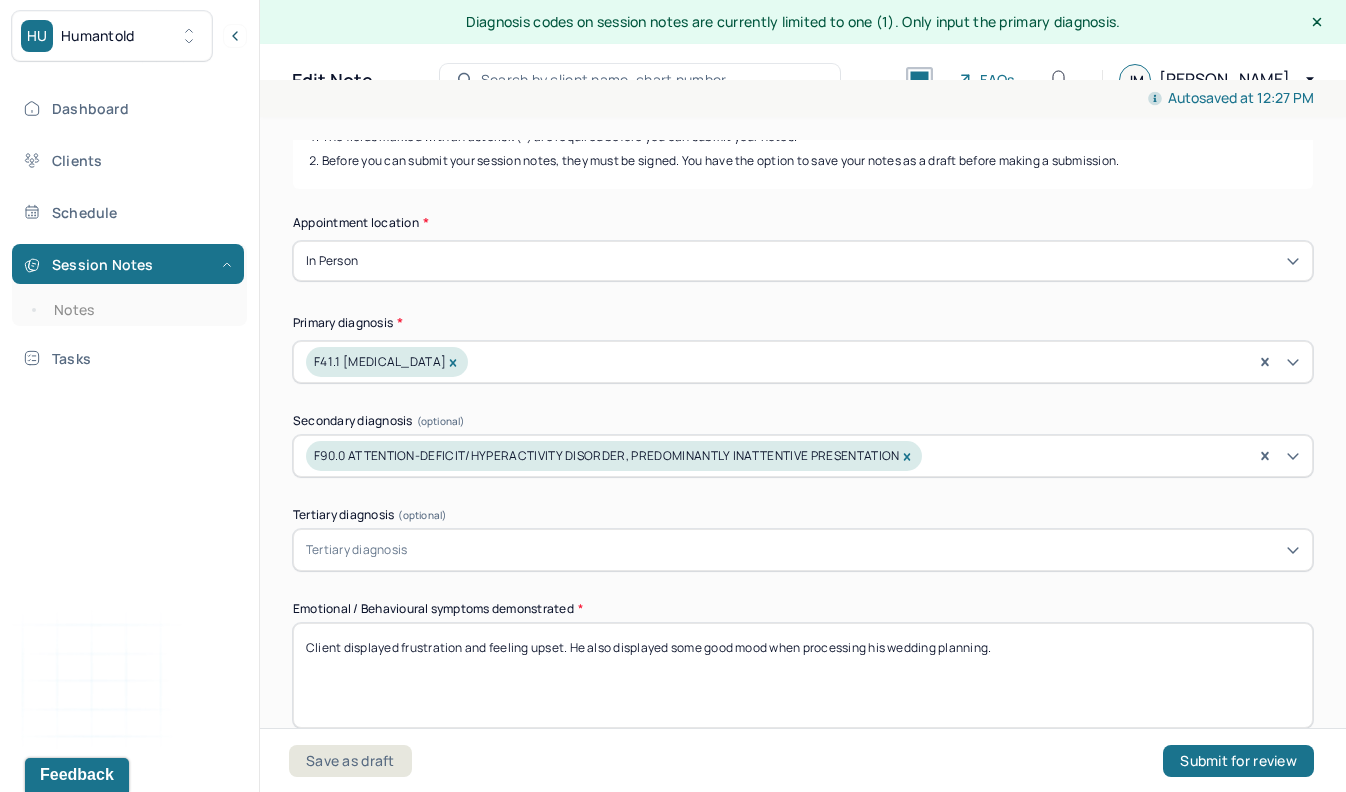 scroll, scrollTop: 353, scrollLeft: 0, axis: vertical 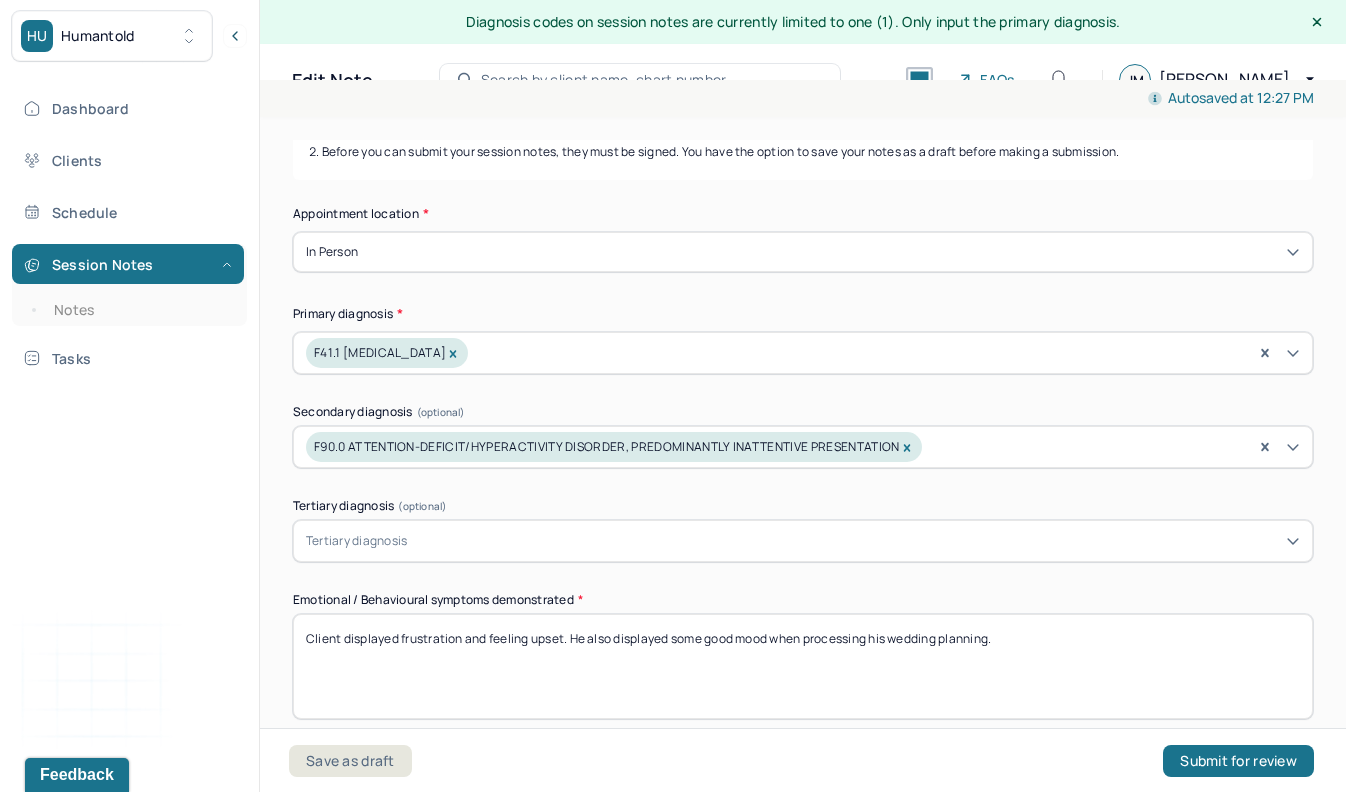 click on "Appointment location * In person Primary diagnosis * F41.1 [MEDICAL_DATA] Secondary diagnosis (optional) F90.0 ATTENTION-DEFICIT/HYPERACTIVITY DISORDER, PREDOMINANTLY INATTENTIVE PRESENTATION Tertiary diagnosis (optional) Tertiary diagnosis Emotional / Behavioural symptoms demonstrated * Client displayed frustration and feeling upset. He also displayed some good mood when processing his wedding planning. Causing * Maladaptive Functioning Intention for Session * Facilitate coping mechanisms" at bounding box center [803, 561] 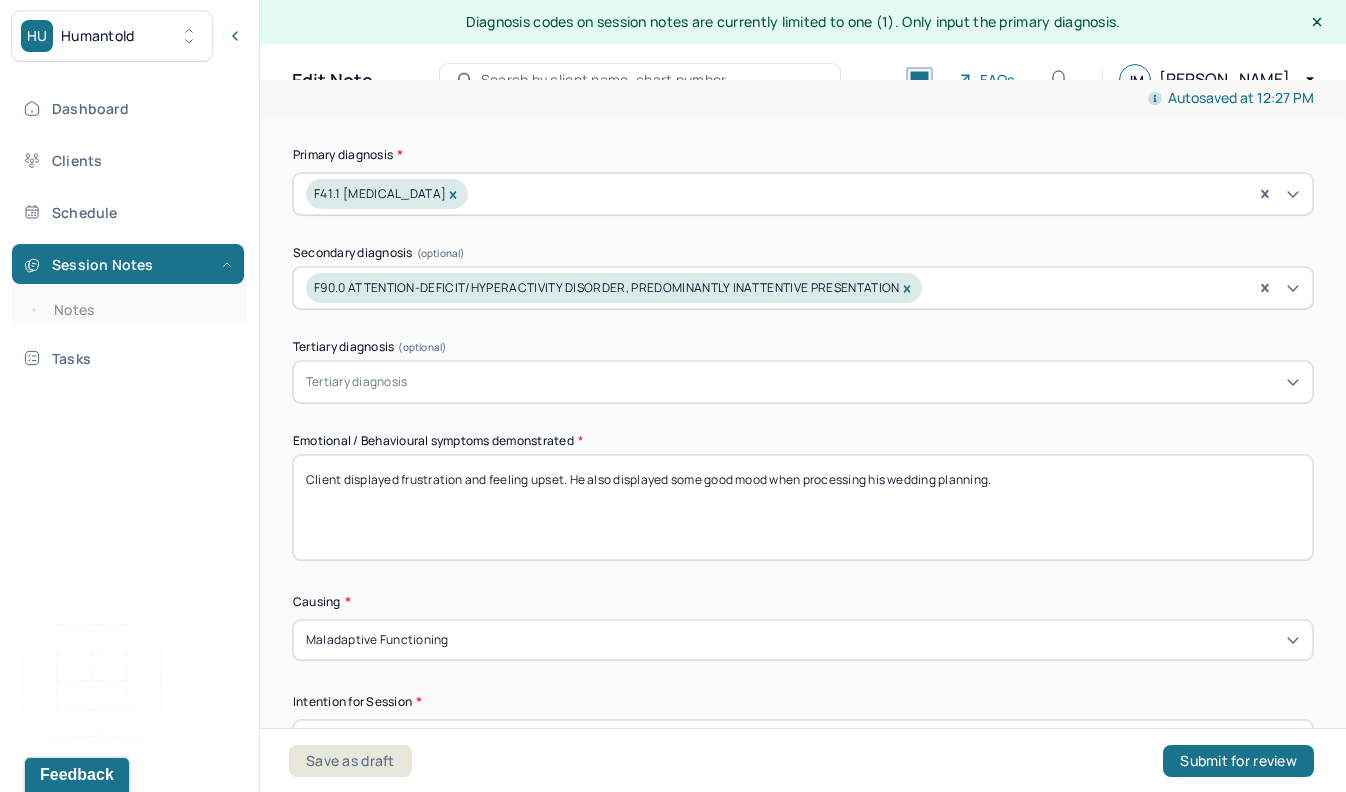 scroll, scrollTop: 517, scrollLeft: 0, axis: vertical 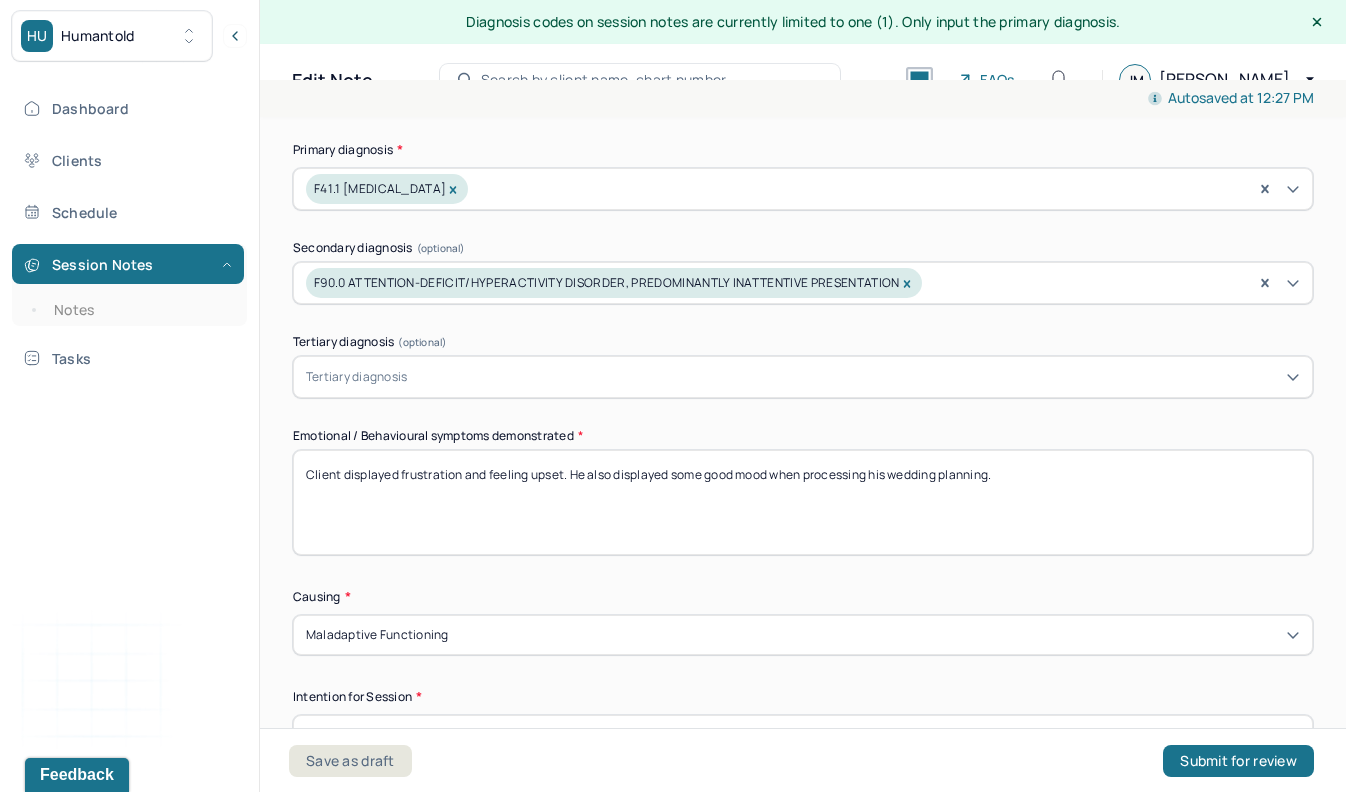 click on "Appointment location * In person Primary diagnosis * F41.1 [MEDICAL_DATA] Secondary diagnosis (optional) F90.0 ATTENTION-DEFICIT/HYPERACTIVITY DISORDER, PREDOMINANTLY INATTENTIVE PRESENTATION Tertiary diagnosis (optional) Tertiary diagnosis Emotional / Behavioural symptoms demonstrated * Client displayed frustration and feeling upset. He also displayed some good mood when processing his wedding planning. Causing * Maladaptive Functioning Intention for Session * Facilitate coping mechanisms" at bounding box center (803, 397) 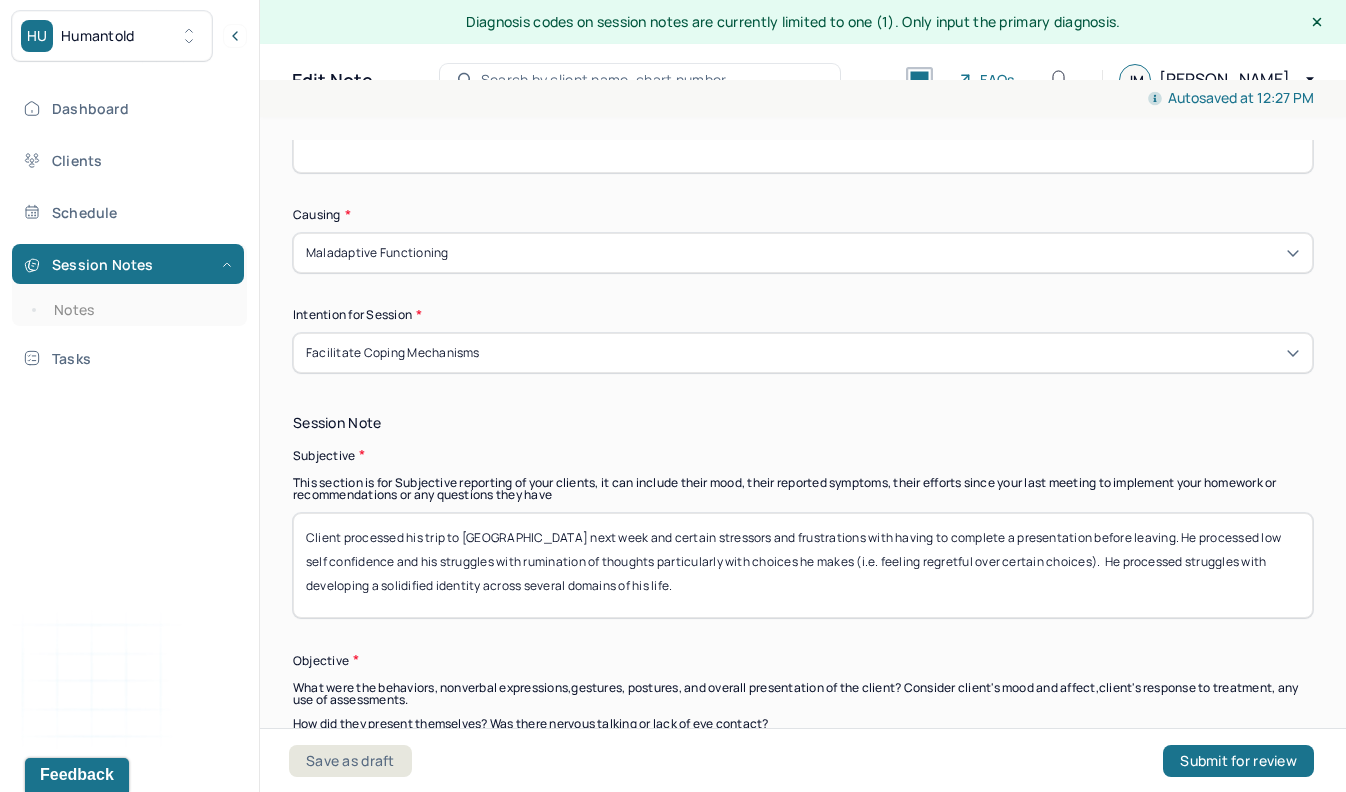 scroll, scrollTop: 902, scrollLeft: 0, axis: vertical 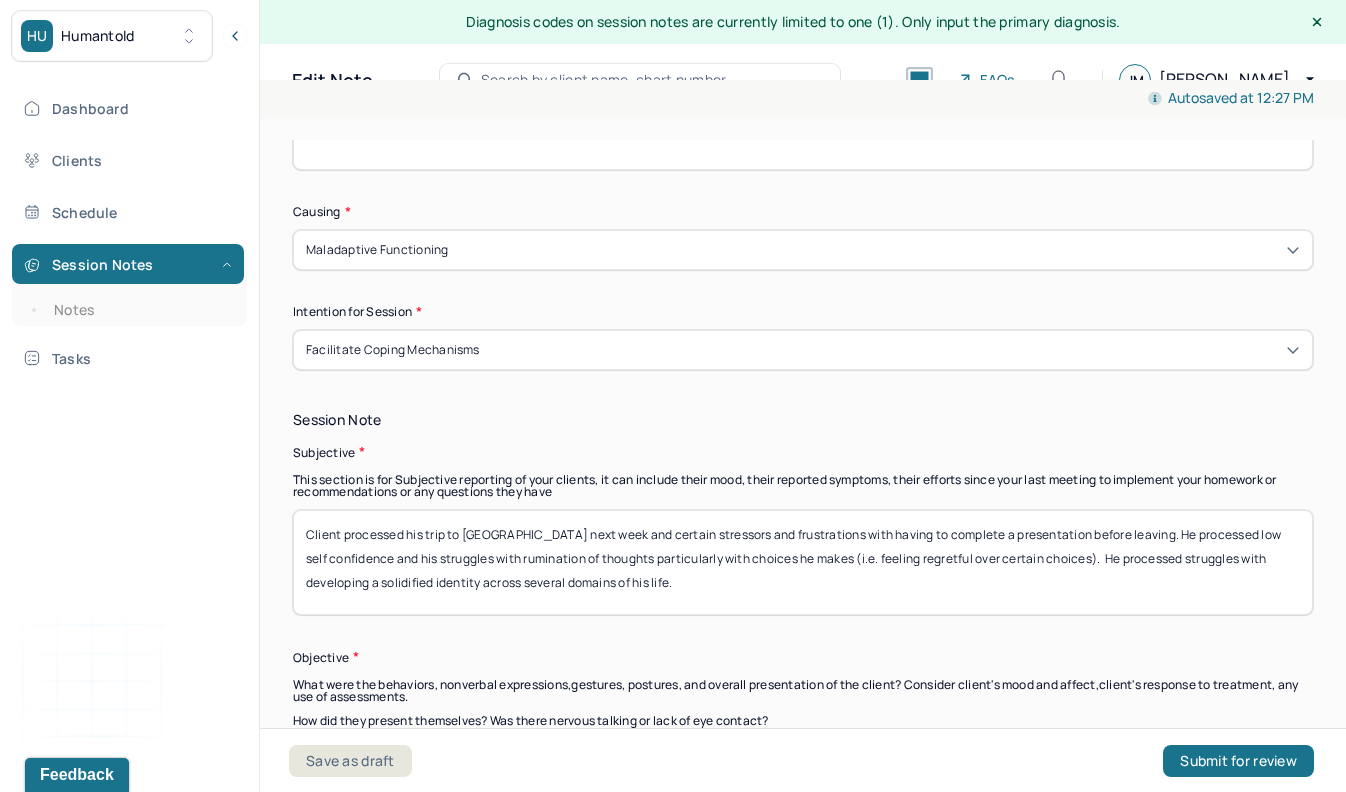 drag, startPoint x: 676, startPoint y: 585, endPoint x: 408, endPoint y: 543, distance: 271.2711 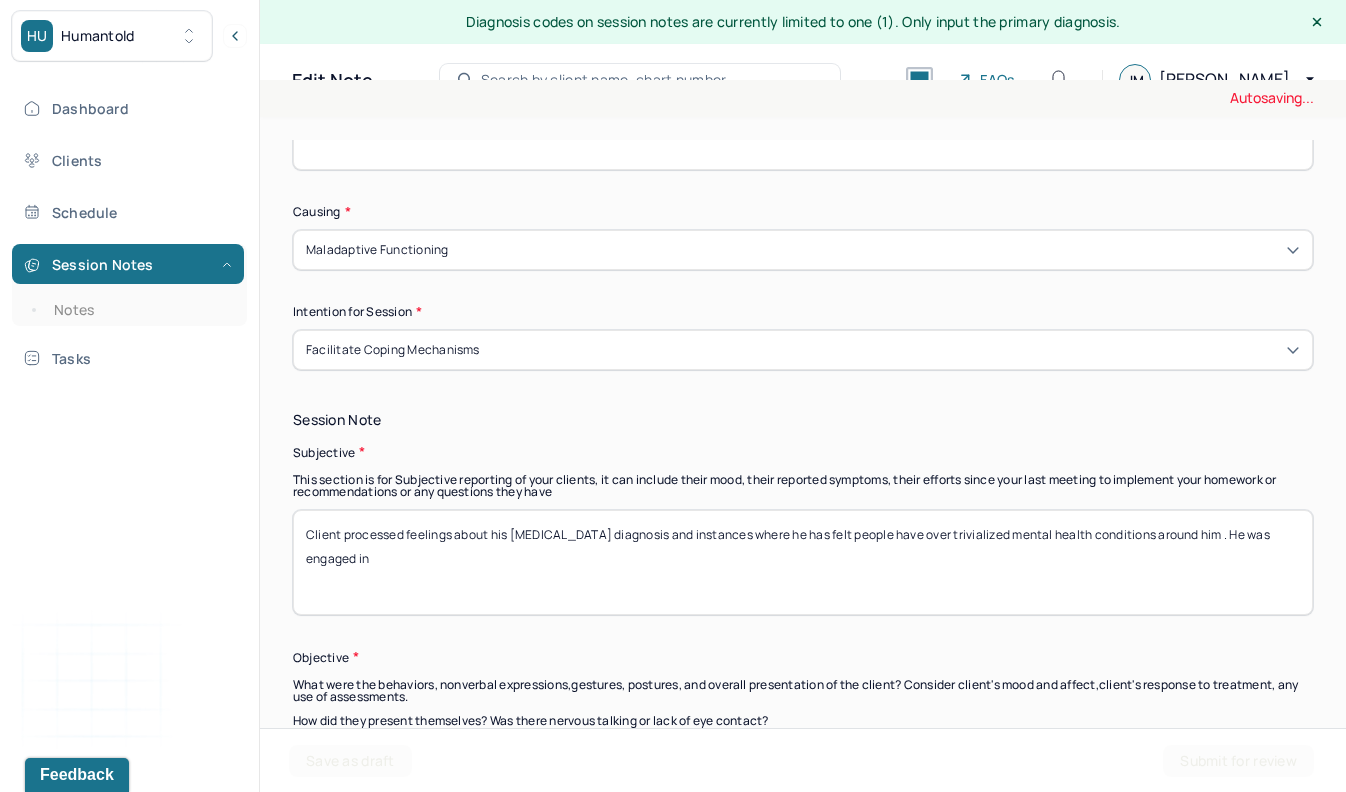 click on "Client processed his trip to [GEOGRAPHIC_DATA] next week and certain stressors and frustrations with having to complete a presentation before leaving. He processed low self confidence and his struggles with rumination of thoughts particularly with choices he makes (i.e. feeling regretful over certain choices).  He processed struggles with developing a solidified identity across several domains of his life." at bounding box center (803, 562) 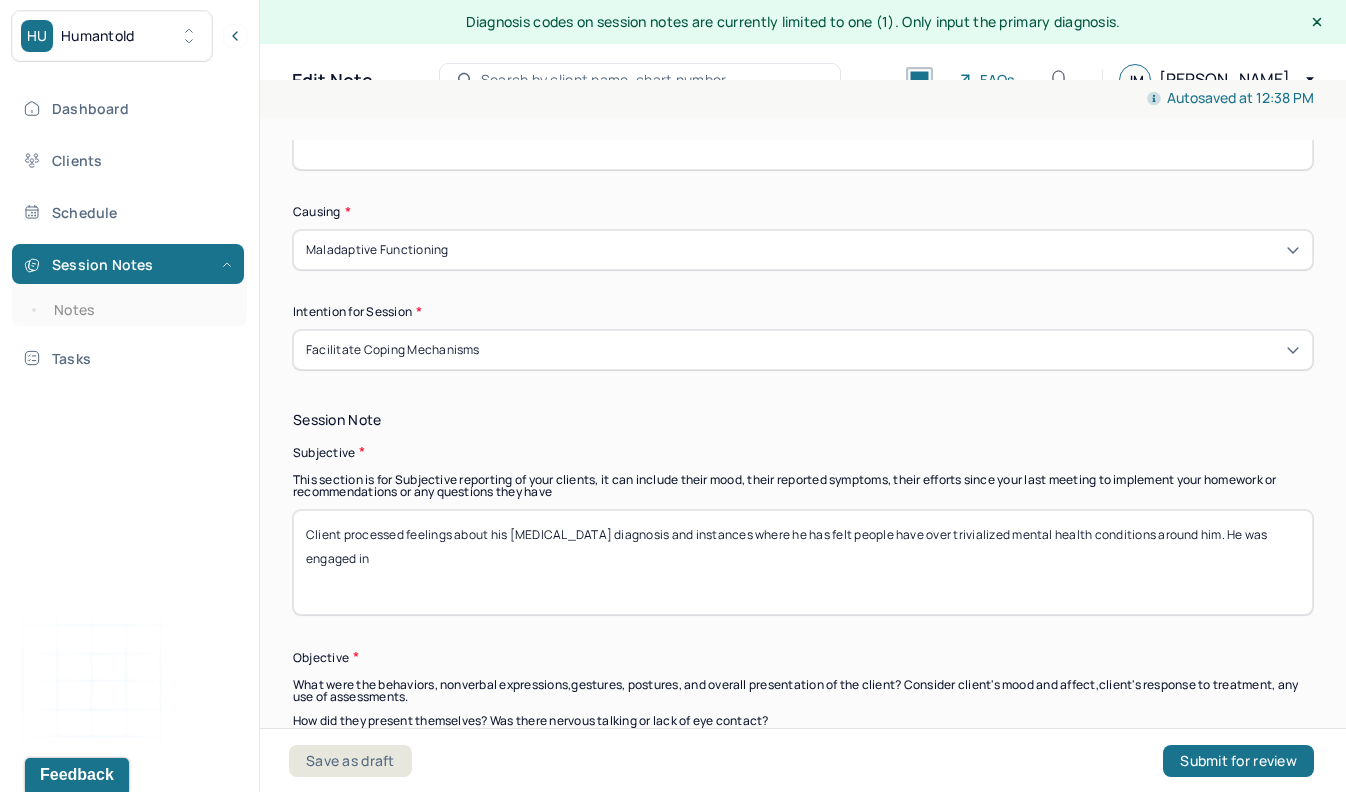 click on "Client processed feelings about his [MEDICAL_DATA] diagnosis and instances where he has felt people have over trivialized mental health conditions around him . He was engaged in" at bounding box center (803, 562) 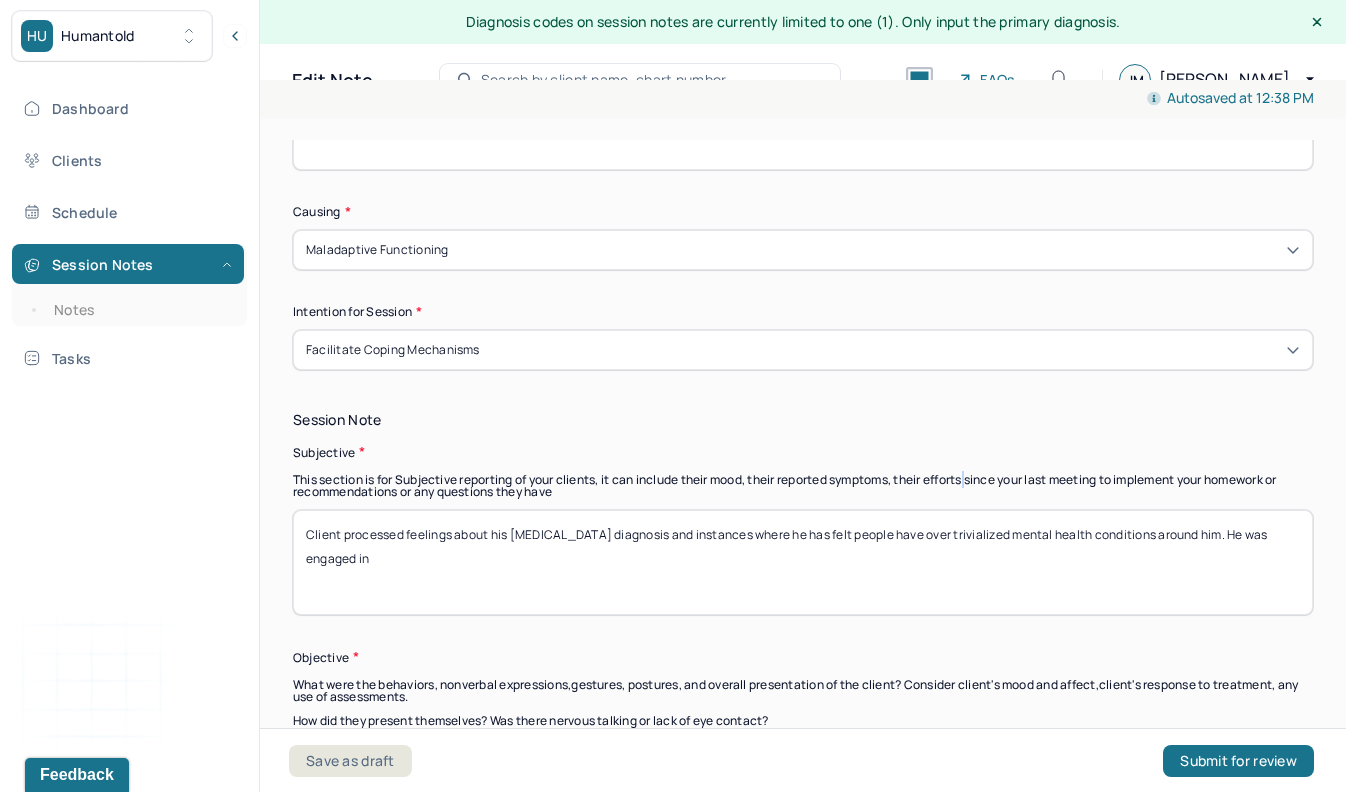 click on "This section is for Subjective reporting of your clients, it can include their mood, their reported symptoms, their efforts since your last meeting to implement your homework or recommendations or any questions they have" at bounding box center [803, 486] 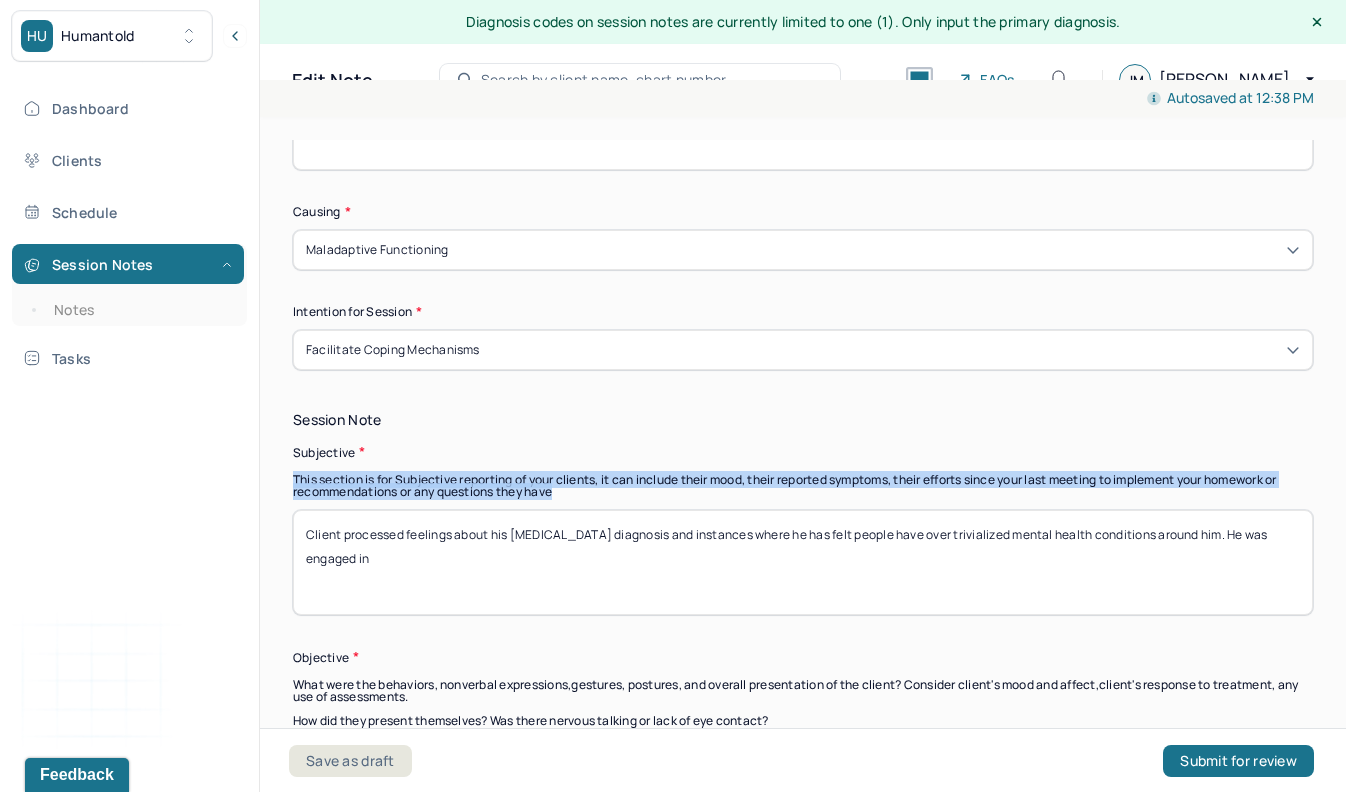 click on "This section is for Subjective reporting of your clients, it can include their mood, their reported symptoms, their efforts since your last meeting to implement your homework or recommendations or any questions they have" at bounding box center [803, 486] 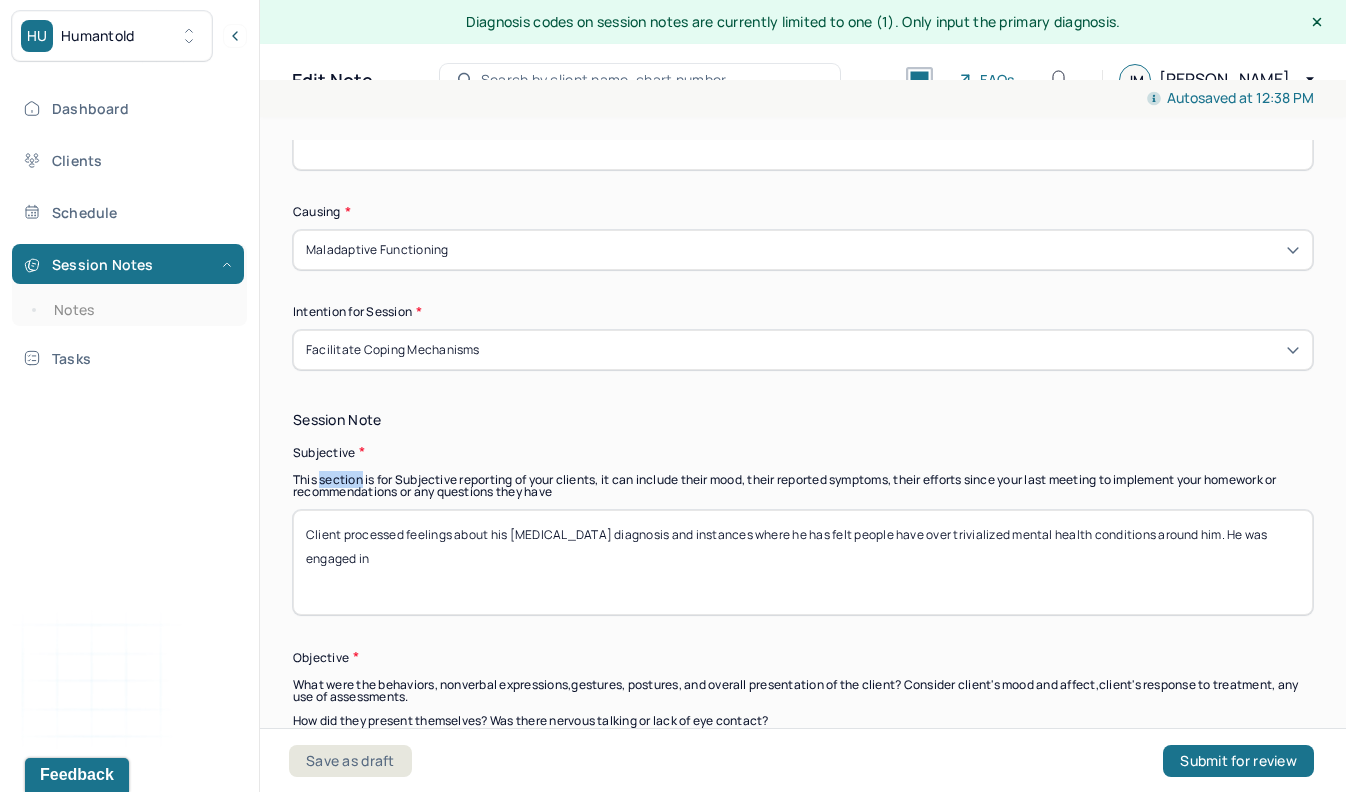 click on "This section is for Subjective reporting of your clients, it can include their mood, their reported symptoms, their efforts since your last meeting to implement your homework or recommendations or any questions they have" at bounding box center (803, 486) 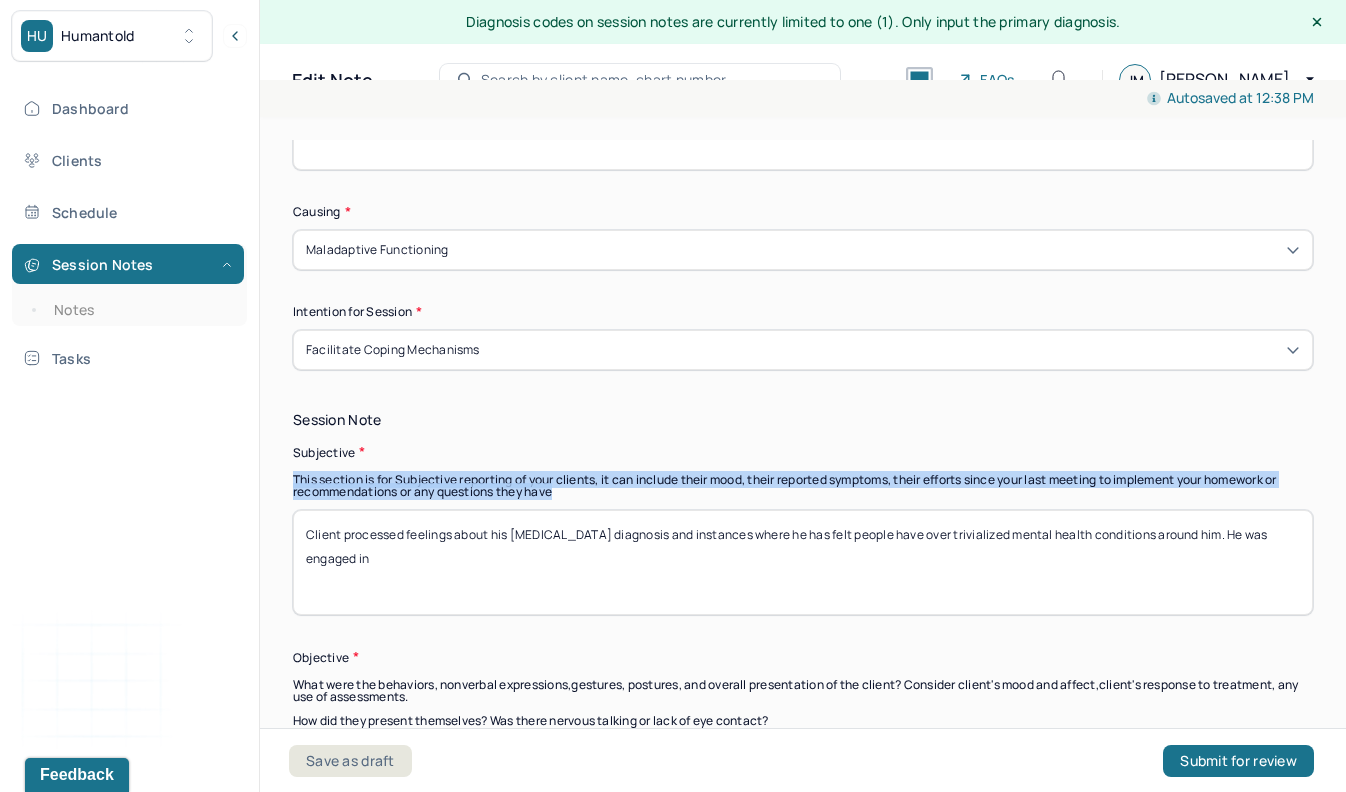 click on "This section is for Subjective reporting of your clients, it can include their mood, their reported symptoms, their efforts since your last meeting to implement your homework or recommendations or any questions they have" at bounding box center [803, 486] 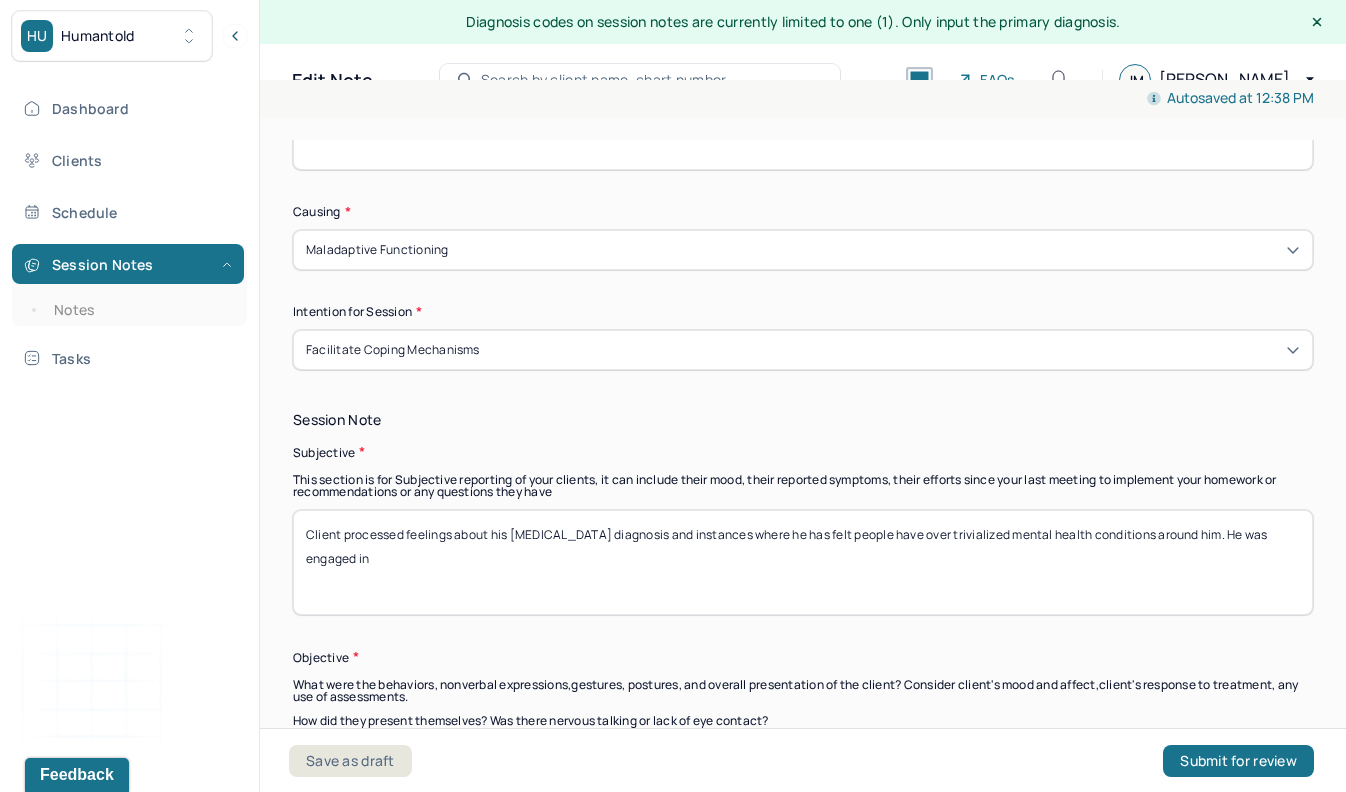 click on "This section is for Subjective reporting of your clients, it can include their mood, their reported symptoms, their efforts since your last meeting to implement your homework or recommendations or any questions they have" at bounding box center (803, 486) 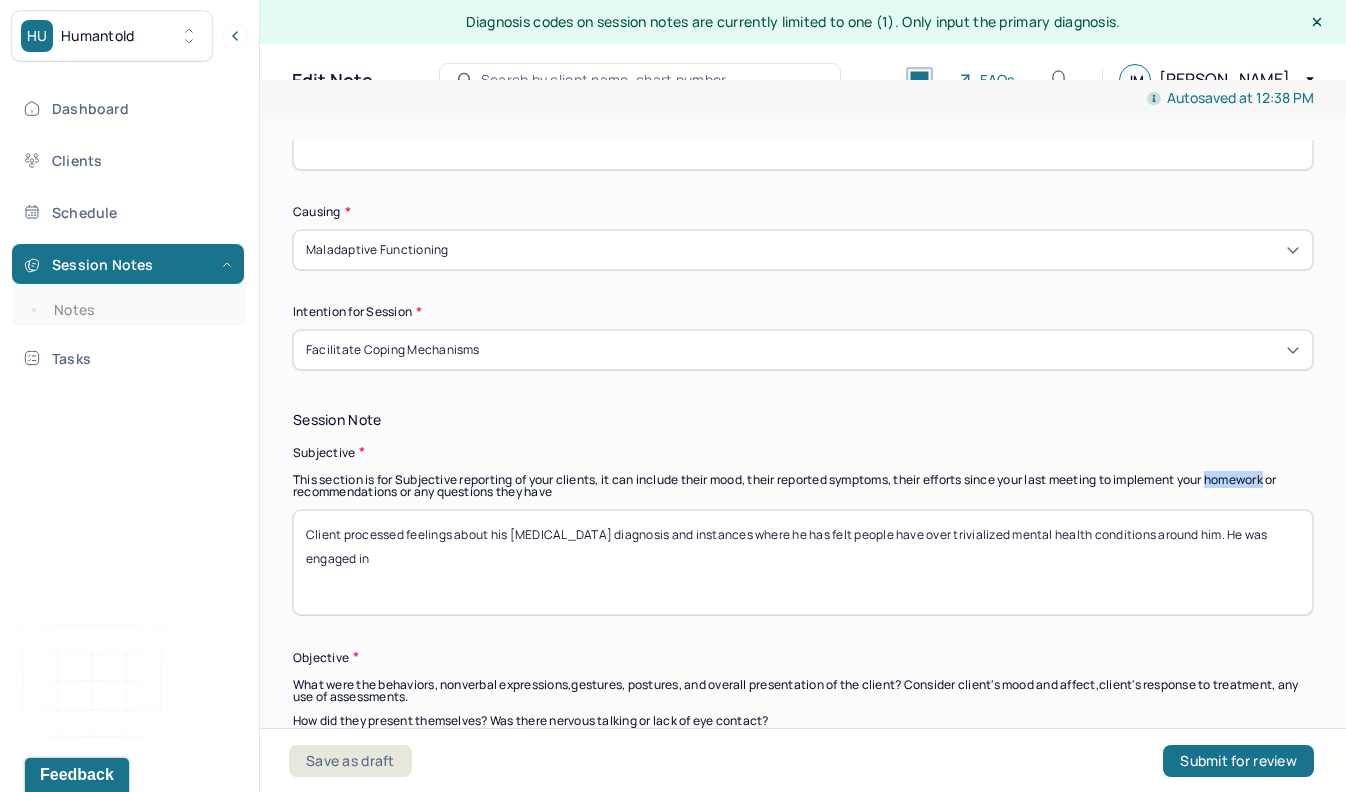 click on "This section is for Subjective reporting of your clients, it can include their mood, their reported symptoms, their efforts since your last meeting to implement your homework or recommendations or any questions they have" at bounding box center (803, 486) 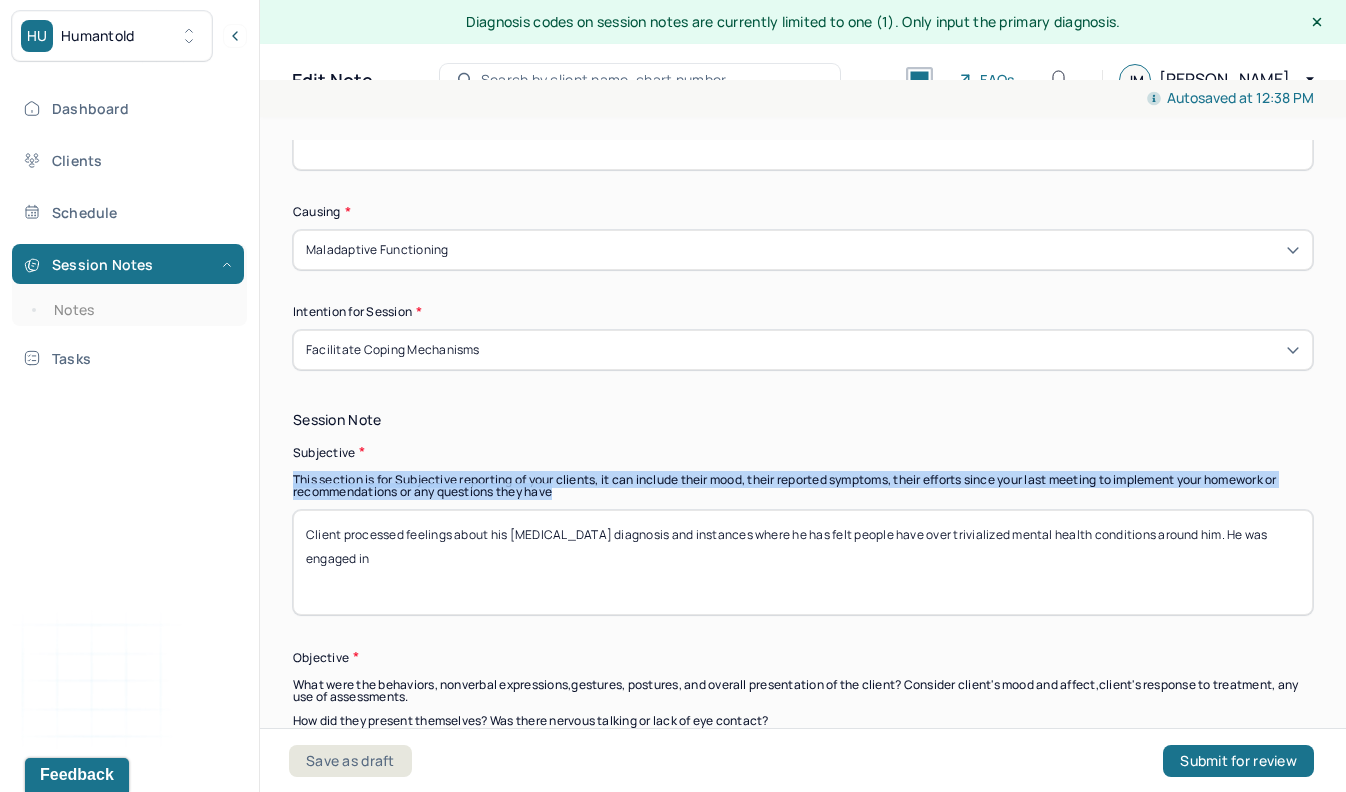 click on "This section is for Subjective reporting of your clients, it can include their mood, their reported symptoms, their efforts since your last meeting to implement your homework or recommendations or any questions they have" at bounding box center [803, 486] 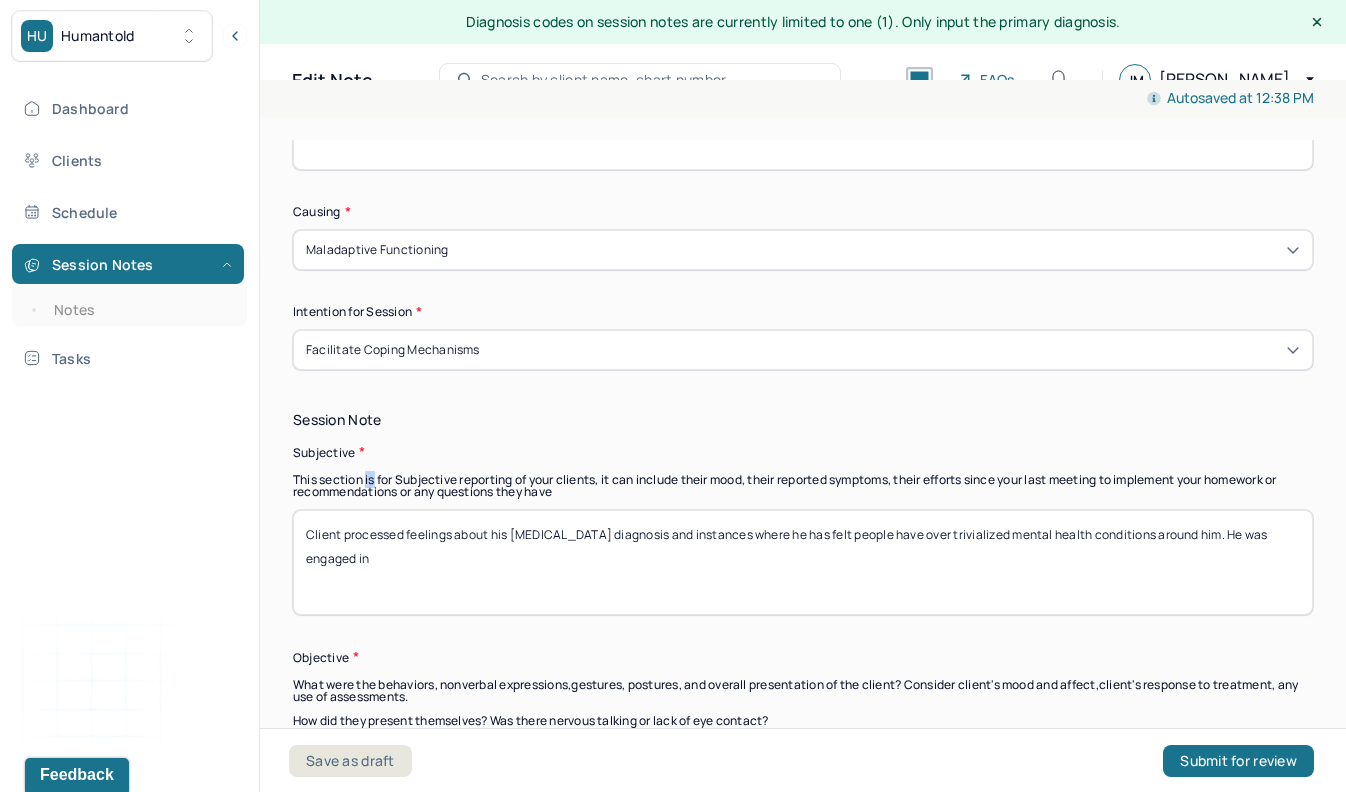 click on "This section is for Subjective reporting of your clients, it can include their mood, their reported symptoms, their efforts since your last meeting to implement your homework or recommendations or any questions they have" at bounding box center [803, 486] 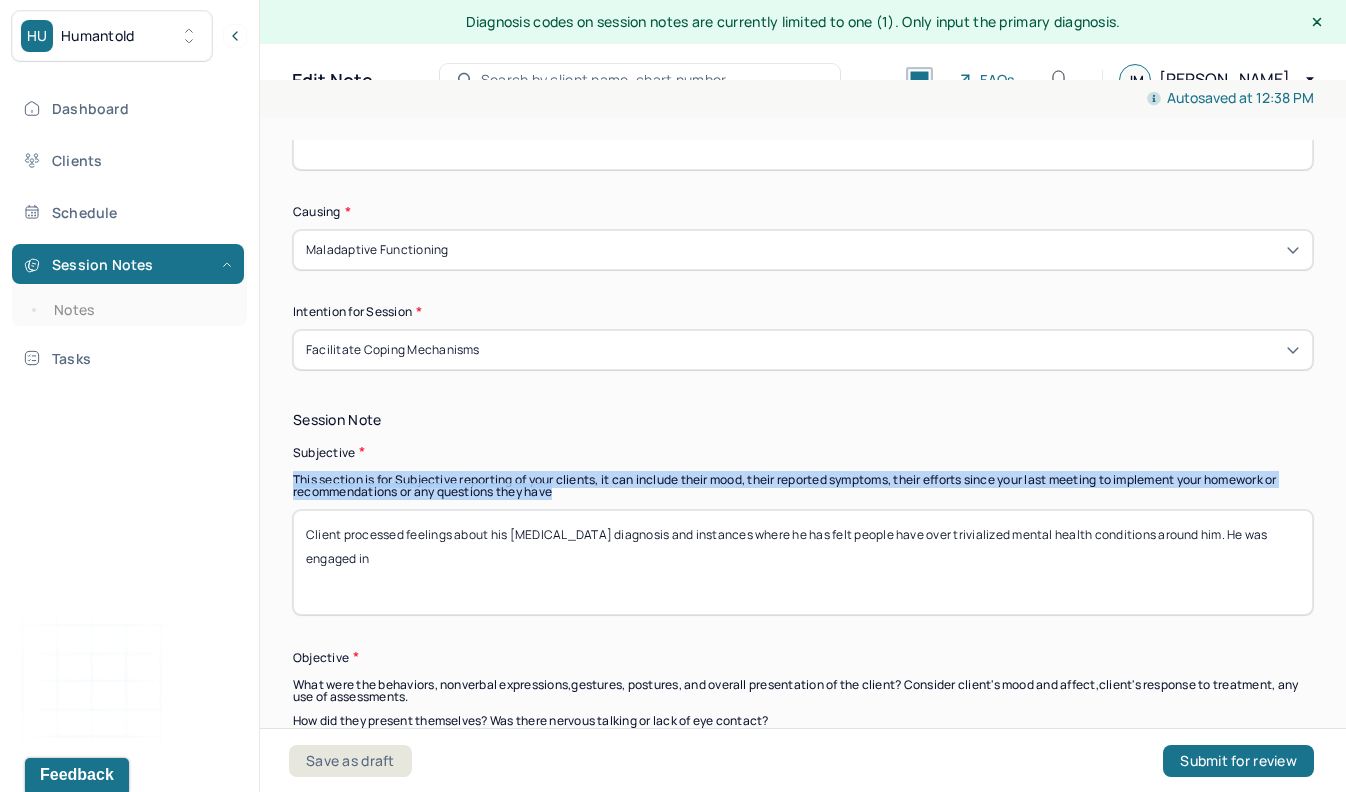 click on "This section is for Subjective reporting of your clients, it can include their mood, their reported symptoms, their efforts since your last meeting to implement your homework or recommendations or any questions they have" at bounding box center (803, 486) 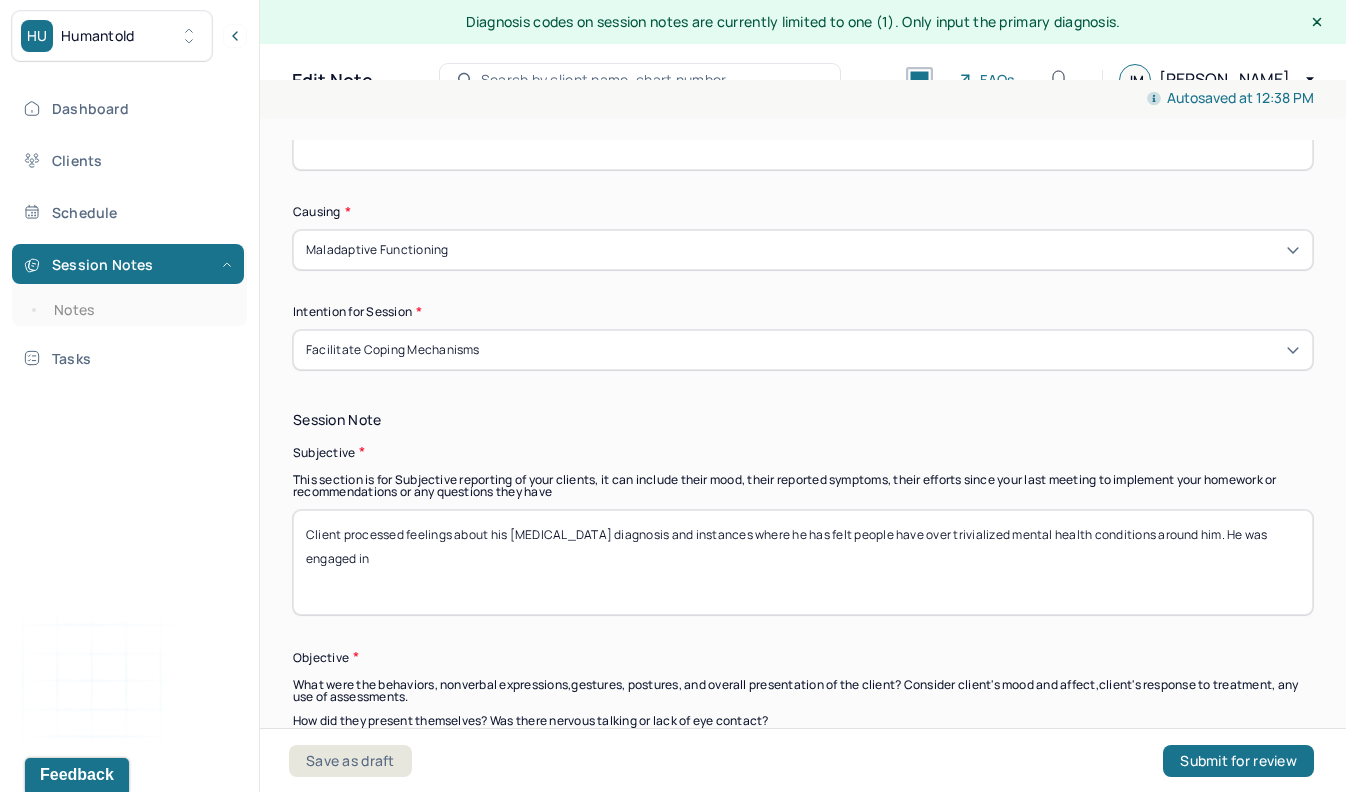 click on "This section is for Subjective reporting of your clients, it can include their mood, their reported symptoms, their efforts since your last meeting to implement your homework or recommendations or any questions they have" at bounding box center [803, 486] 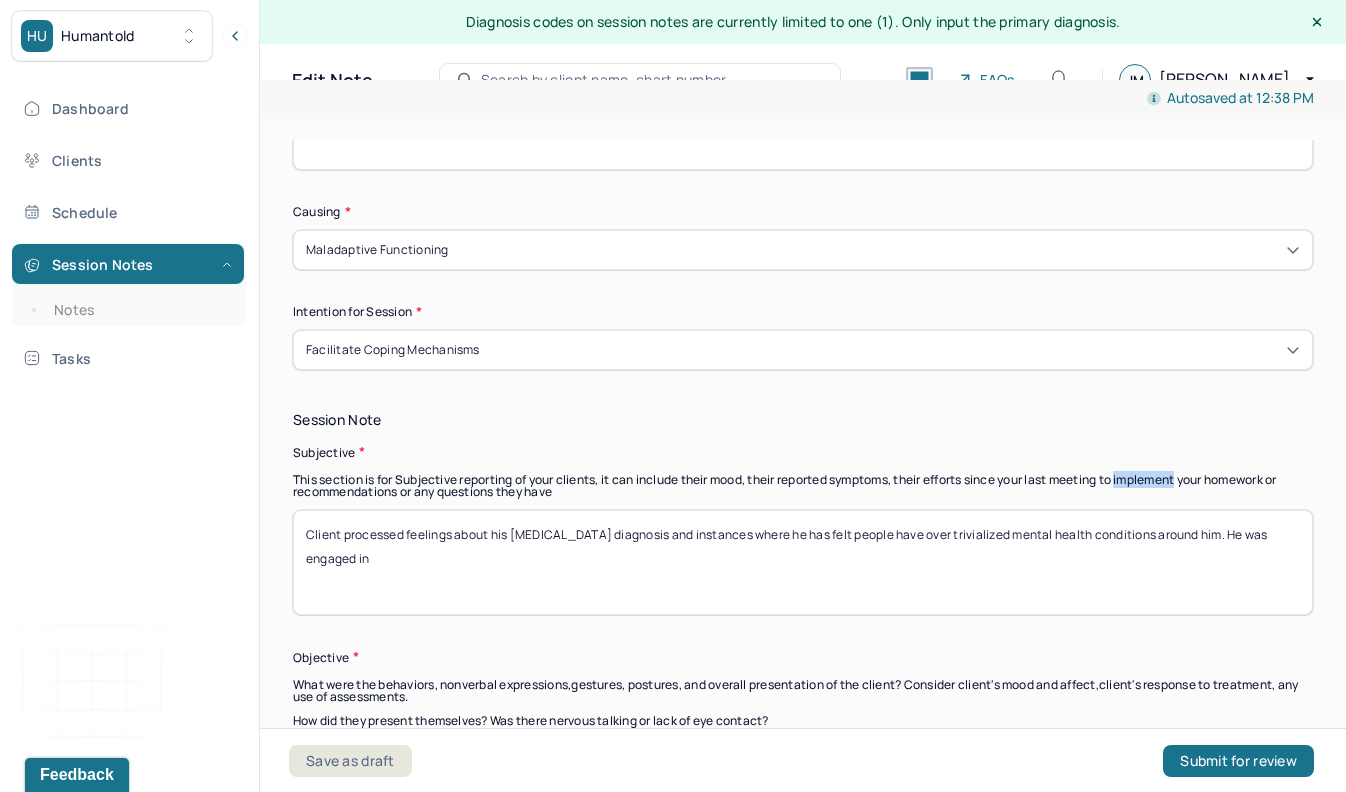 click on "This section is for Subjective reporting of your clients, it can include their mood, their reported symptoms, their efforts since your last meeting to implement your homework or recommendations or any questions they have" at bounding box center (803, 486) 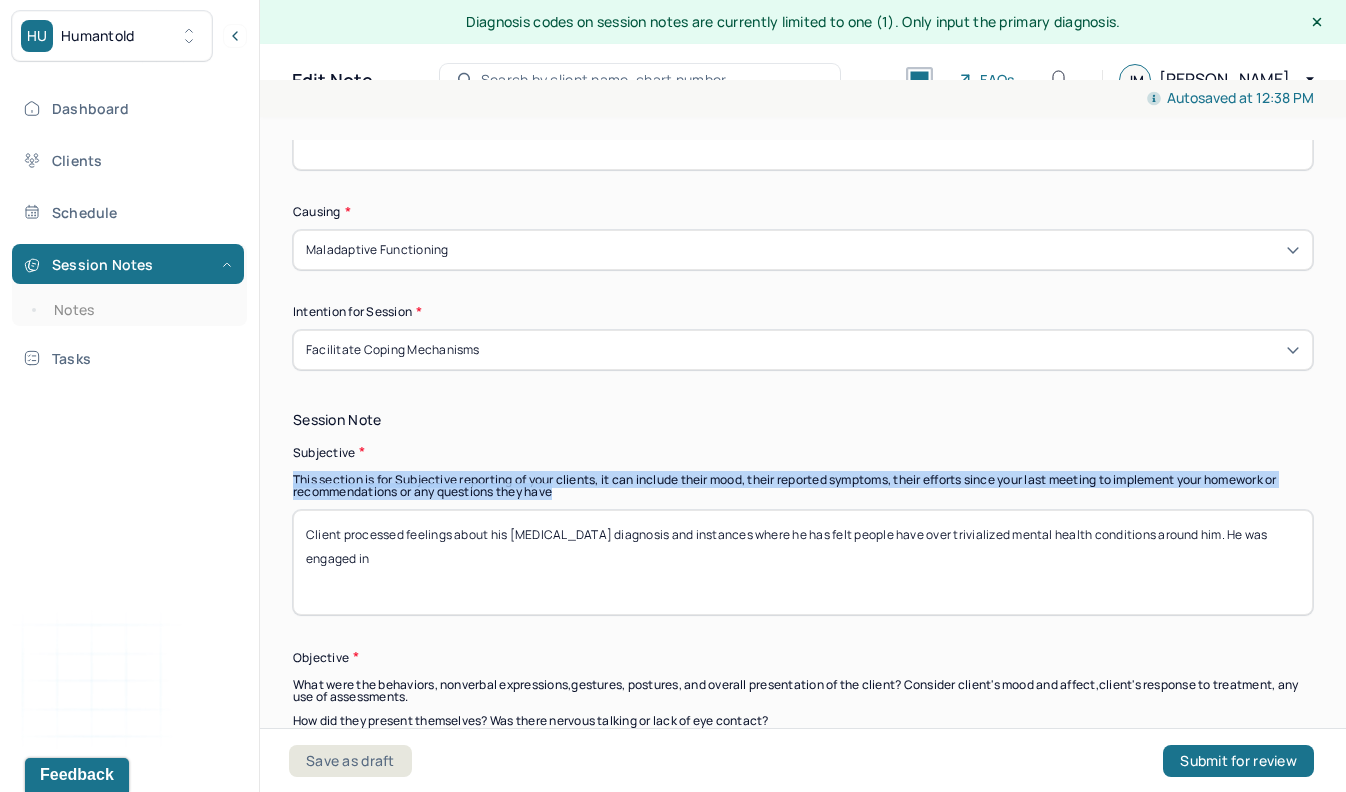 click on "This section is for Subjective reporting of your clients, it can include their mood, their reported symptoms, their efforts since your last meeting to implement your homework or recommendations or any questions they have" at bounding box center (803, 486) 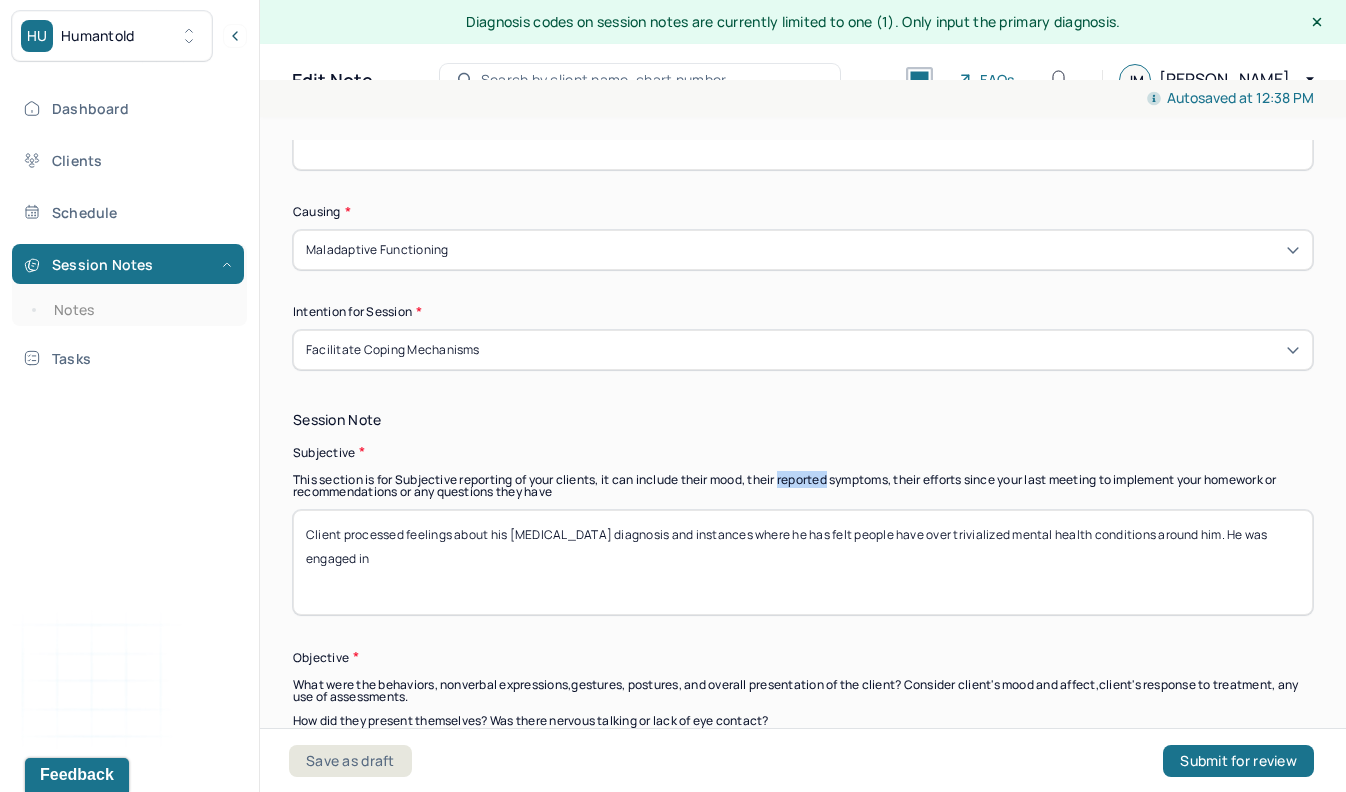 click on "This section is for Subjective reporting of your clients, it can include their mood, their reported symptoms, their efforts since your last meeting to implement your homework or recommendations or any questions they have" at bounding box center (803, 486) 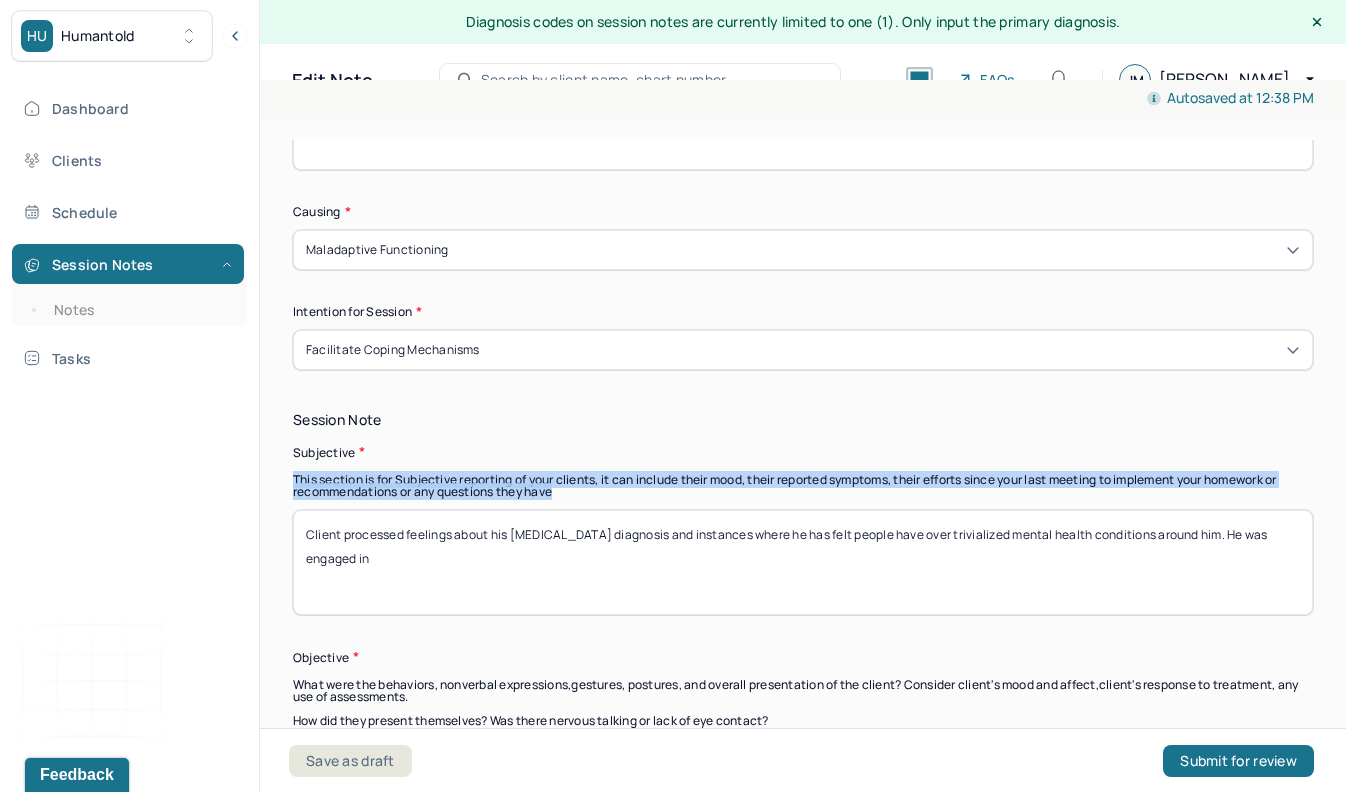 click on "This section is for Subjective reporting of your clients, it can include their mood, their reported symptoms, their efforts since your last meeting to implement your homework or recommendations or any questions they have" at bounding box center [803, 486] 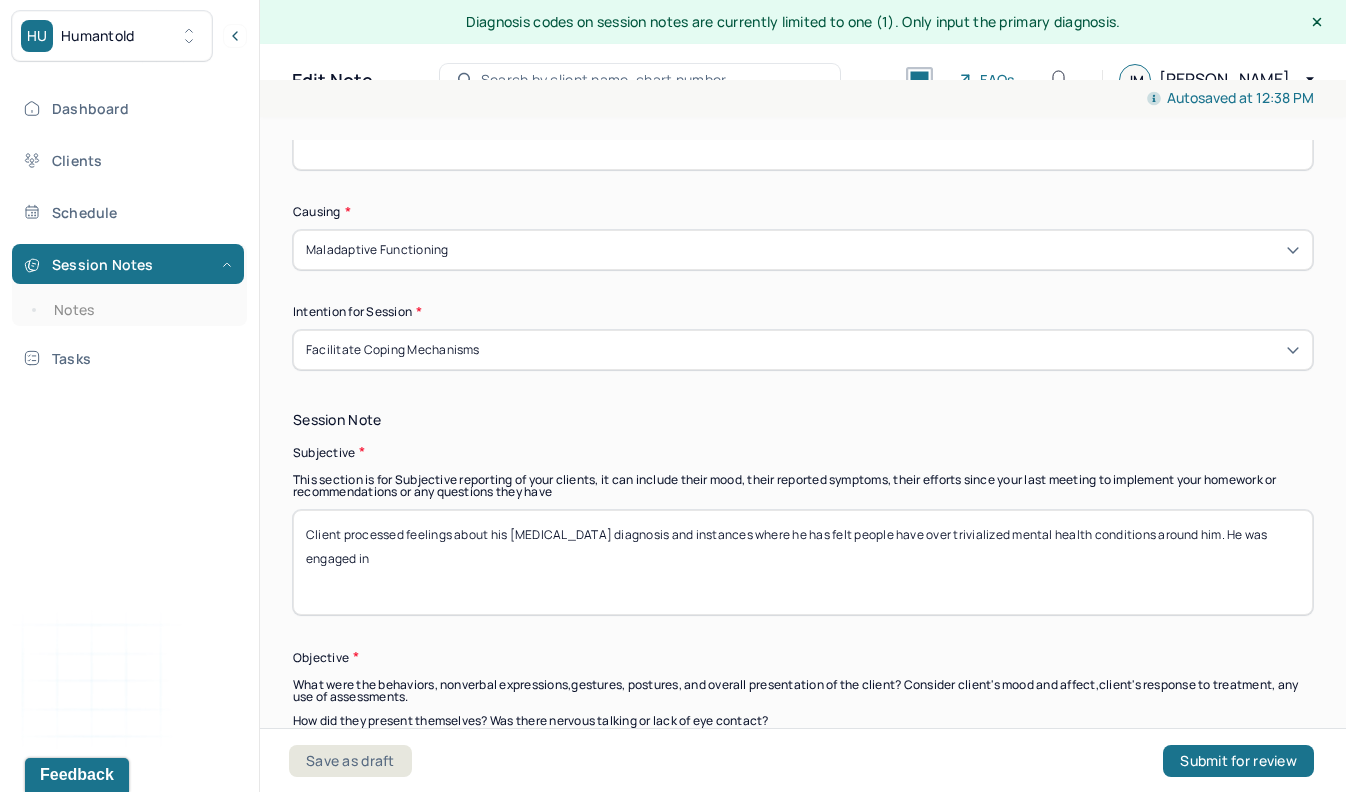 click on "Appointment location * In person Primary diagnosis * F41.1 [MEDICAL_DATA] Secondary diagnosis (optional) F90.0 ATTENTION-DEFICIT/HYPERACTIVITY DISORDER, PREDOMINANTLY INATTENTIVE PRESENTATION Tertiary diagnosis (optional) Tertiary diagnosis Emotional / Behavioural symptoms demonstrated * Client displayed frustration and feeling upset. He also displayed some good mood when processing his wedding planning. Causing * Maladaptive Functioning Intention for Session * Facilitate coping mechanisms" at bounding box center (803, 12) 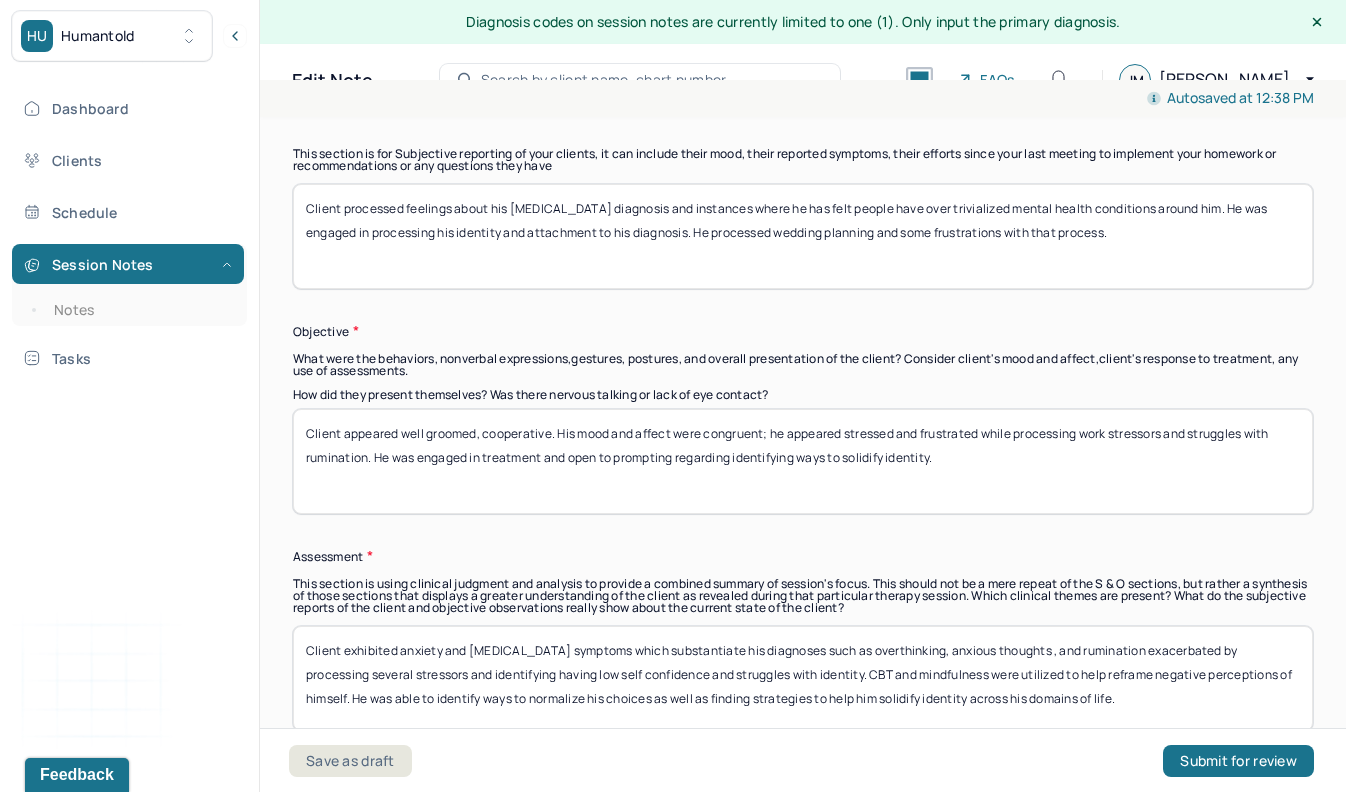 scroll, scrollTop: 1225, scrollLeft: 0, axis: vertical 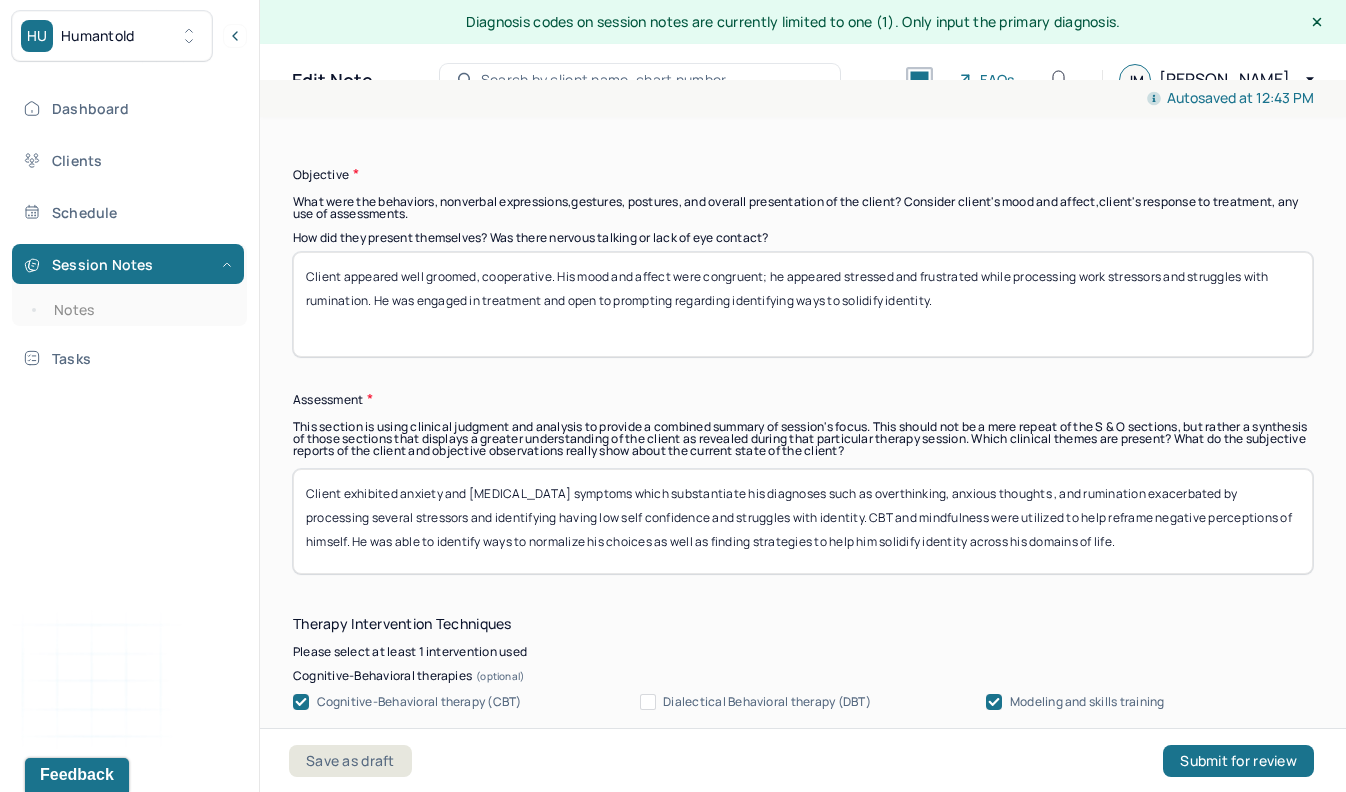 type on "Client processed feelings about his [MEDICAL_DATA] diagnosis and instances where he has felt people have over trivialized mental health conditions around him. He was engaged in processing his identity and attachment to his diagnosis. He processed wedding planning and some frustrations with that process." 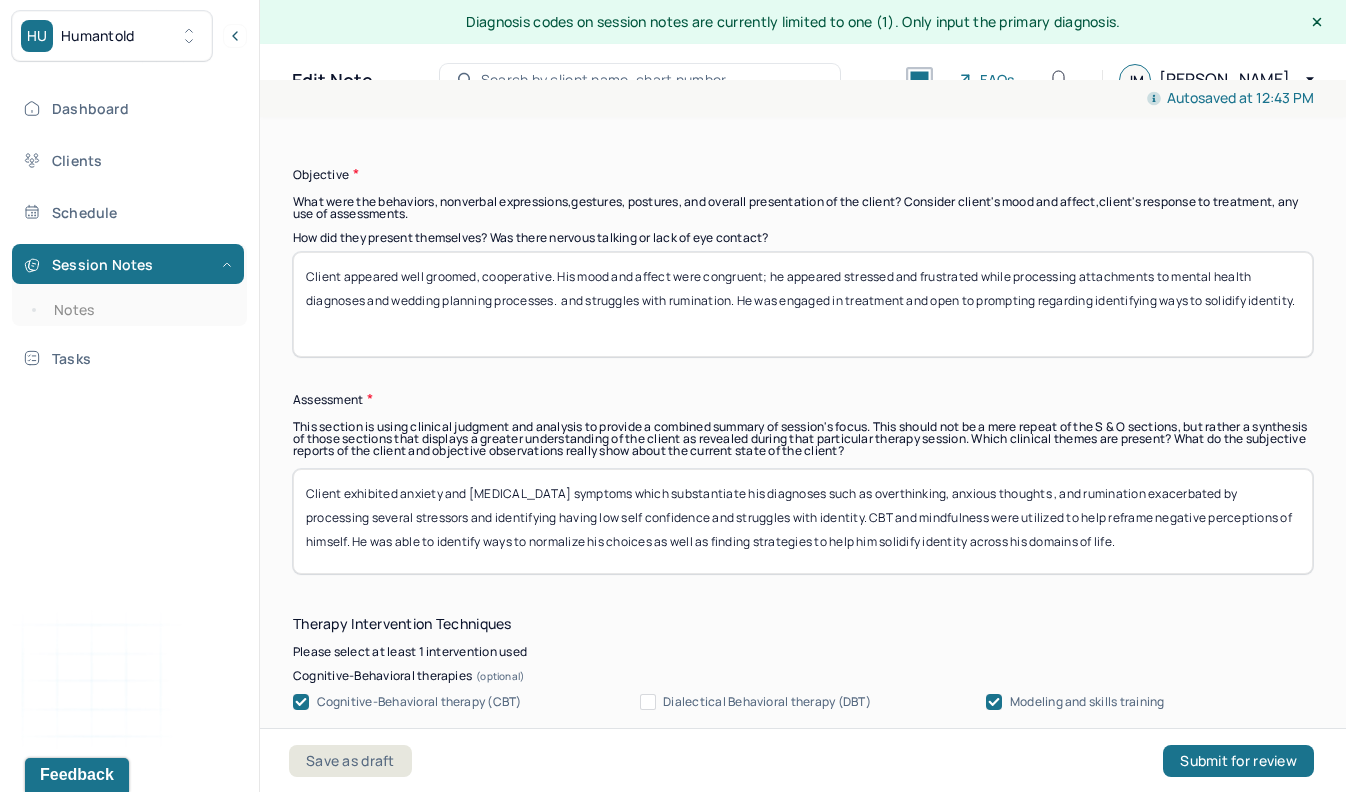 drag, startPoint x: 740, startPoint y: 303, endPoint x: 569, endPoint y: 305, distance: 171.01169 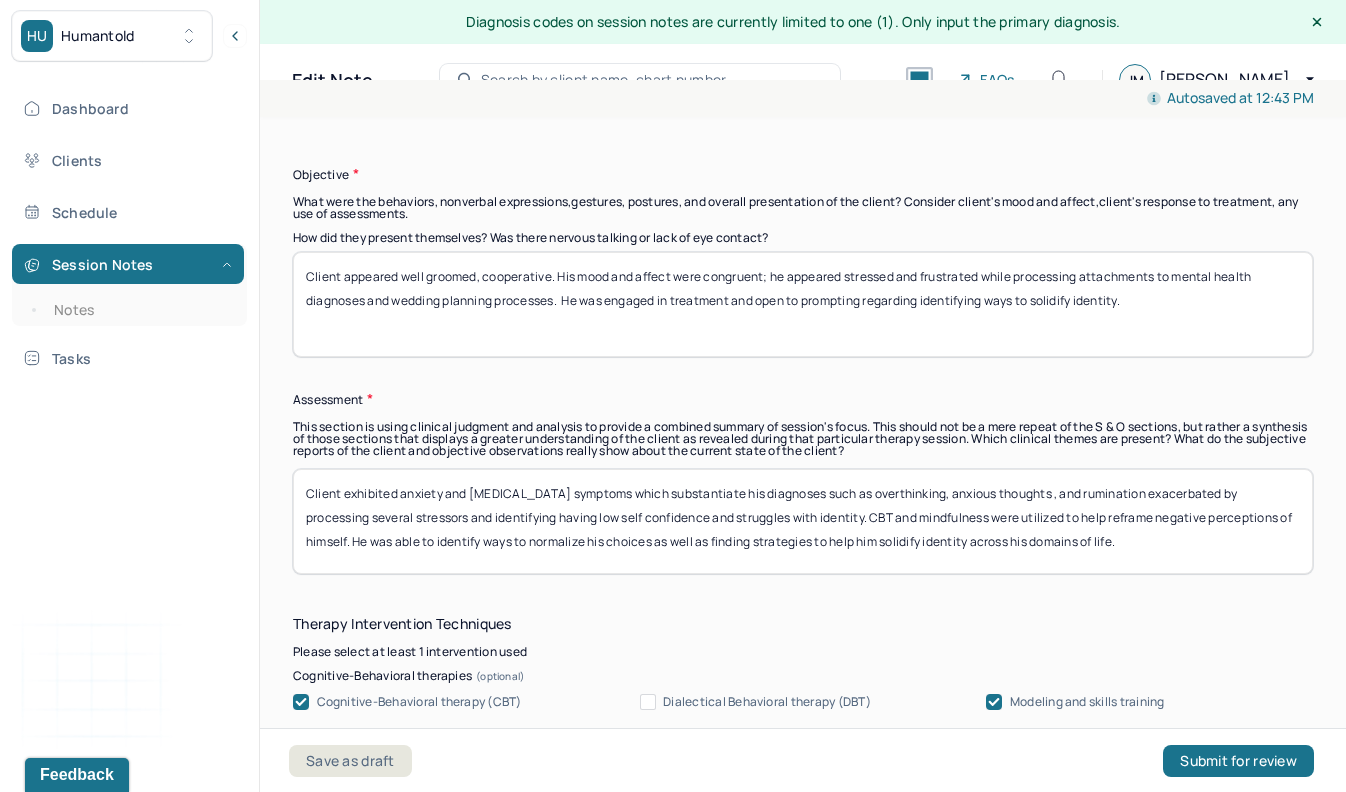 drag, startPoint x: 1159, startPoint y: 299, endPoint x: 870, endPoint y: 310, distance: 289.20926 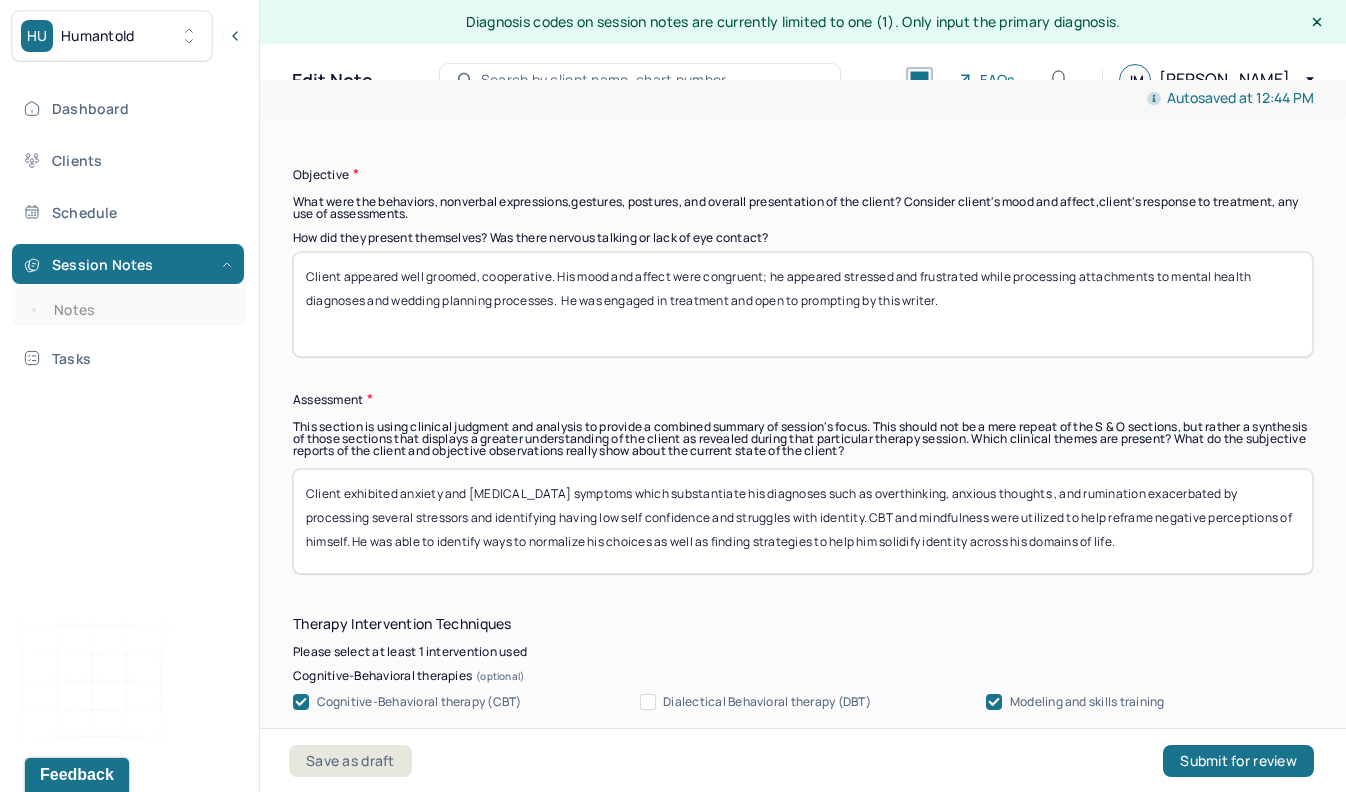 type on "Client appeared well groomed, cooperative. His mood and affect were congruent; he appeared stressed and frustrated while processing attachments to mental health diagnoses and wedding planning processes.  He was engaged in treatment and open to prompting by this writer." 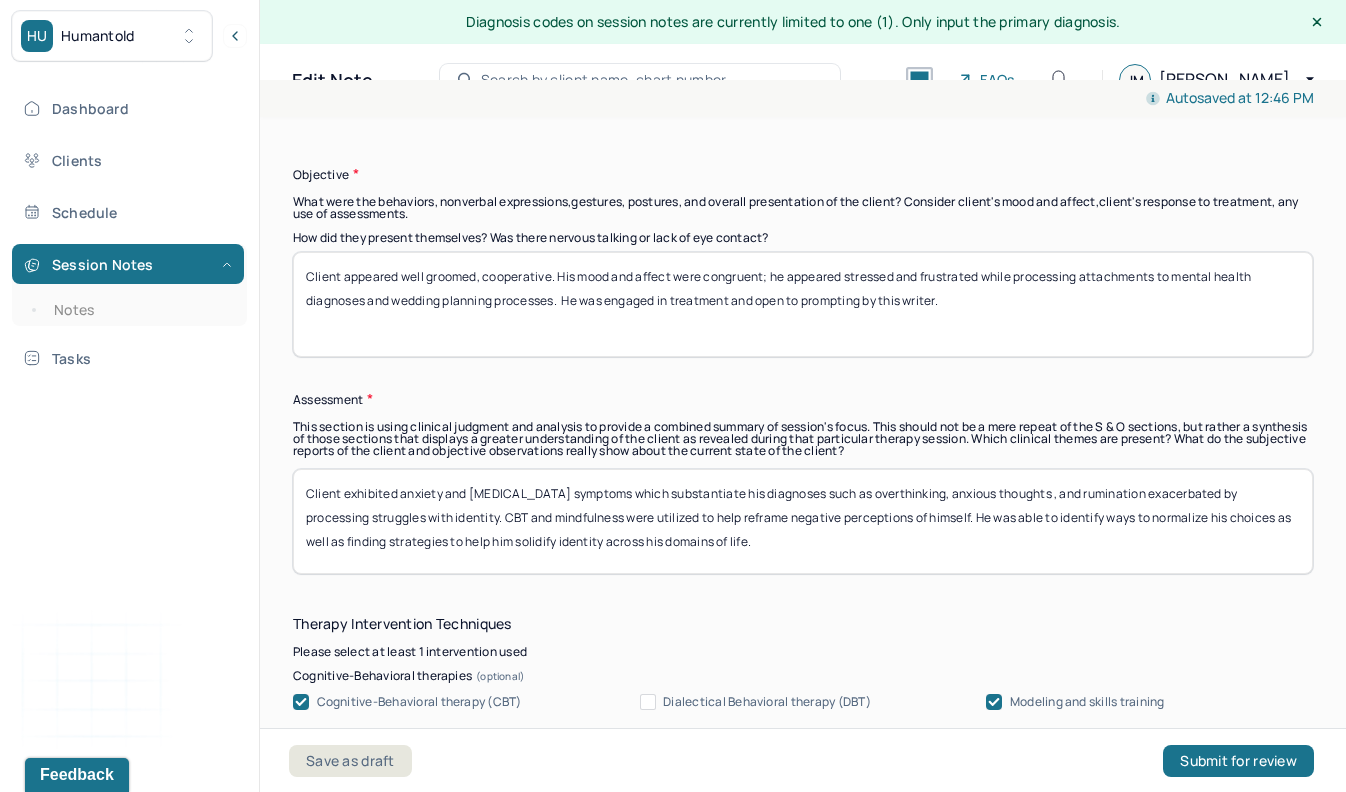 click on "Client exhibited anxiety and [MEDICAL_DATA] symptoms which substantiate his diagnoses such as overthinking, anxious thoughts , and rumination exacerbated by processing struggles with identity. CBT and mindfulness were utilized to help reframe negative perceptions of himself. He was able to identify ways to normalize his choices as well as finding strategies to help him solidify identity across his domains of life." at bounding box center (803, 521) 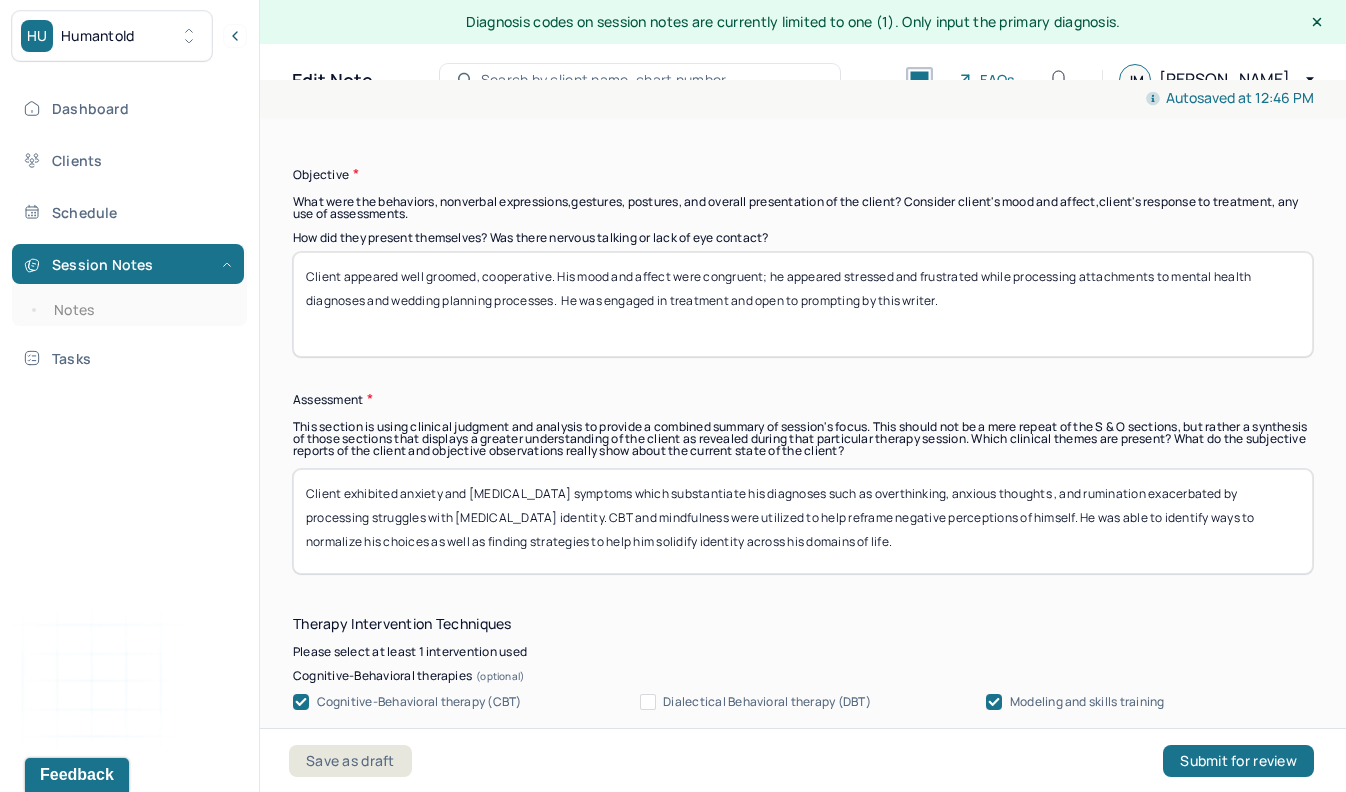 click on "Client exhibited anxiety and [MEDICAL_DATA] symptoms which substantiate his diagnoses such as overthinking, anxious thoughts , and rumination exacerbated by processing struggles with identity. CBT and mindfulness were utilized to help reframe negative perceptions of himself. He was able to identify ways to normalize his choices as well as finding strategies to help him solidify identity across his domains of life." at bounding box center [803, 521] 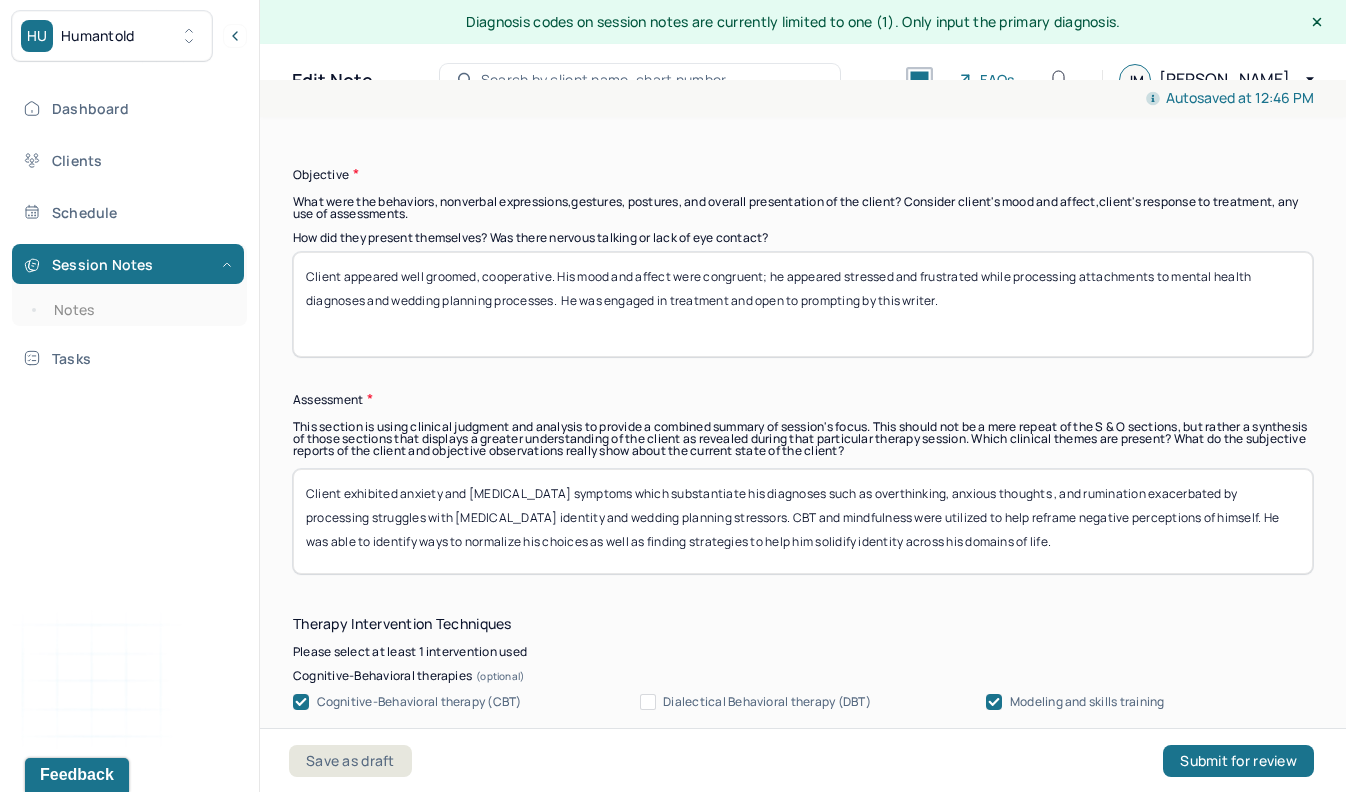 drag, startPoint x: 1071, startPoint y: 516, endPoint x: 1016, endPoint y: 521, distance: 55.226807 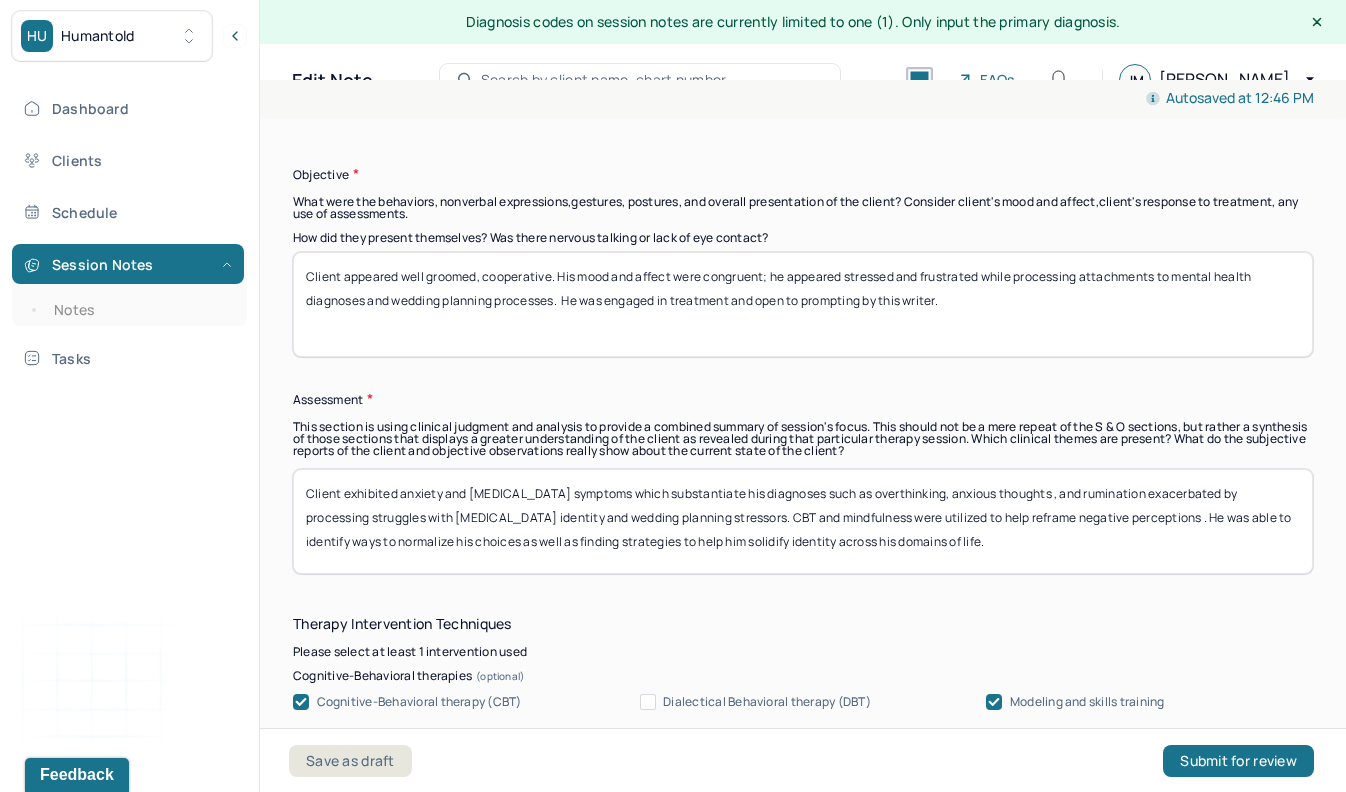 drag, startPoint x: 888, startPoint y: 550, endPoint x: 1105, endPoint y: 509, distance: 220.83931 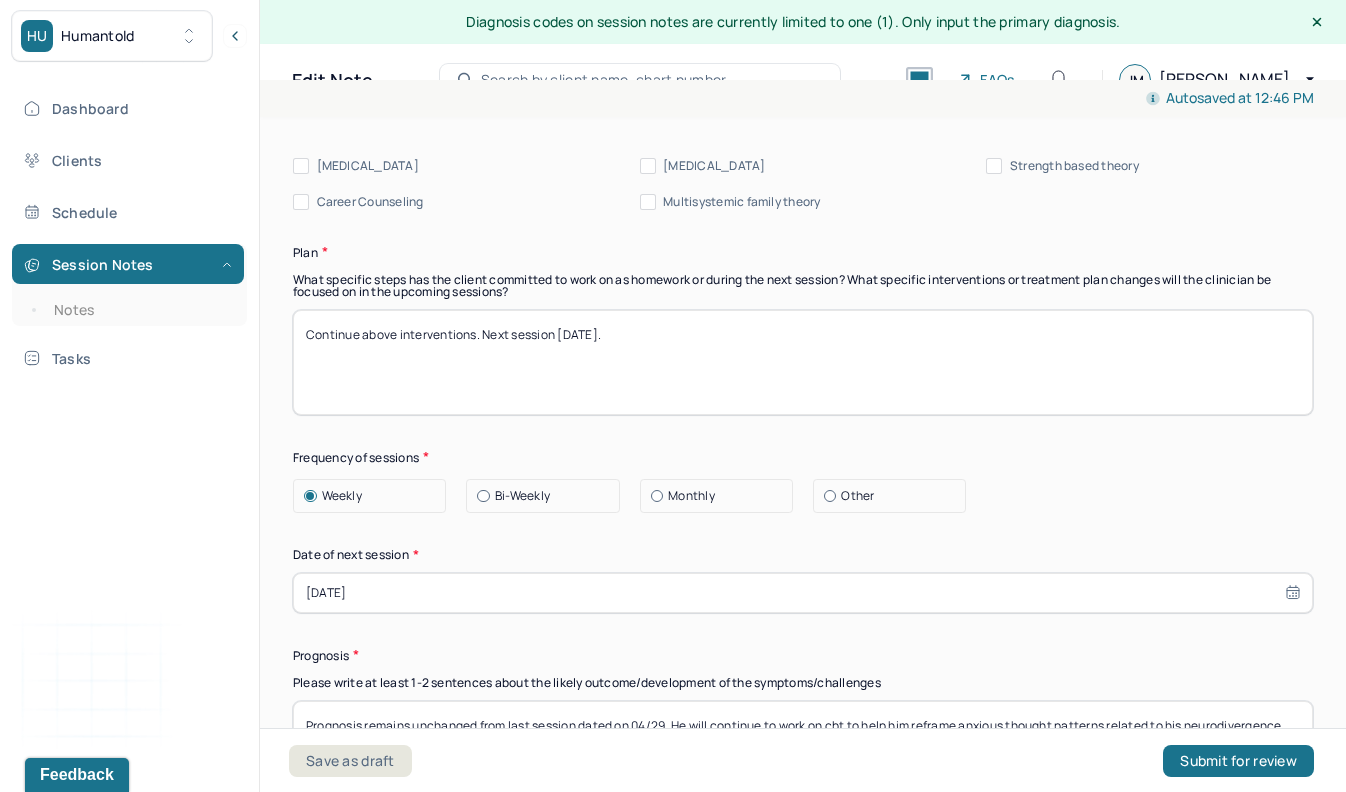 scroll, scrollTop: 2352, scrollLeft: 0, axis: vertical 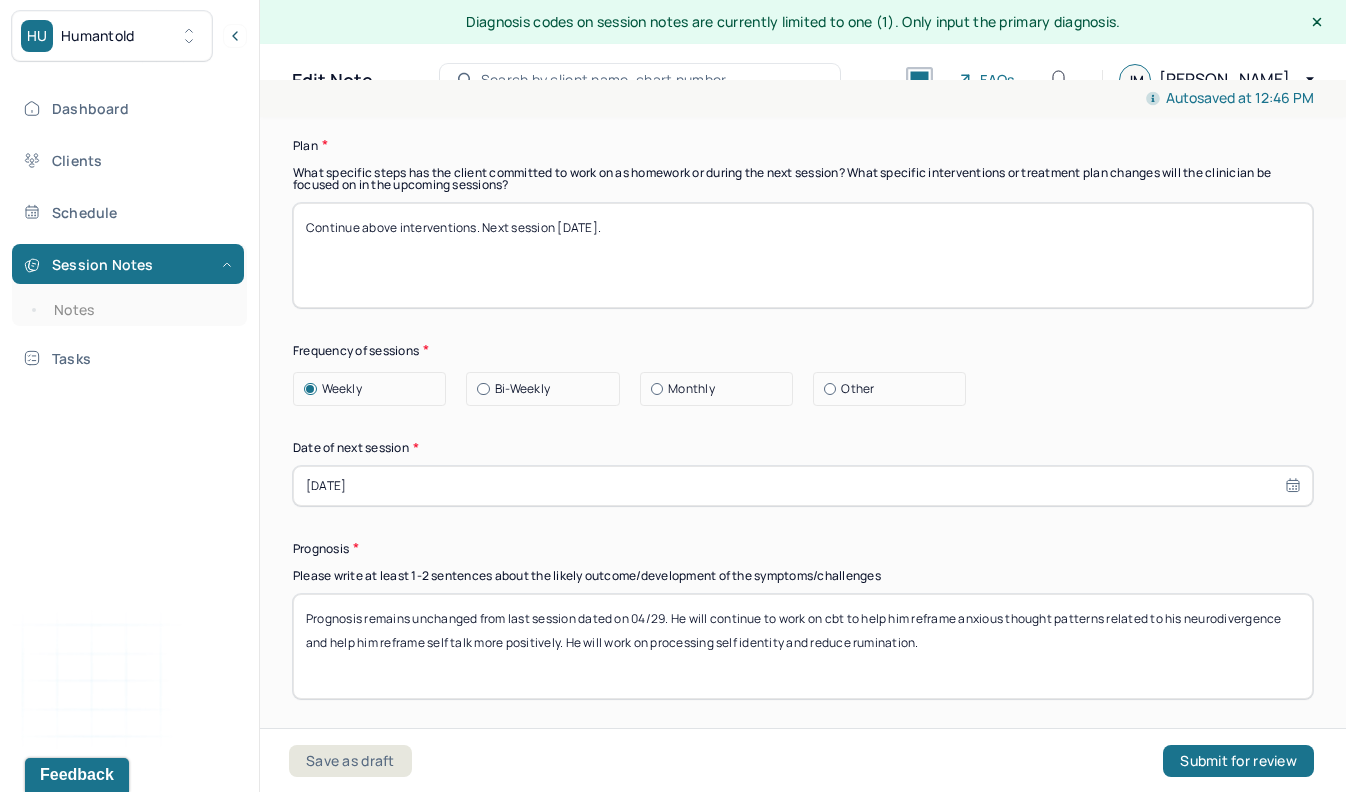 type on "Client exhibited anxiety and [MEDICAL_DATA] symptoms which substantiate his diagnoses such as overthinking, anxious thoughts , and rumination exacerbated by processing struggles with [MEDICAL_DATA] identity and wedding planning stressors. CBT and mindfulness were utilized to help reframe negative perceptions . He was able to engage in identifying several positives." 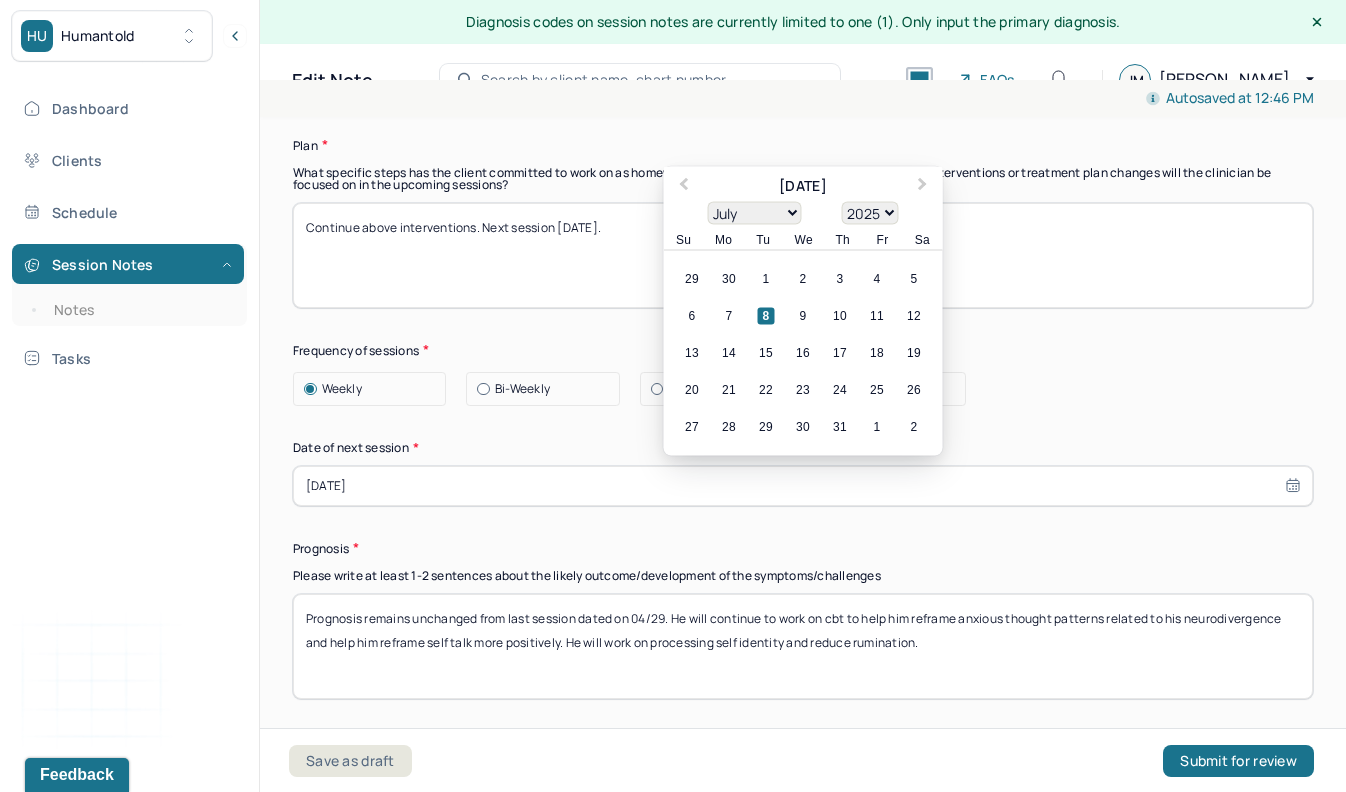 click on "13 14 15 16 17 18 19" at bounding box center [803, 352] 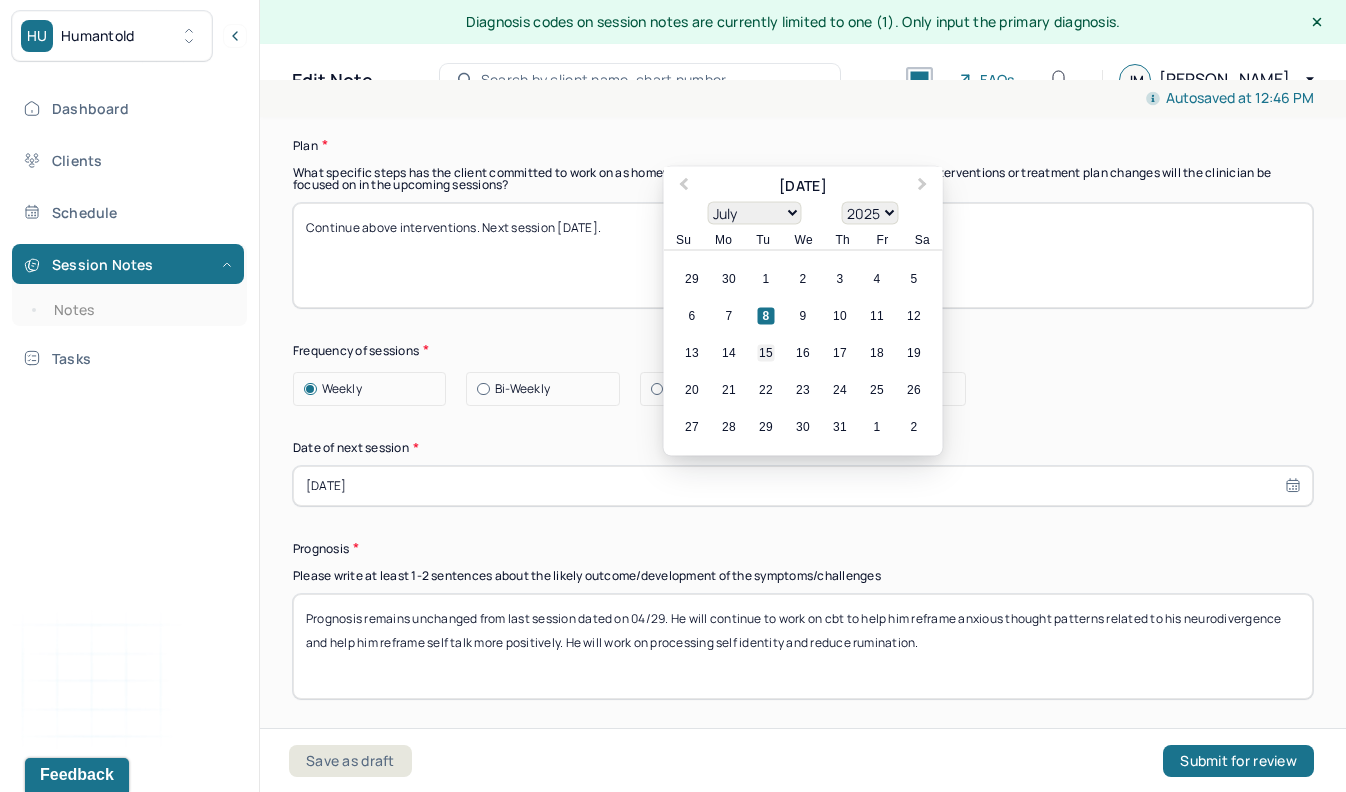 click on "15" at bounding box center [766, 352] 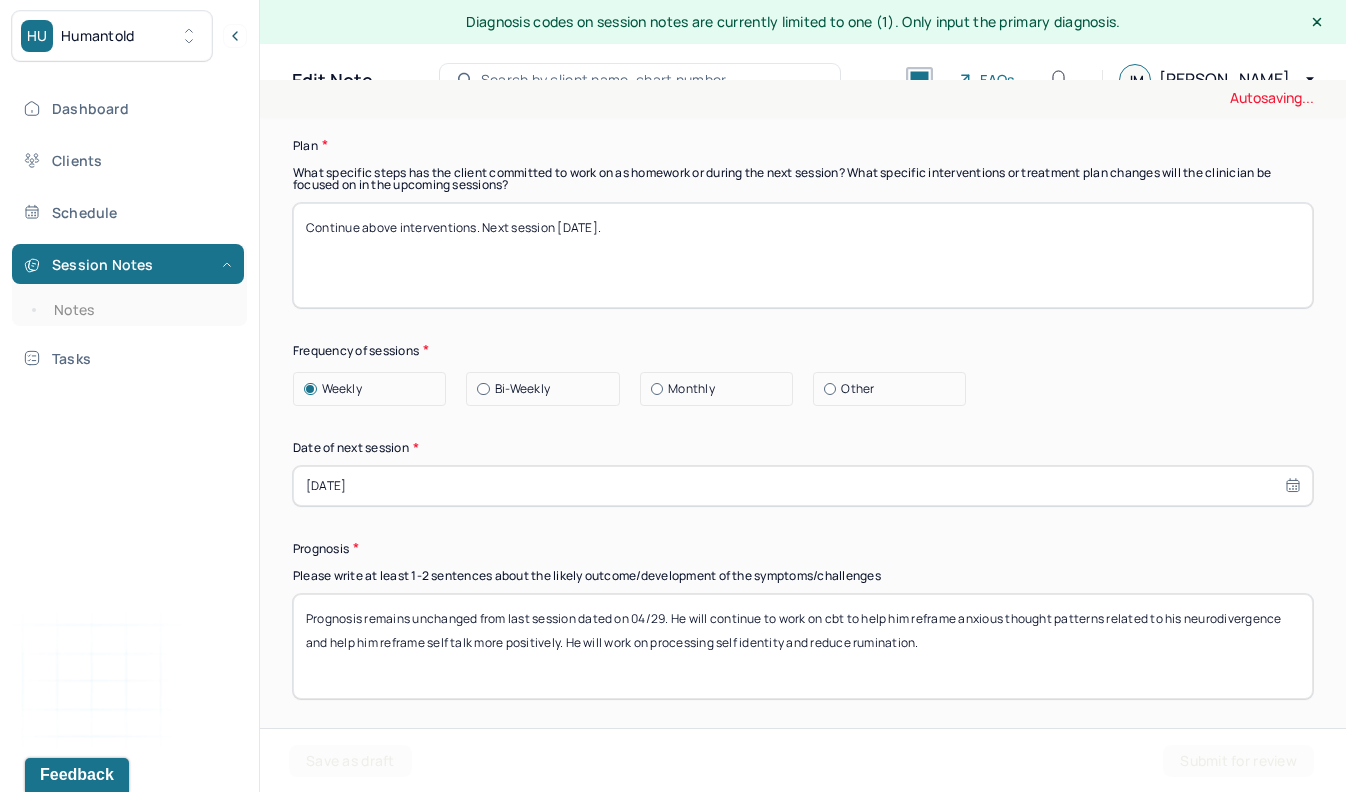click on "Prognosis remains unchanged from last session dated on 04/29. He will continue to work on cbt to help him reframe anxious thought patterns related to his neurodivergence and help him reframe self talk more positively. He will work on processing self identity and reduce rumination." at bounding box center [803, 646] 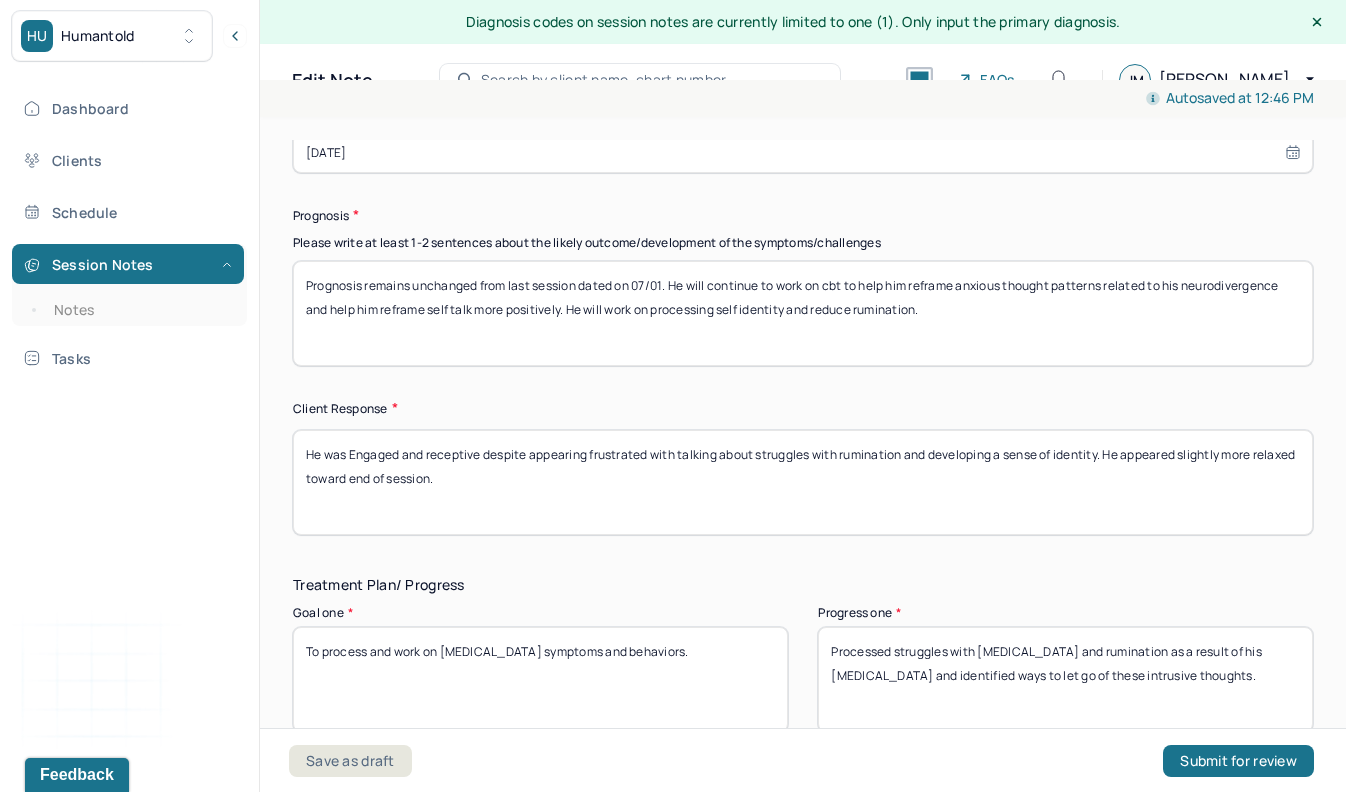 scroll, scrollTop: 2687, scrollLeft: 0, axis: vertical 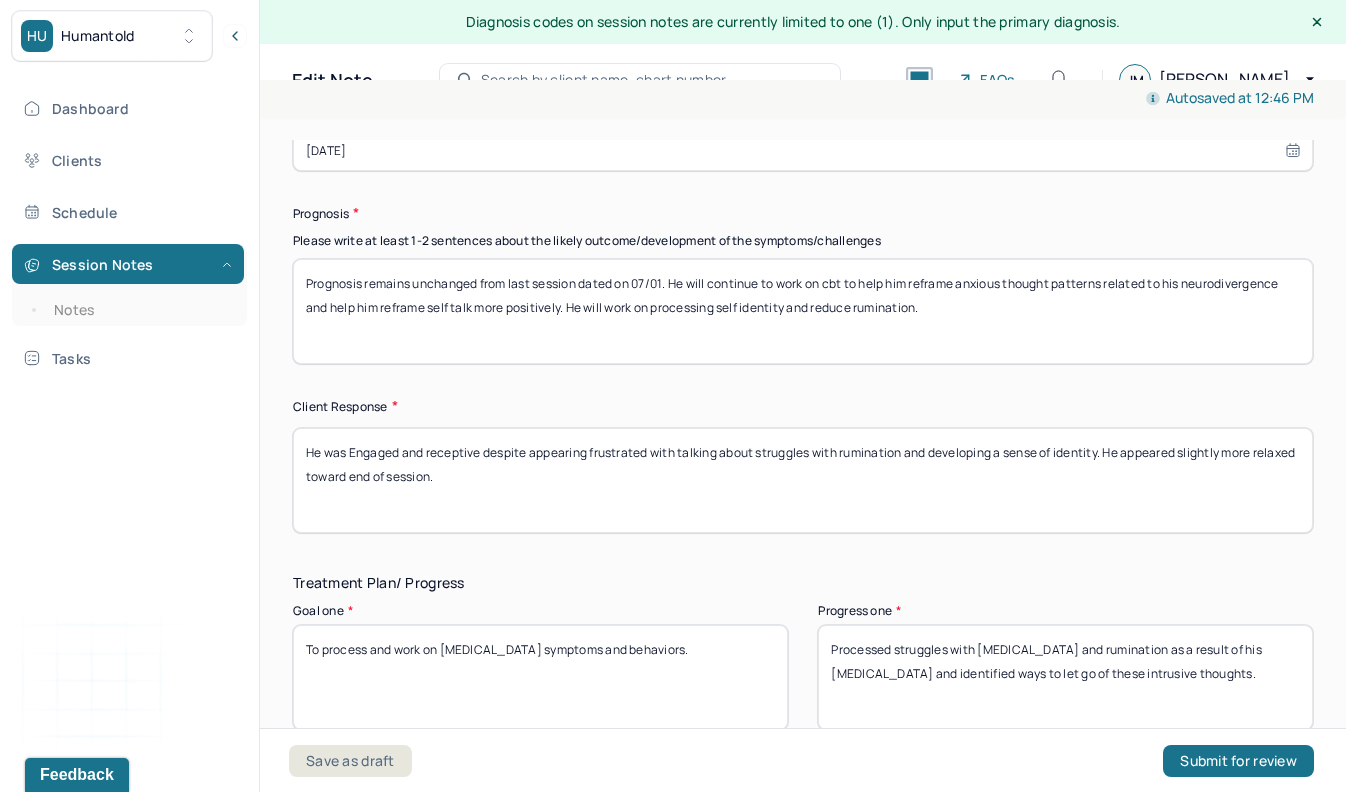 type on "Prognosis remains unchanged from last session dated on 07/01. He will continue to work on cbt to help him reframe anxious thought patterns related to his neurodivergence and help him reframe self talk more positively. He will work on processing self identity and reduce rumination." 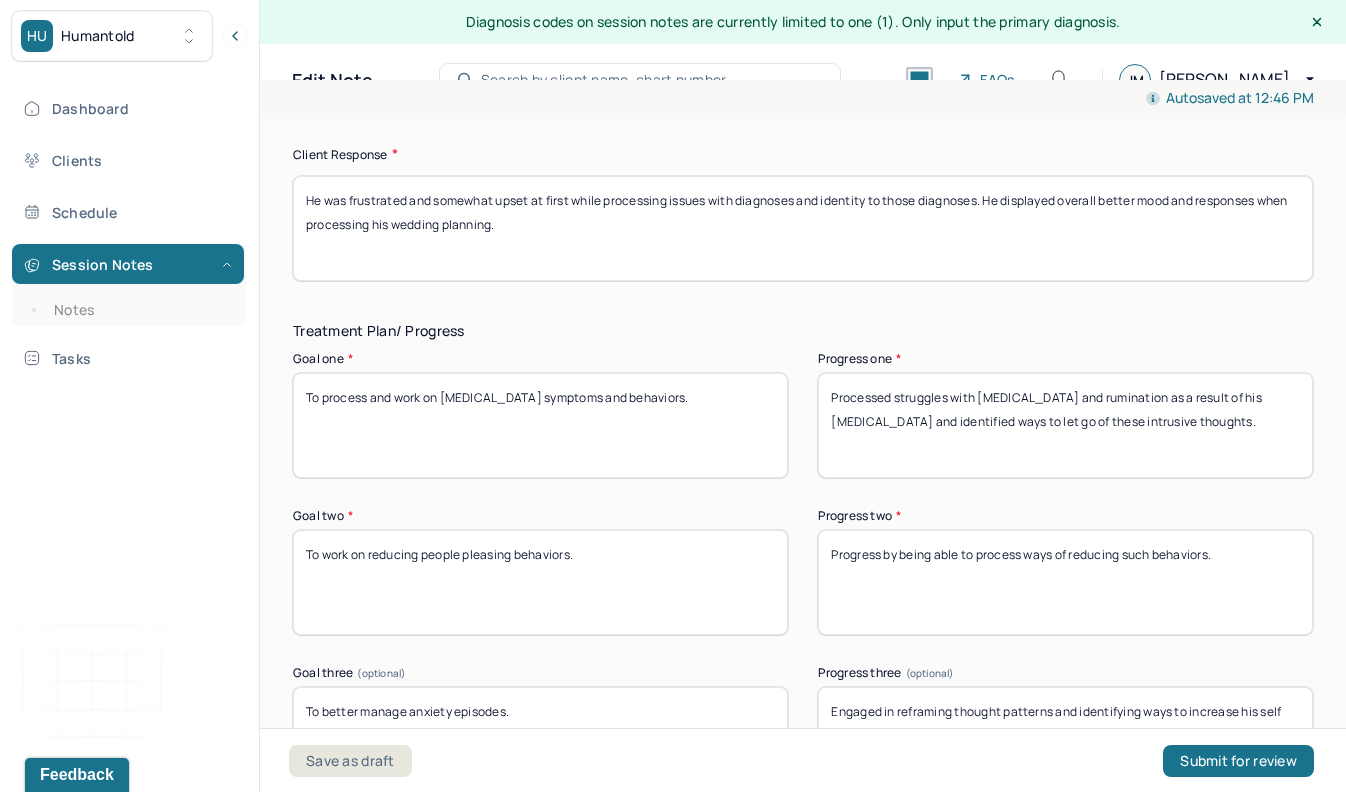 scroll, scrollTop: 2938, scrollLeft: 0, axis: vertical 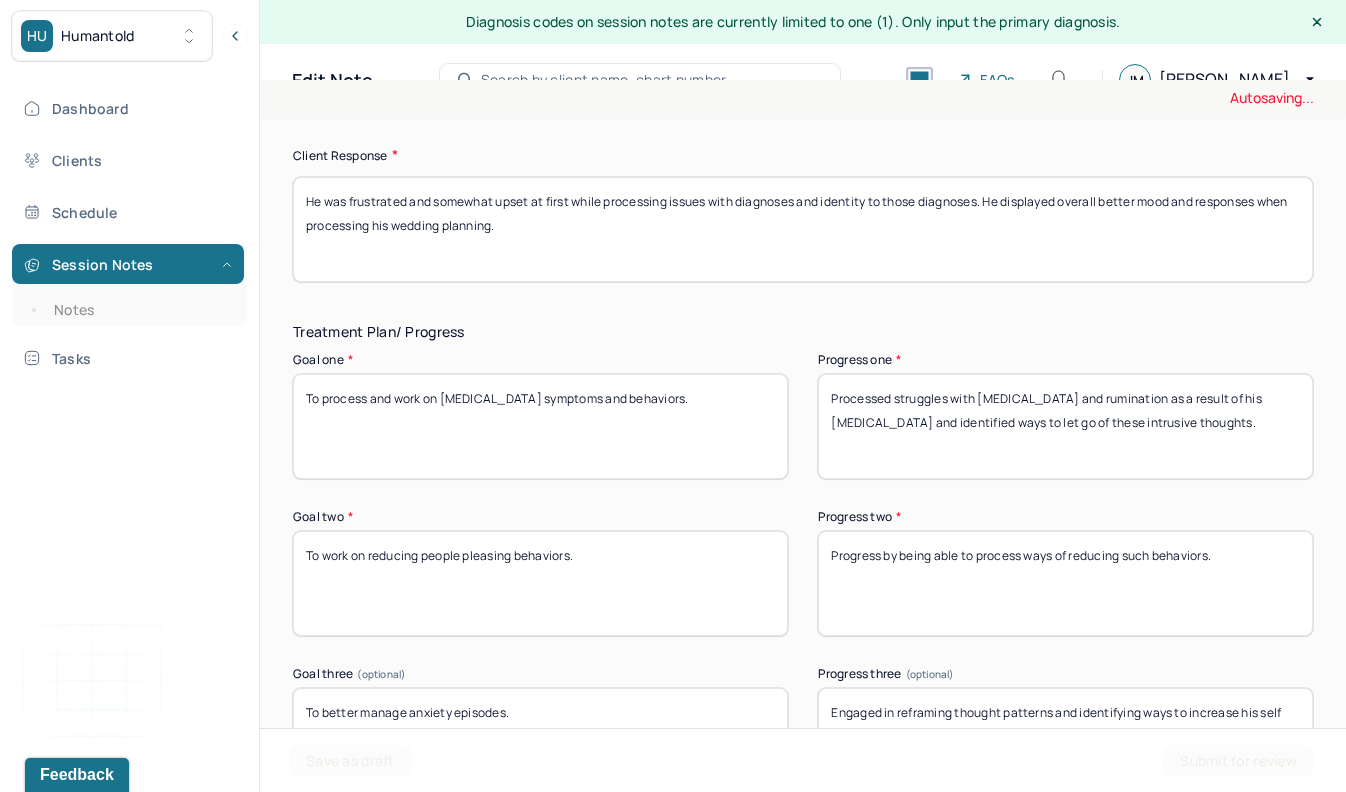 type on "He was frustrated and somewhat upset at first while processing issues with diagnoses and identity to those diagnoses. He displayed overall better mood and responses when processing his wedding planning." 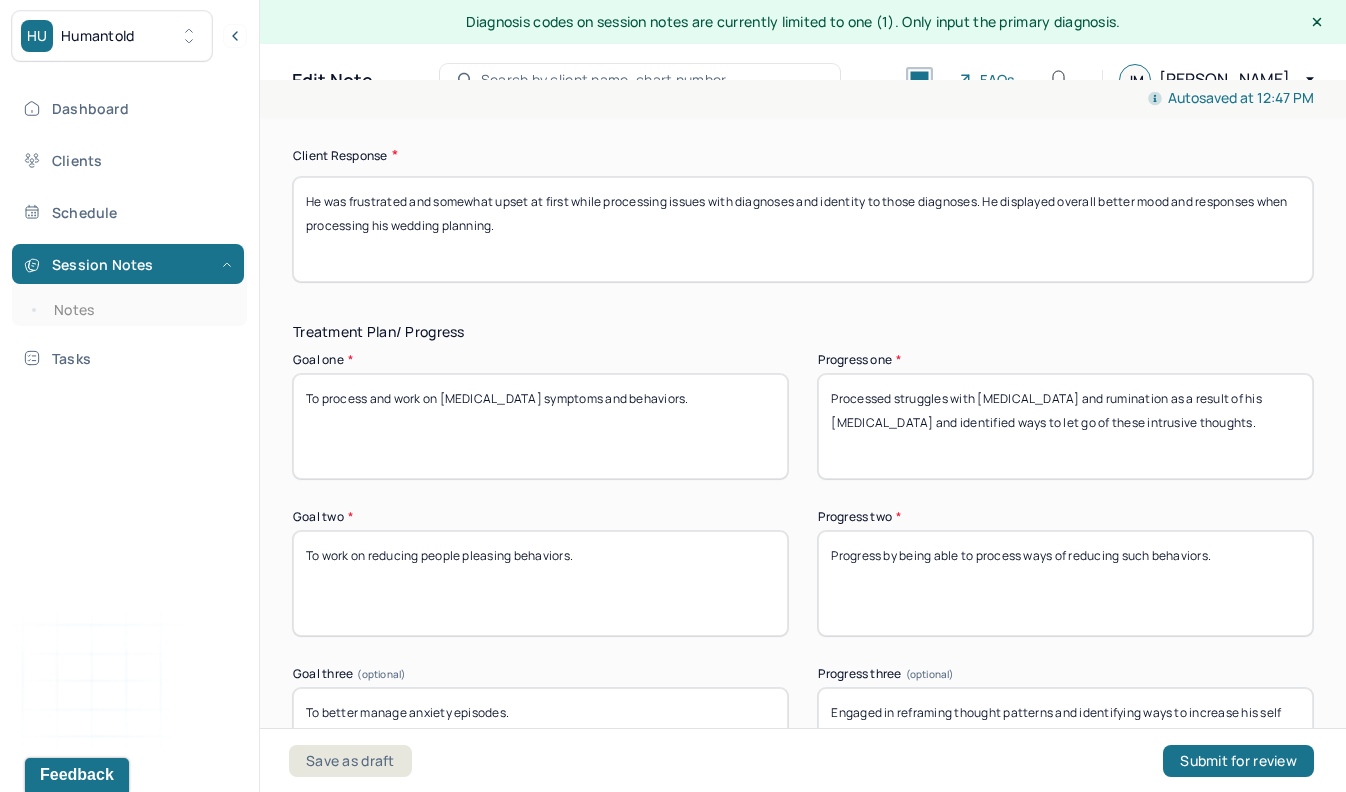 drag, startPoint x: 1156, startPoint y: 434, endPoint x: 896, endPoint y: 401, distance: 262.08588 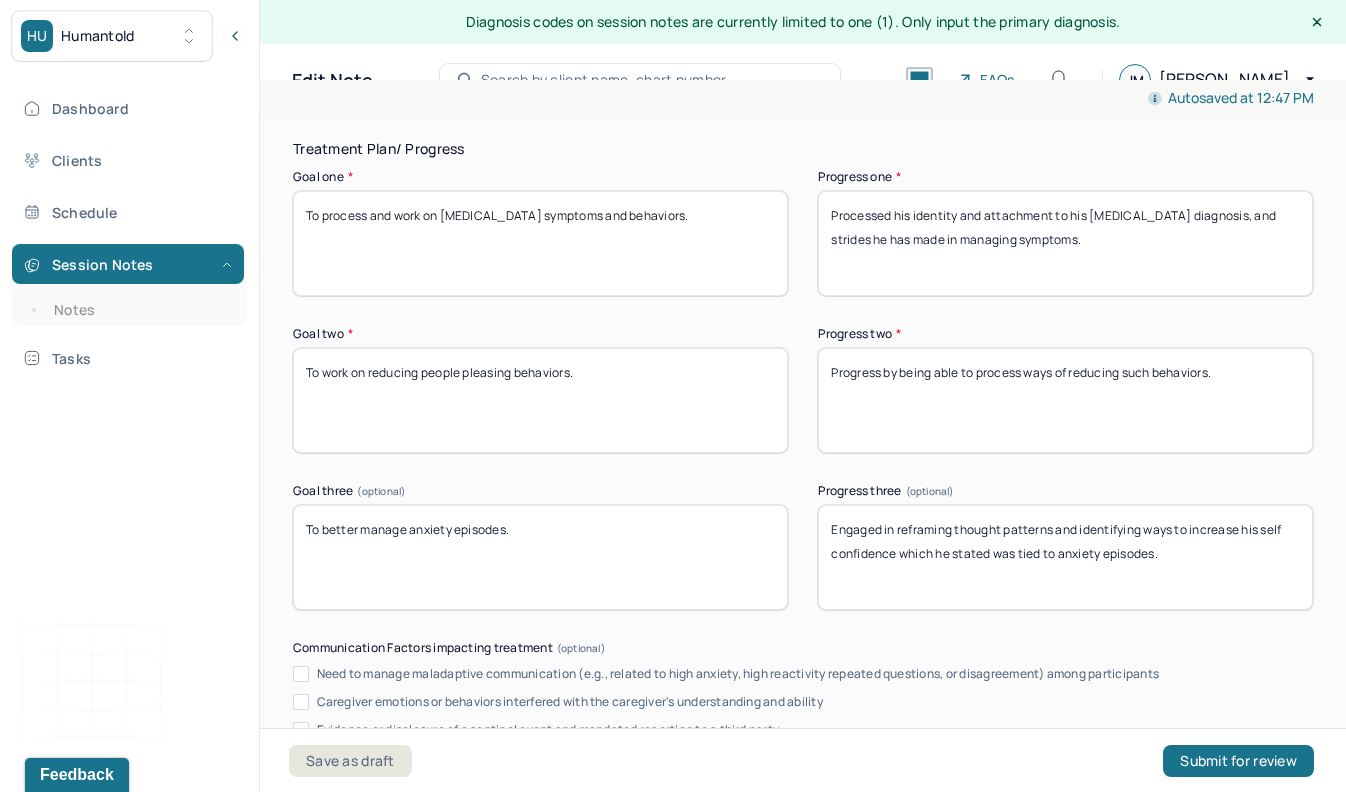 scroll, scrollTop: 3203, scrollLeft: 0, axis: vertical 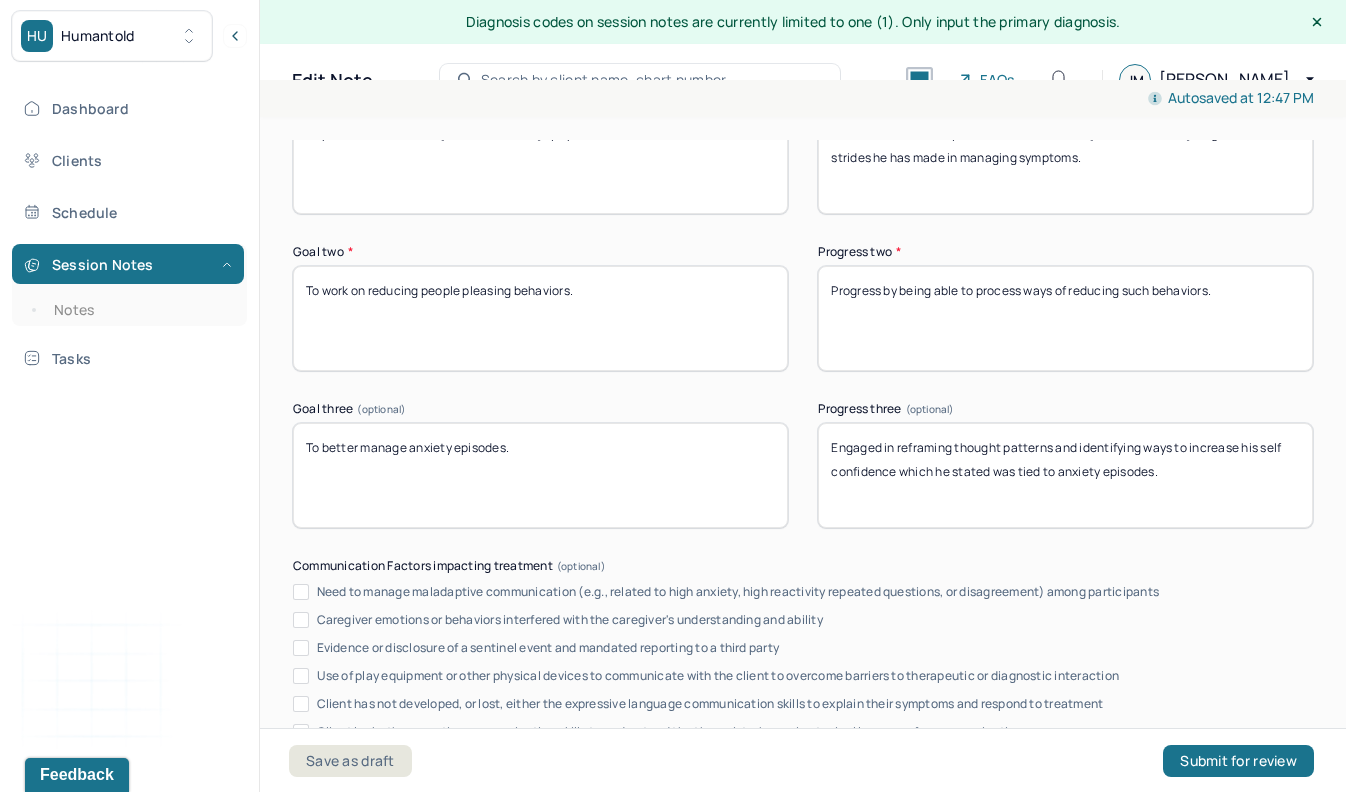 type on "Processed his identity and attachment to his [MEDICAL_DATA] diagnosis, and strides he has made in managing symptoms." 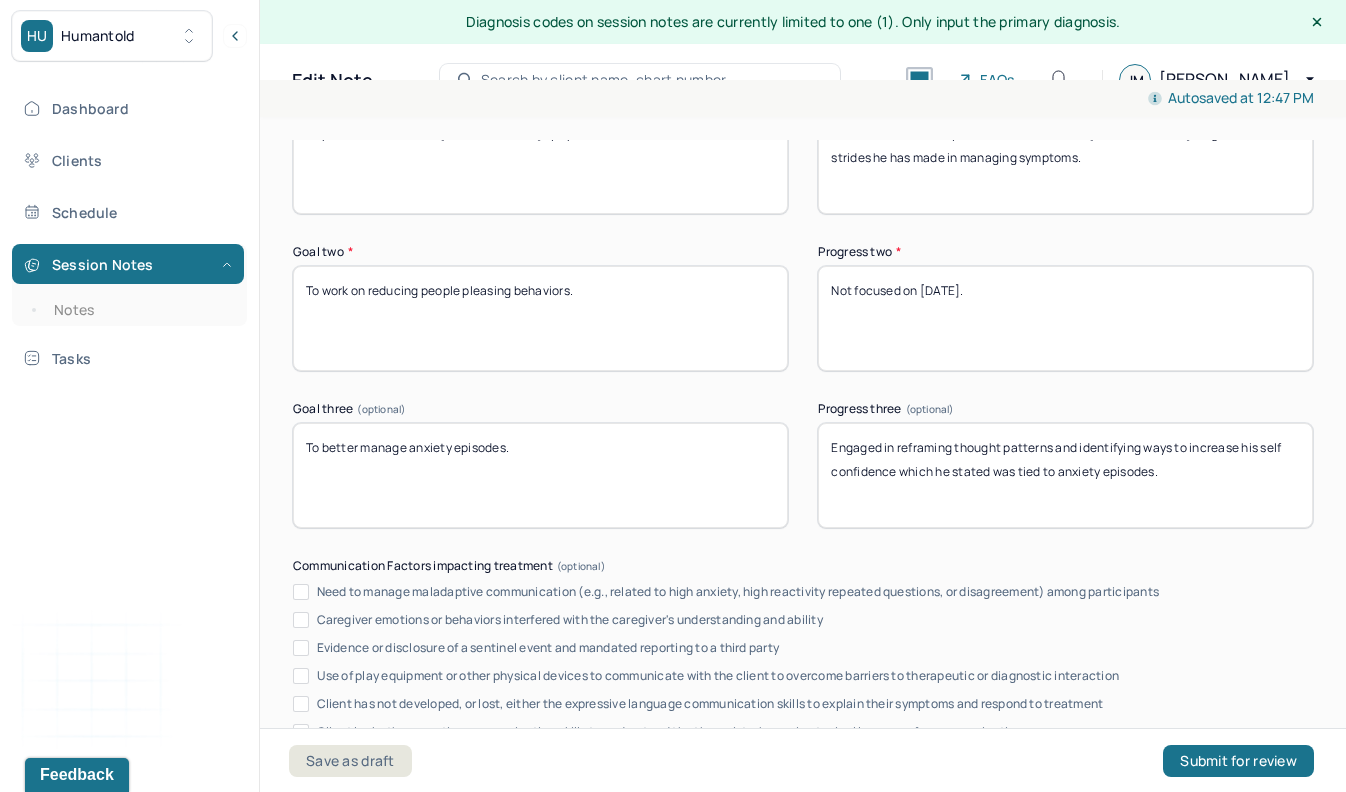 type on "Not focused on [DATE]." 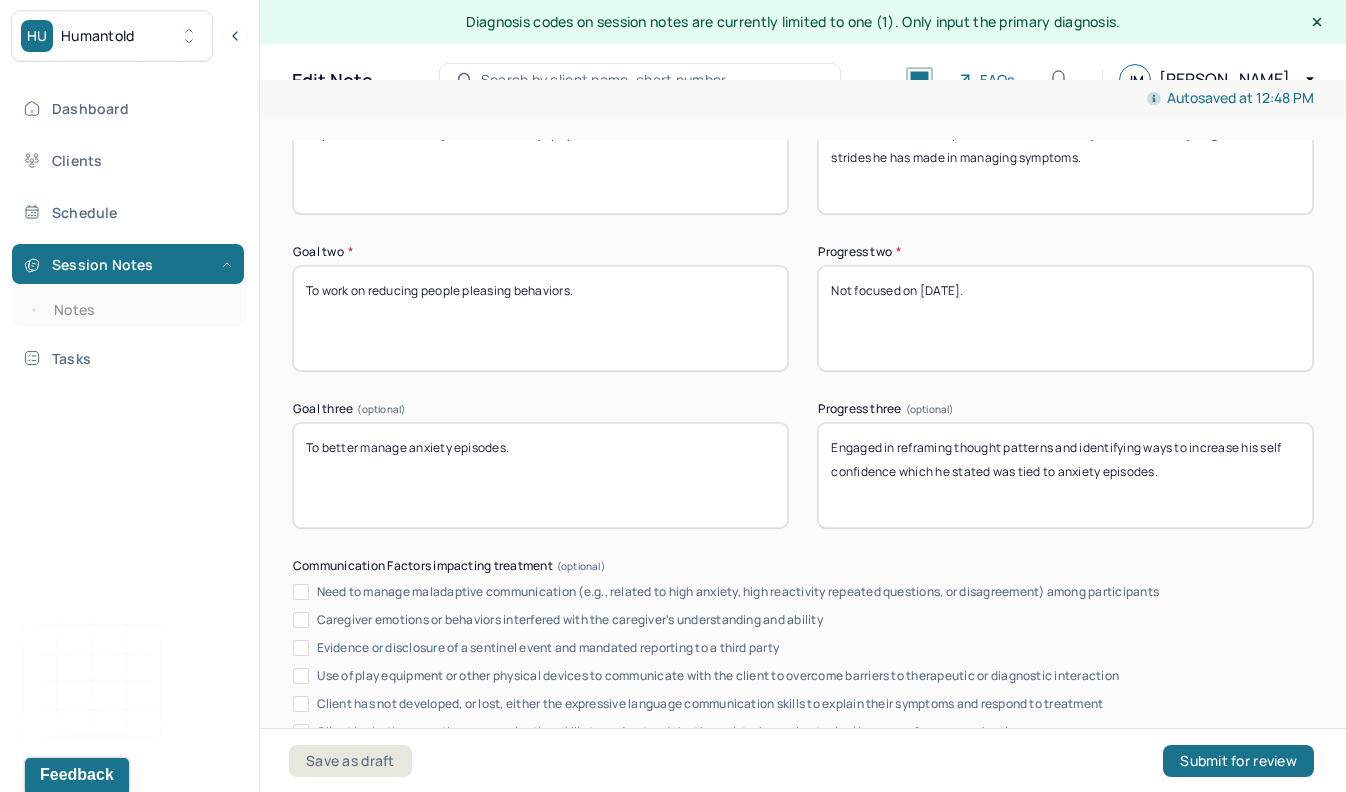 click on "Treatment Plan/ Progress Goal one * To process and work on [MEDICAL_DATA] symptoms and behaviors.
Progress one * Processed his identity and attachment to his [MEDICAL_DATA] diagnosis, and strides he has made in managing symptoms. Goal two * To work on reducing people pleasing behaviors.
Progress two * Not focused on [DATE]. Goal three (optional) To better manage anxiety episodes.
Progress three (optional) Engaged in reframing thought patterns and identifying ways to increase his self confidence which he stated was tied to anxiety episodes. Communication Factors impacting treatment Need to manage maladaptive communication (e.g., related to high anxiety, high reactivity repeated questions, or disagreement) among participants Caregiver emotions or behaviors interfered with the caregiver's understanding and ability Evidence or disclosure of a sentinel event and mandated reporting to a third party Client lacks the receptive communication skills to understand the therapist when using typical language for communication" at bounding box center [803, 479] 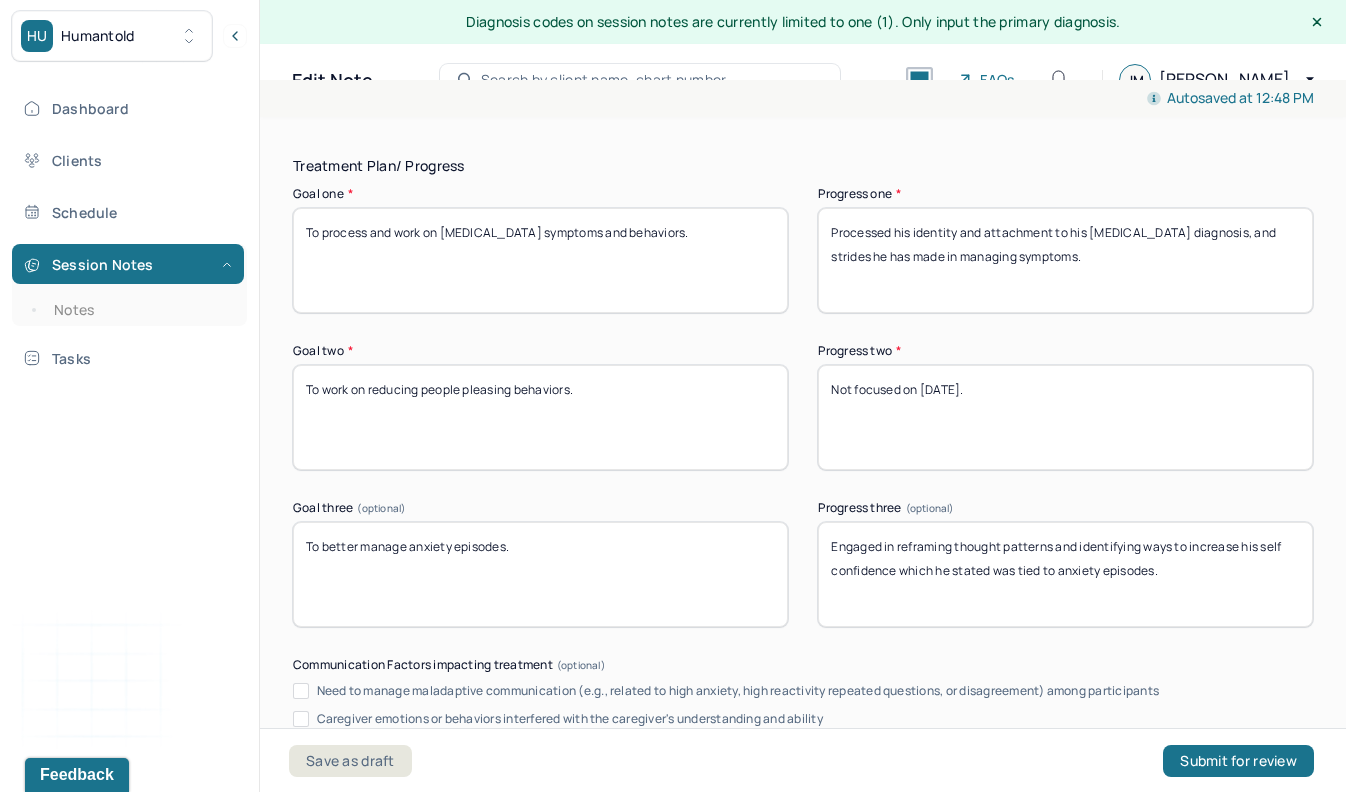 scroll, scrollTop: 3103, scrollLeft: 0, axis: vertical 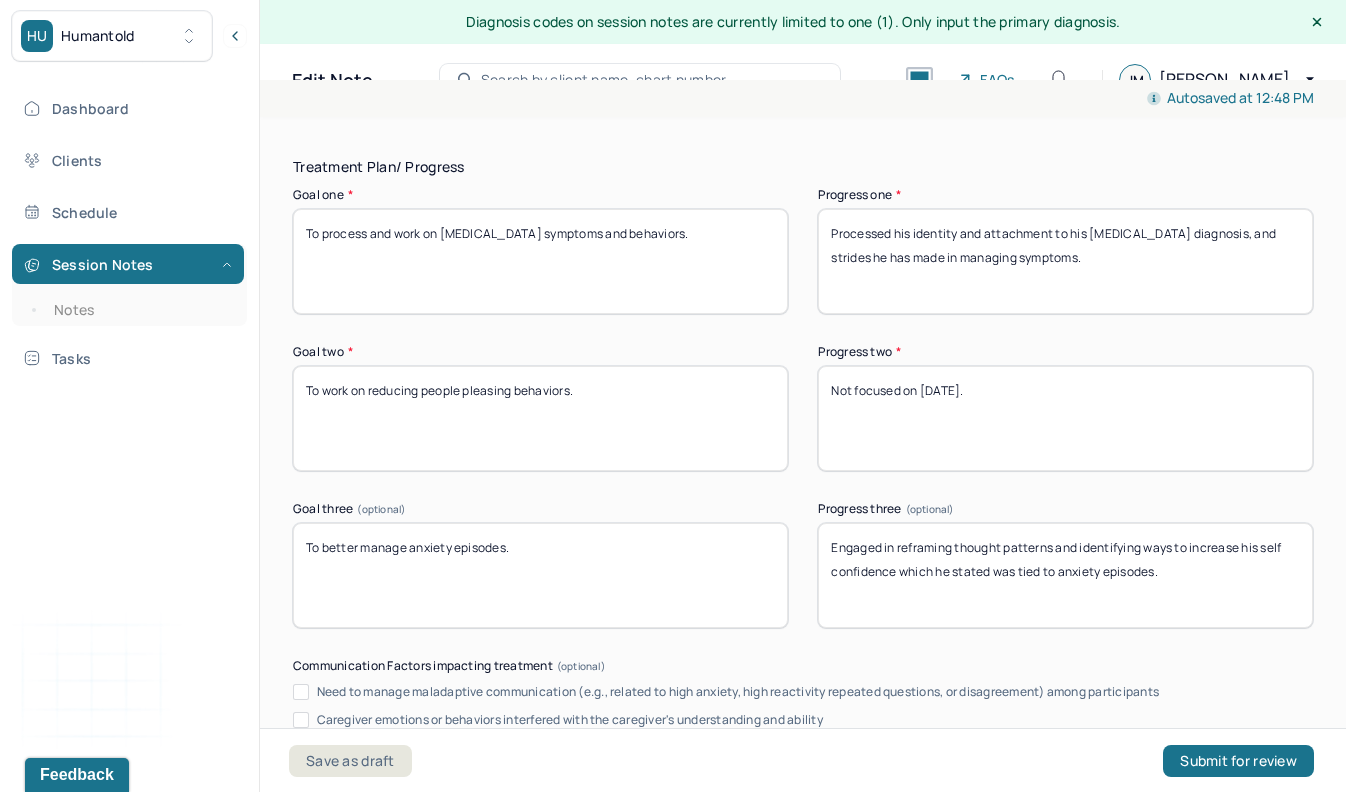 click on "Treatment Plan/ Progress Goal one * To process and work on [MEDICAL_DATA] symptoms and behaviors.
Progress one * Processed his identity and attachment to his [MEDICAL_DATA] diagnosis, and strides he has made in managing symptoms. Goal two * To work on reducing people pleasing behaviors.
Progress two * Not focused on [DATE]. Goal three (optional) To better manage anxiety episodes.
Progress three (optional) Engaged in reframing thought patterns and identifying ways to increase his self confidence which he stated was tied to anxiety episodes. Communication Factors impacting treatment Need to manage maladaptive communication (e.g., related to high anxiety, high reactivity repeated questions, or disagreement) among participants Caregiver emotions or behaviors interfered with the caregiver's understanding and ability Evidence or disclosure of a sentinel event and mandated reporting to a third party Client lacks the receptive communication skills to understand the therapist when using typical language for communication" at bounding box center (803, 579) 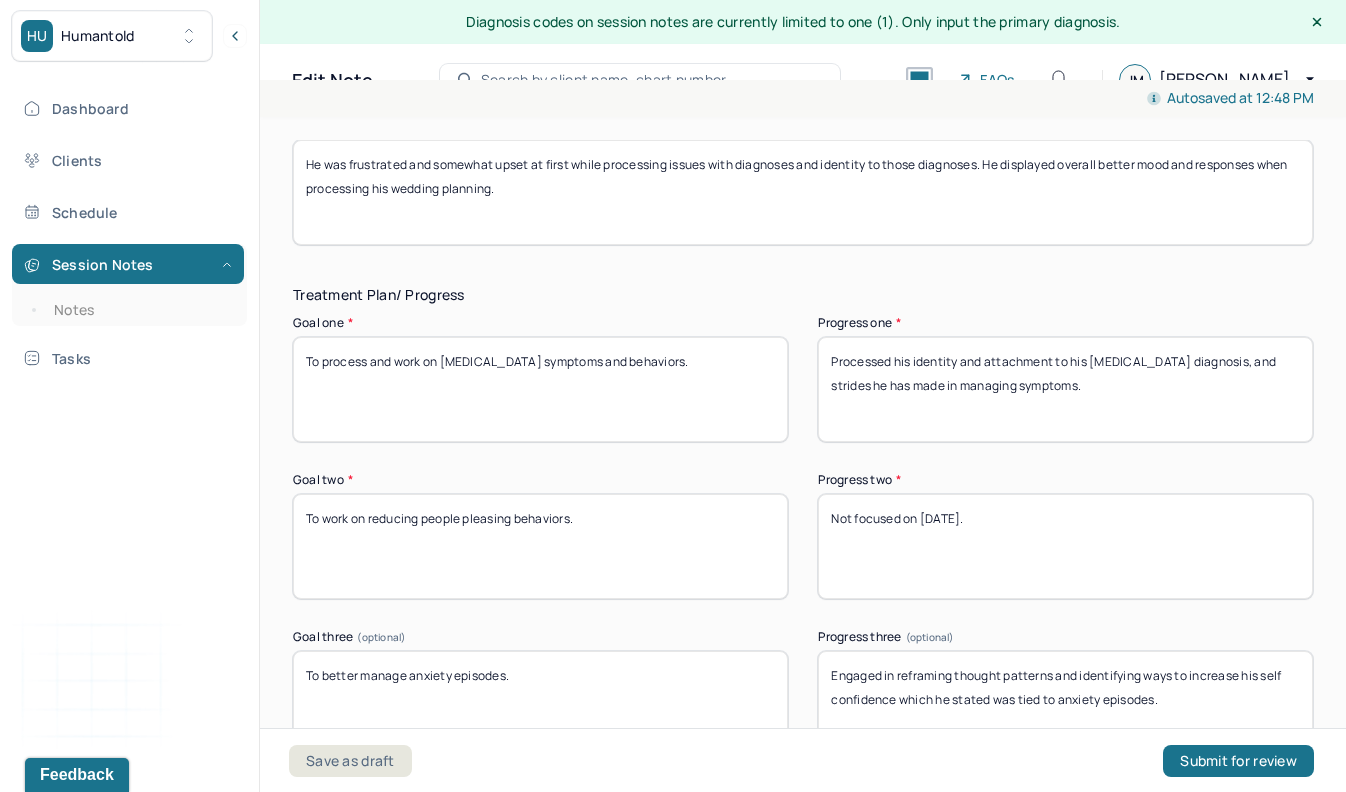scroll, scrollTop: 2976, scrollLeft: 0, axis: vertical 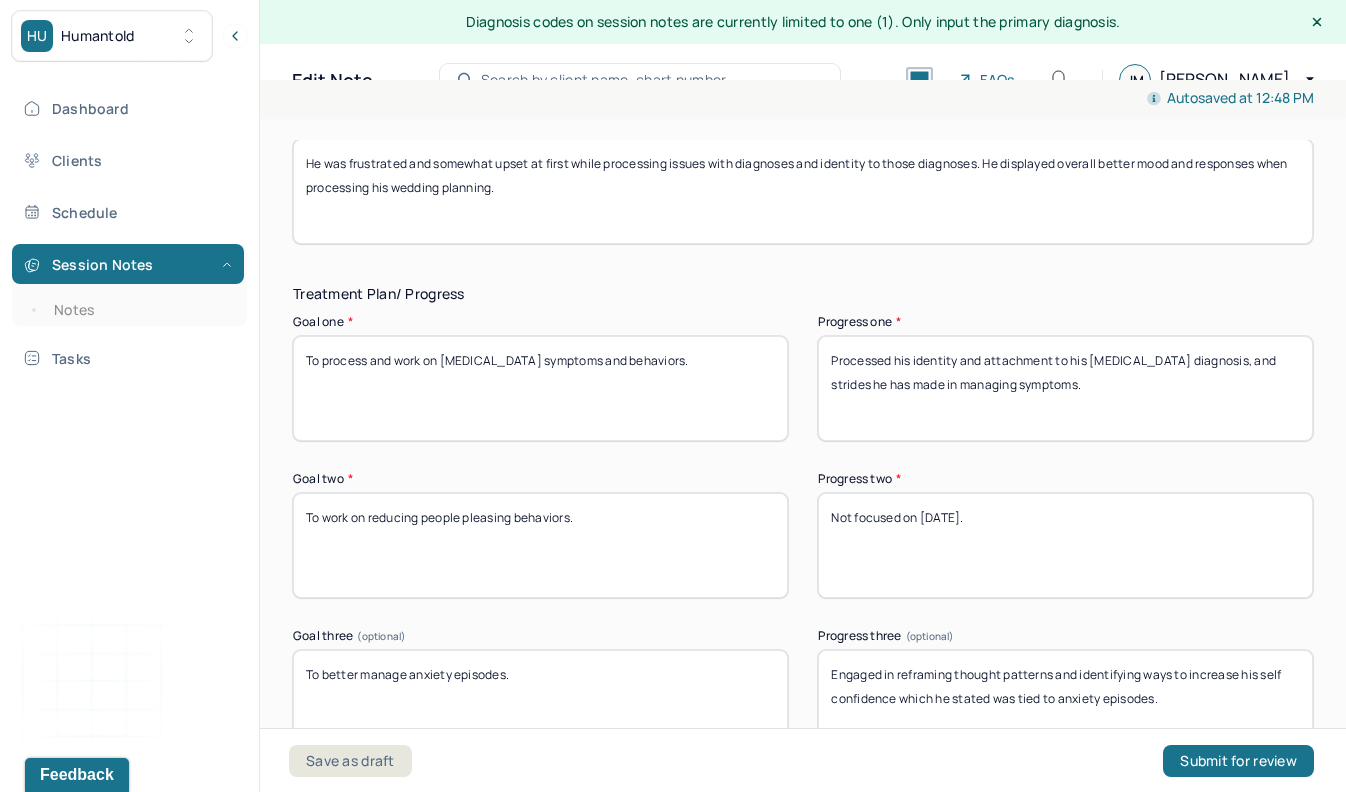 click on "Treatment Plan/ Progress" at bounding box center [803, 294] 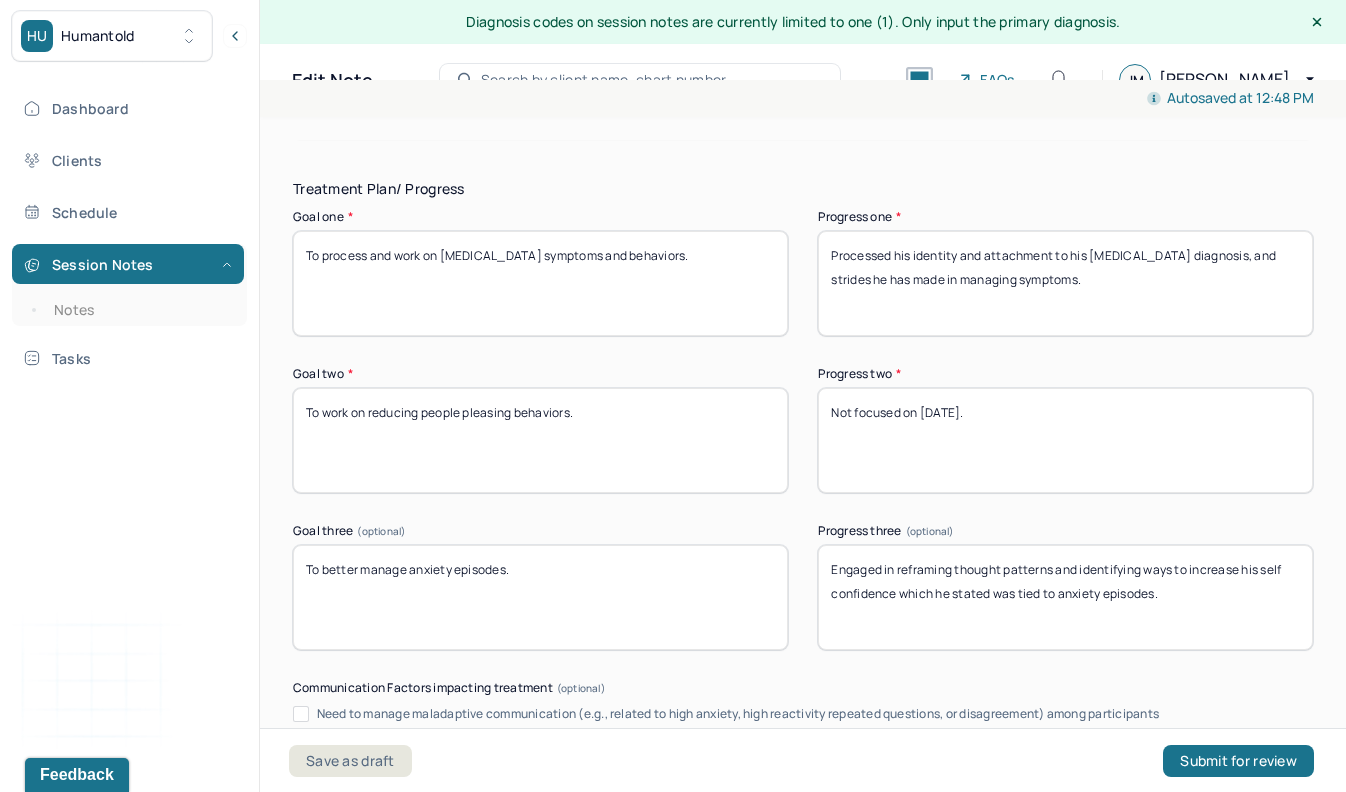 drag, startPoint x: 1182, startPoint y: 593, endPoint x: 1058, endPoint y: 573, distance: 125.60255 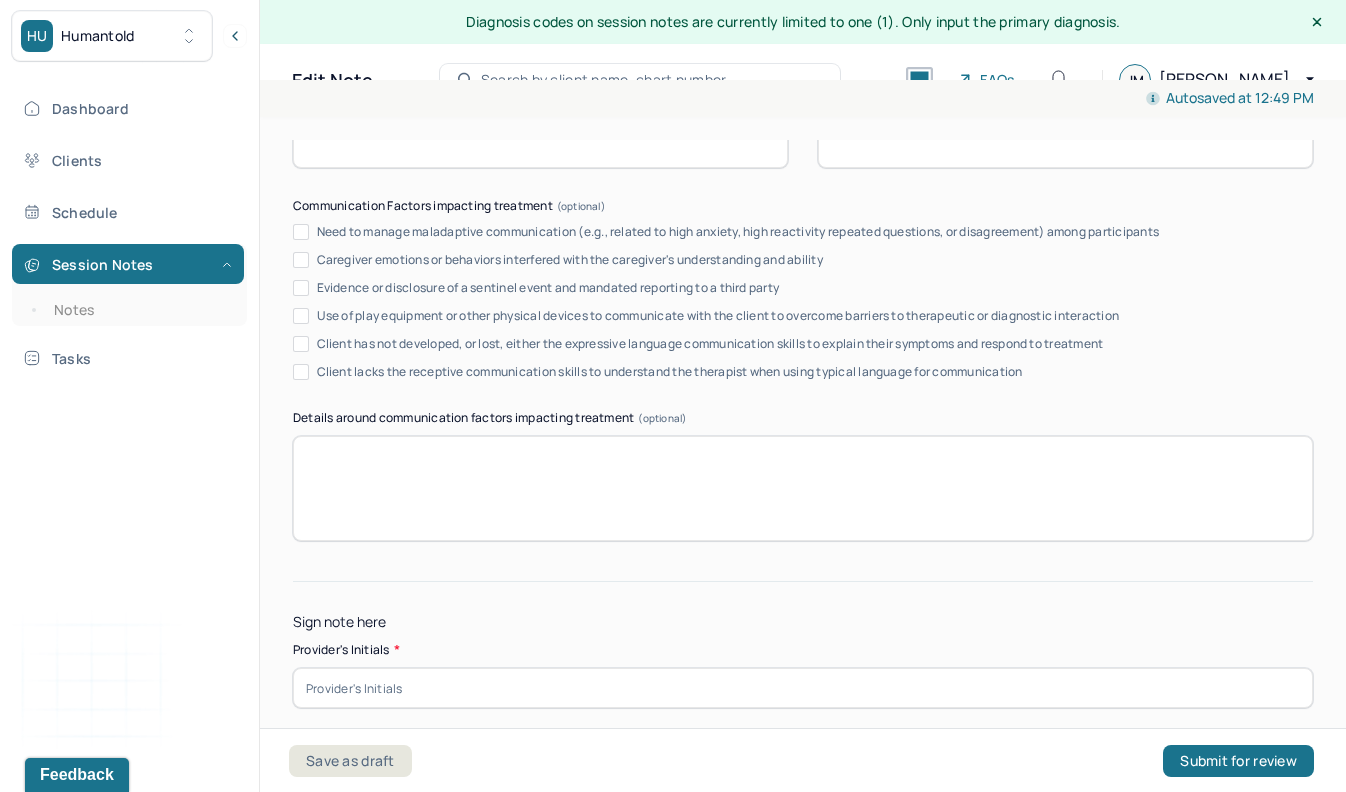 scroll, scrollTop: 3614, scrollLeft: 0, axis: vertical 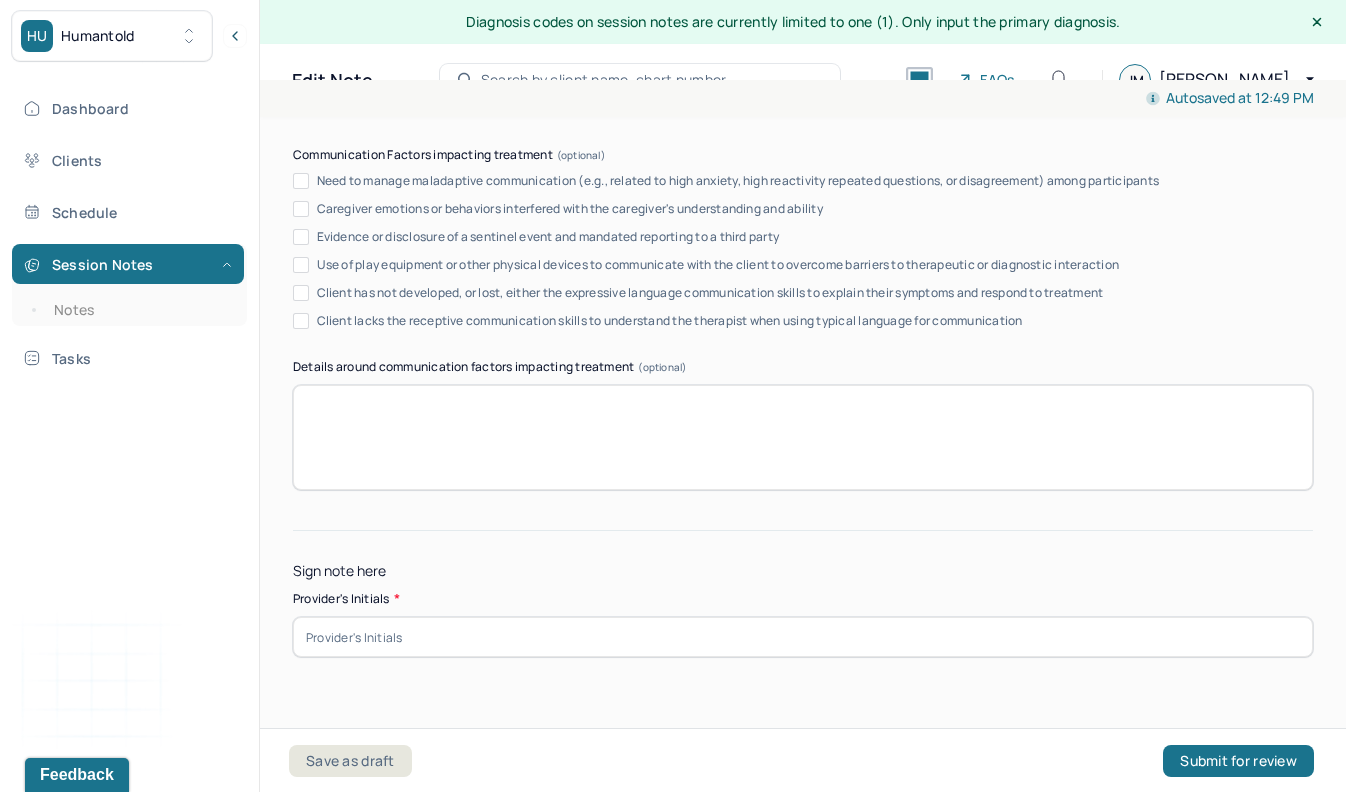 type on "Engaged in reframing thought patterns regarding some frustrations with wedding planning." 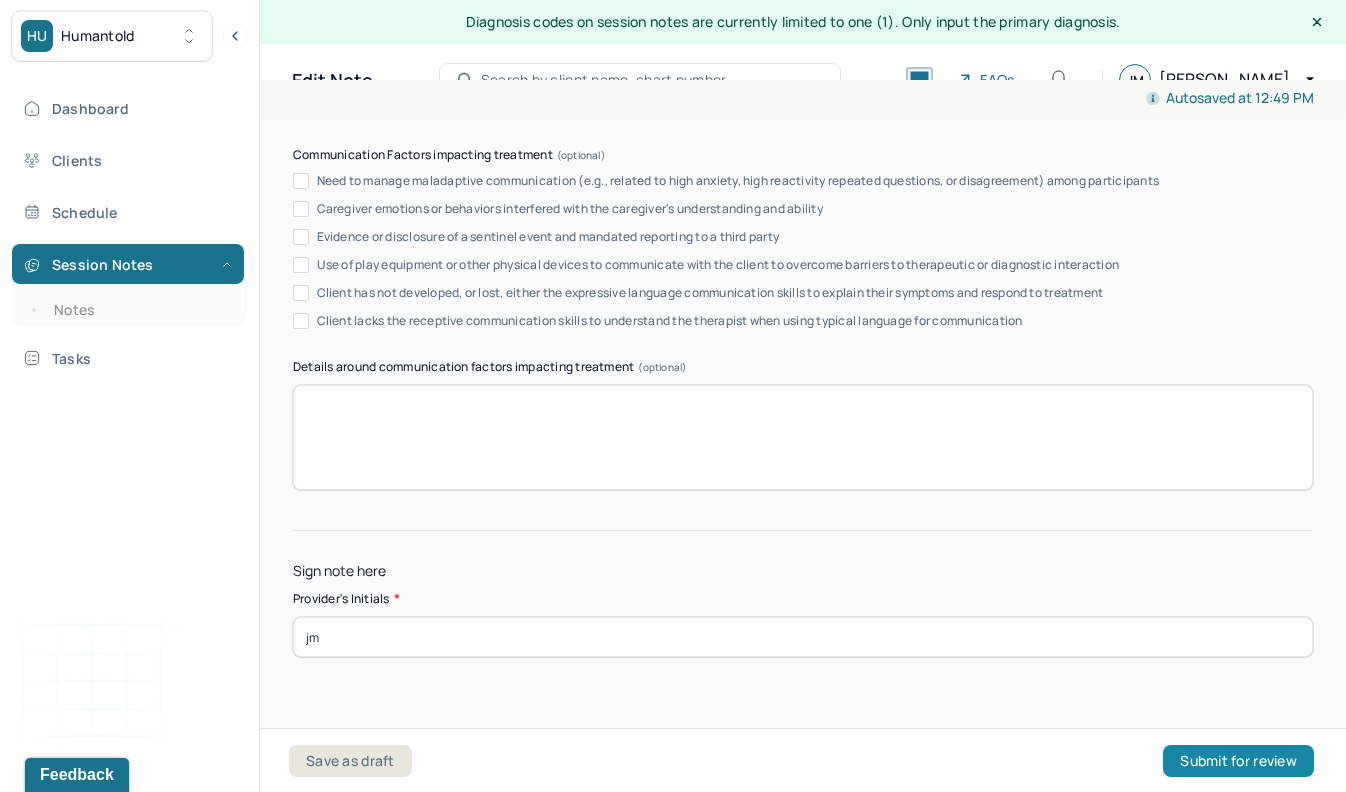 type on "jm" 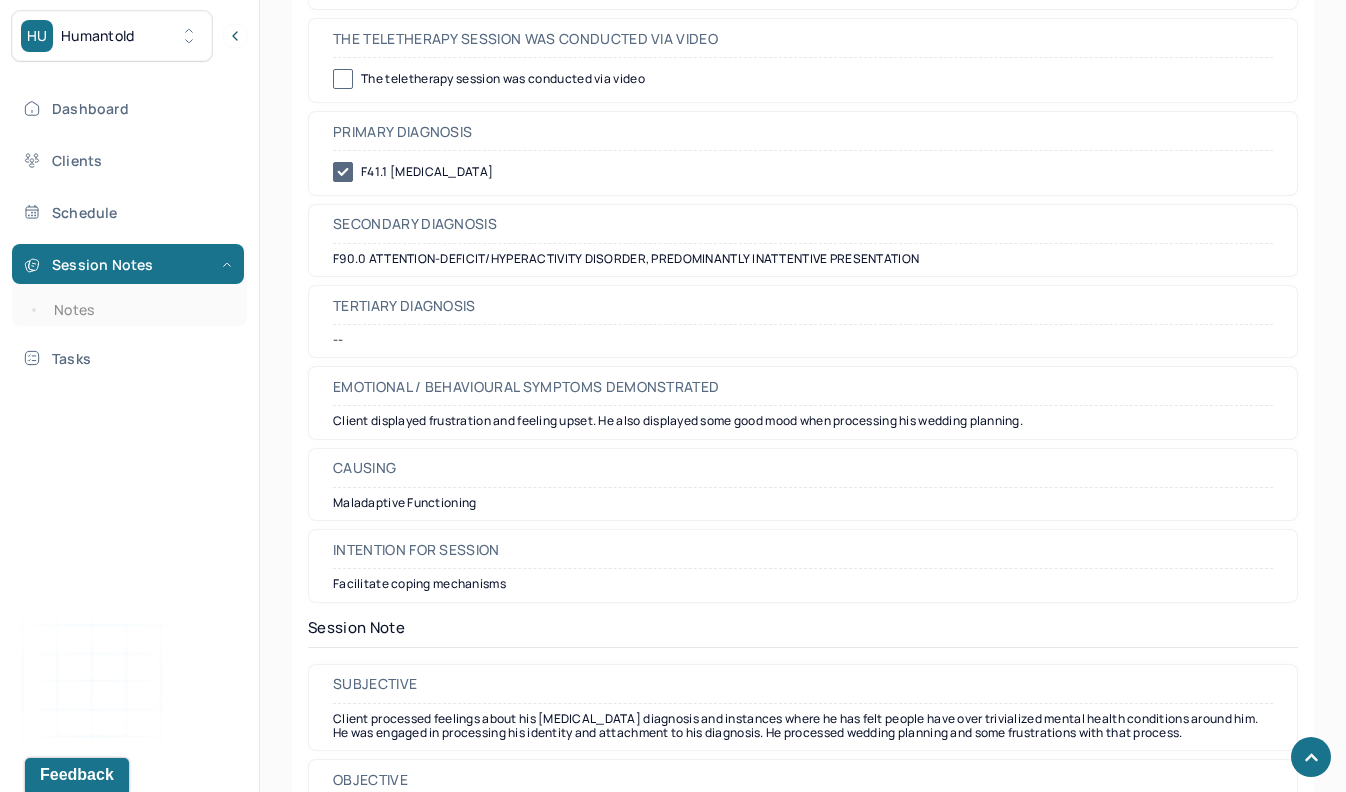 scroll, scrollTop: 0, scrollLeft: 0, axis: both 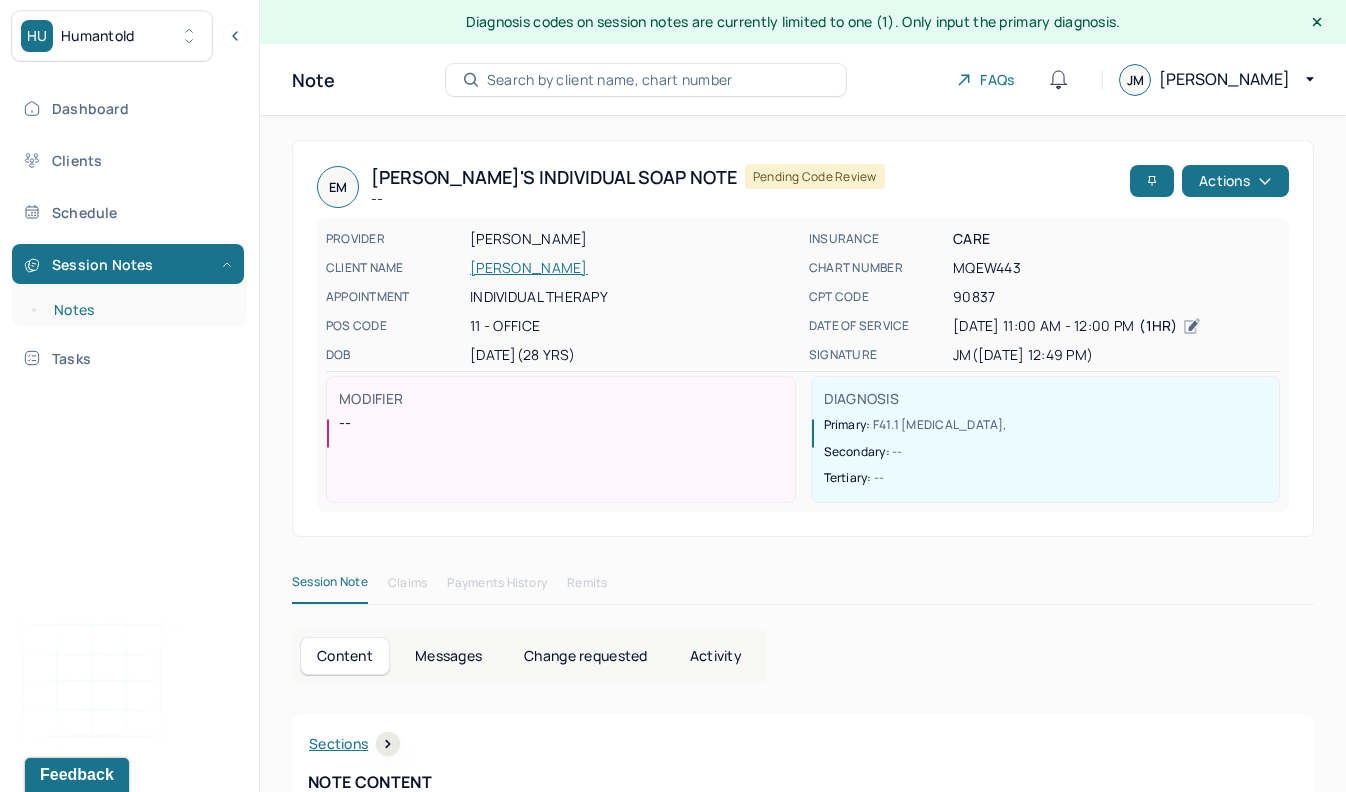 click on "Notes" at bounding box center [139, 310] 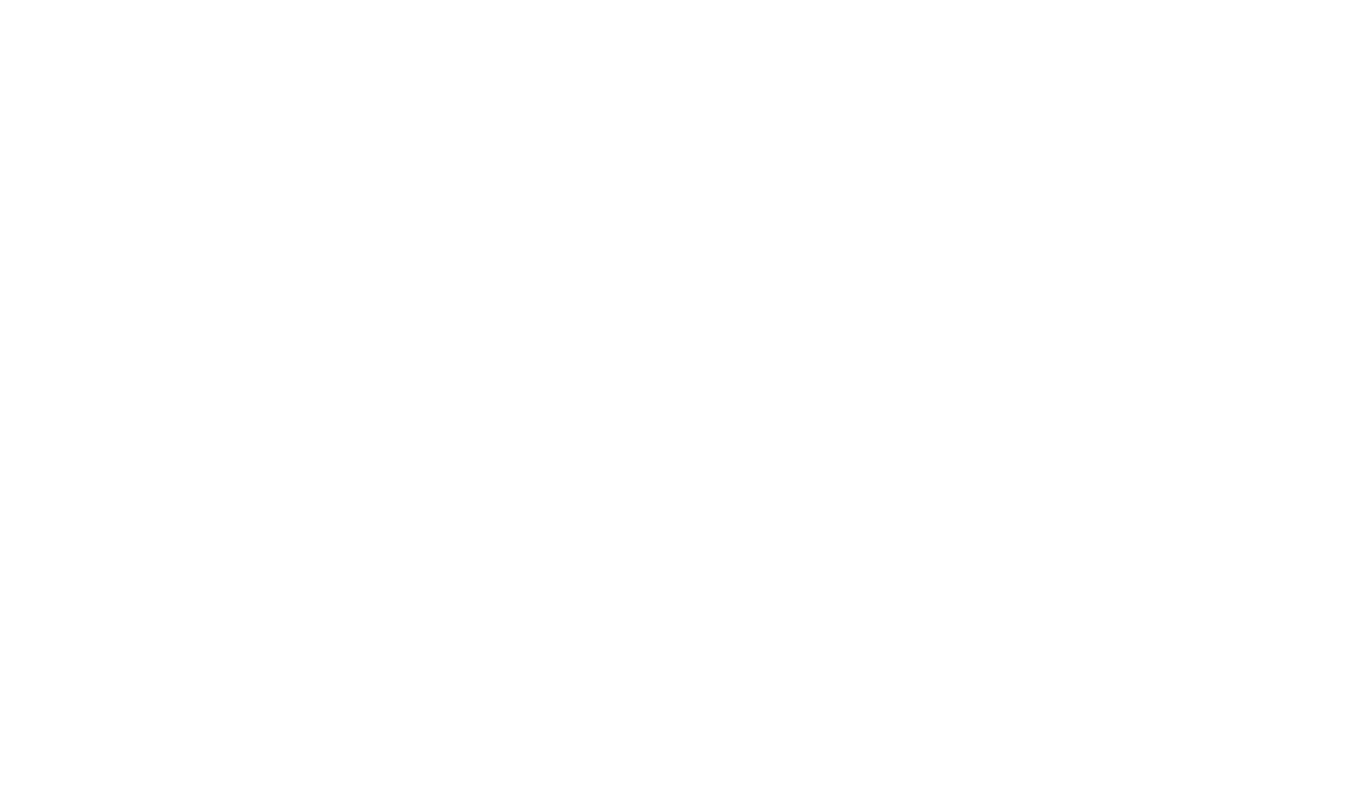 scroll, scrollTop: 0, scrollLeft: 0, axis: both 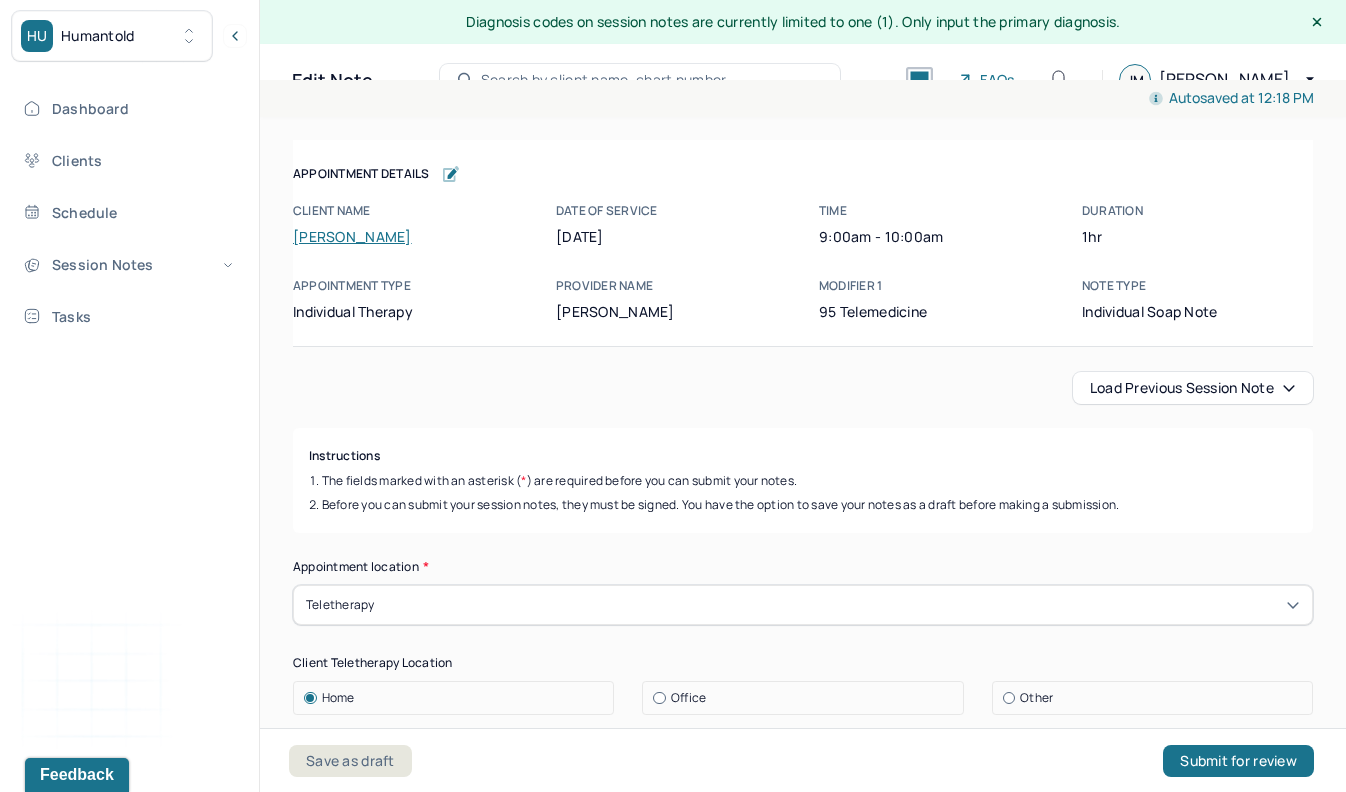 click on "[PERSON_NAME]" at bounding box center (352, 236) 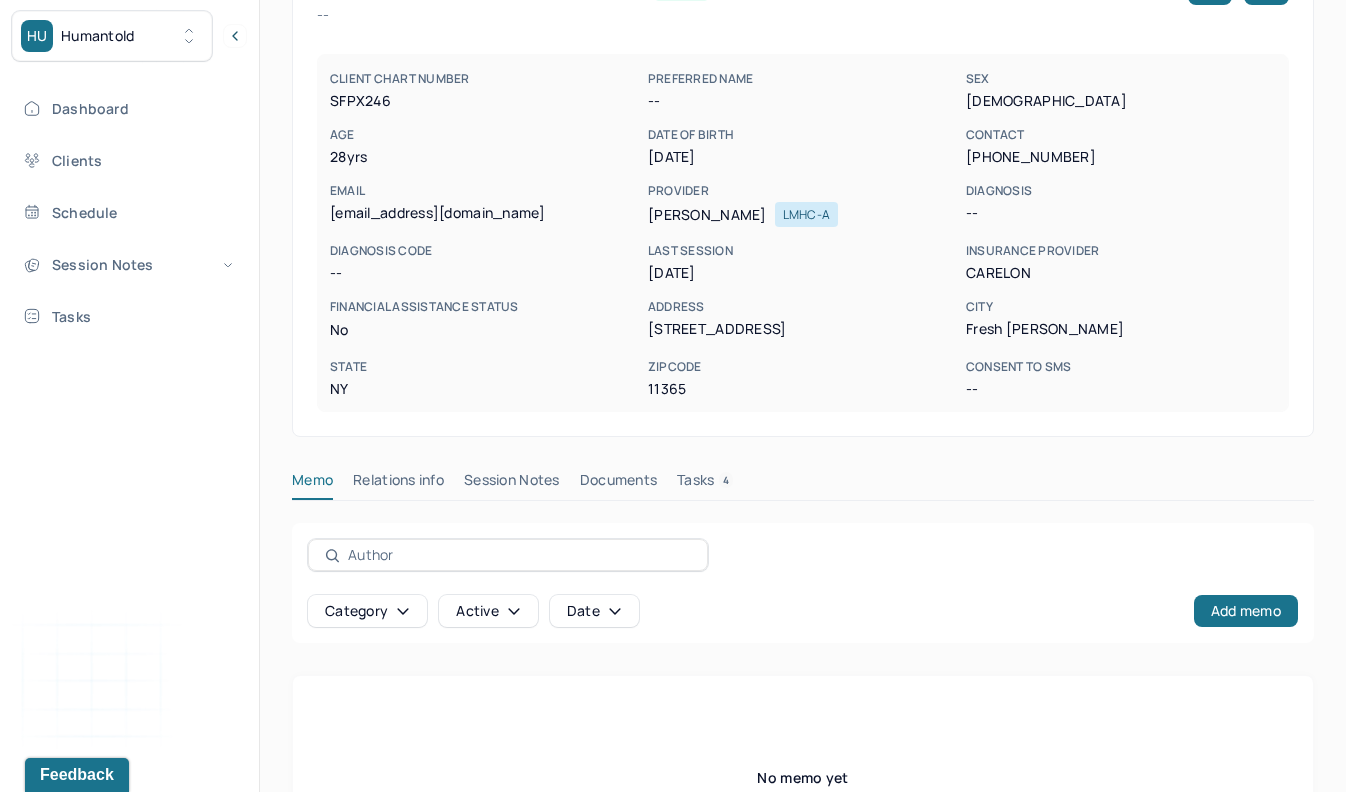 scroll, scrollTop: 195, scrollLeft: 0, axis: vertical 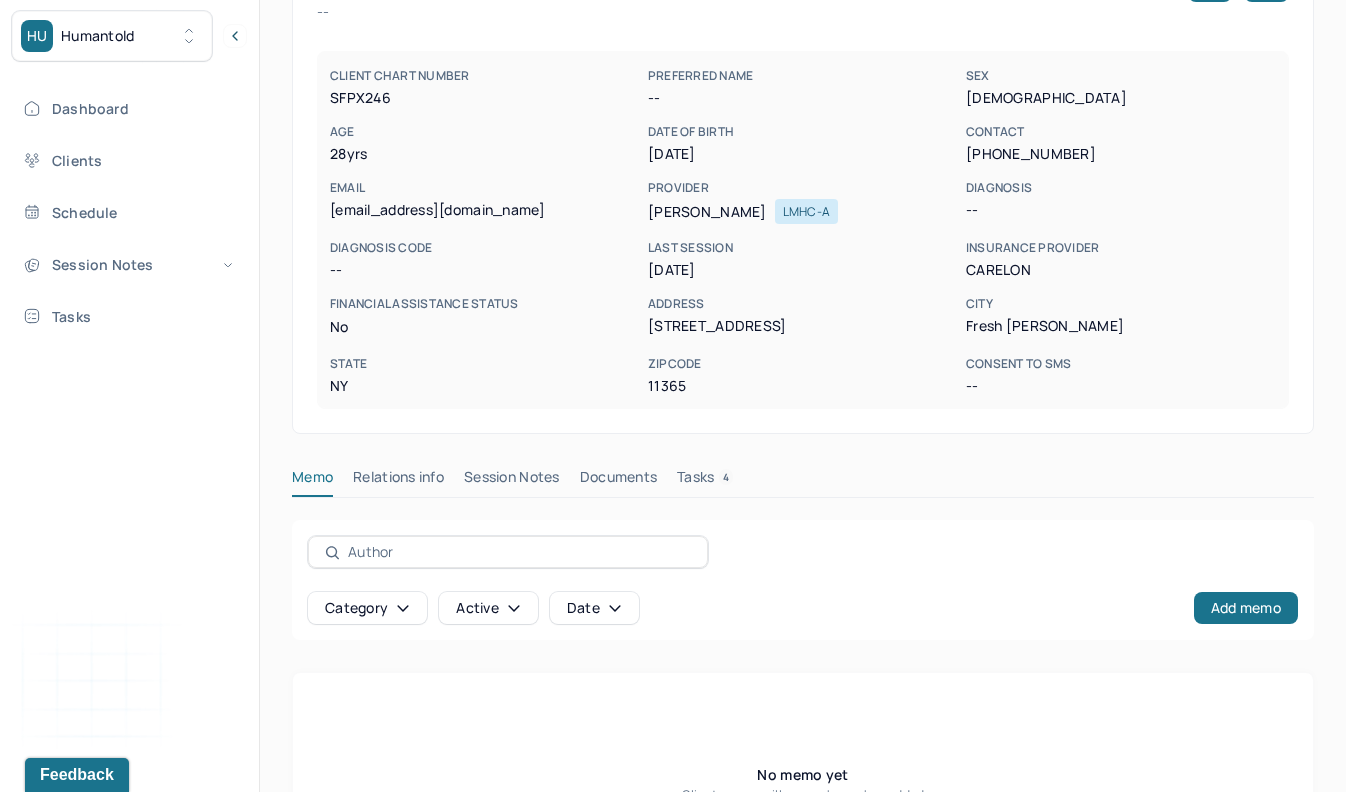 click on "Session Notes" at bounding box center (512, 481) 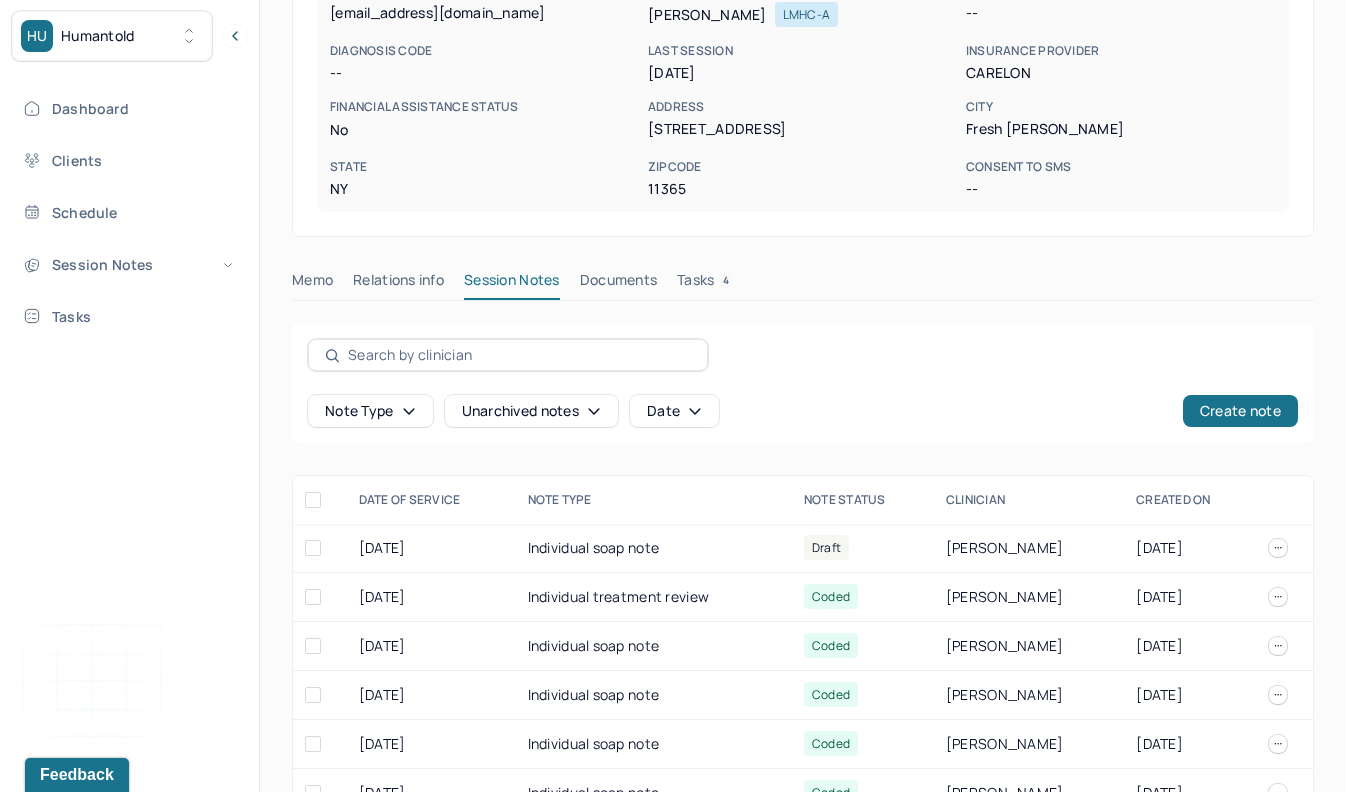 scroll, scrollTop: 395, scrollLeft: 0, axis: vertical 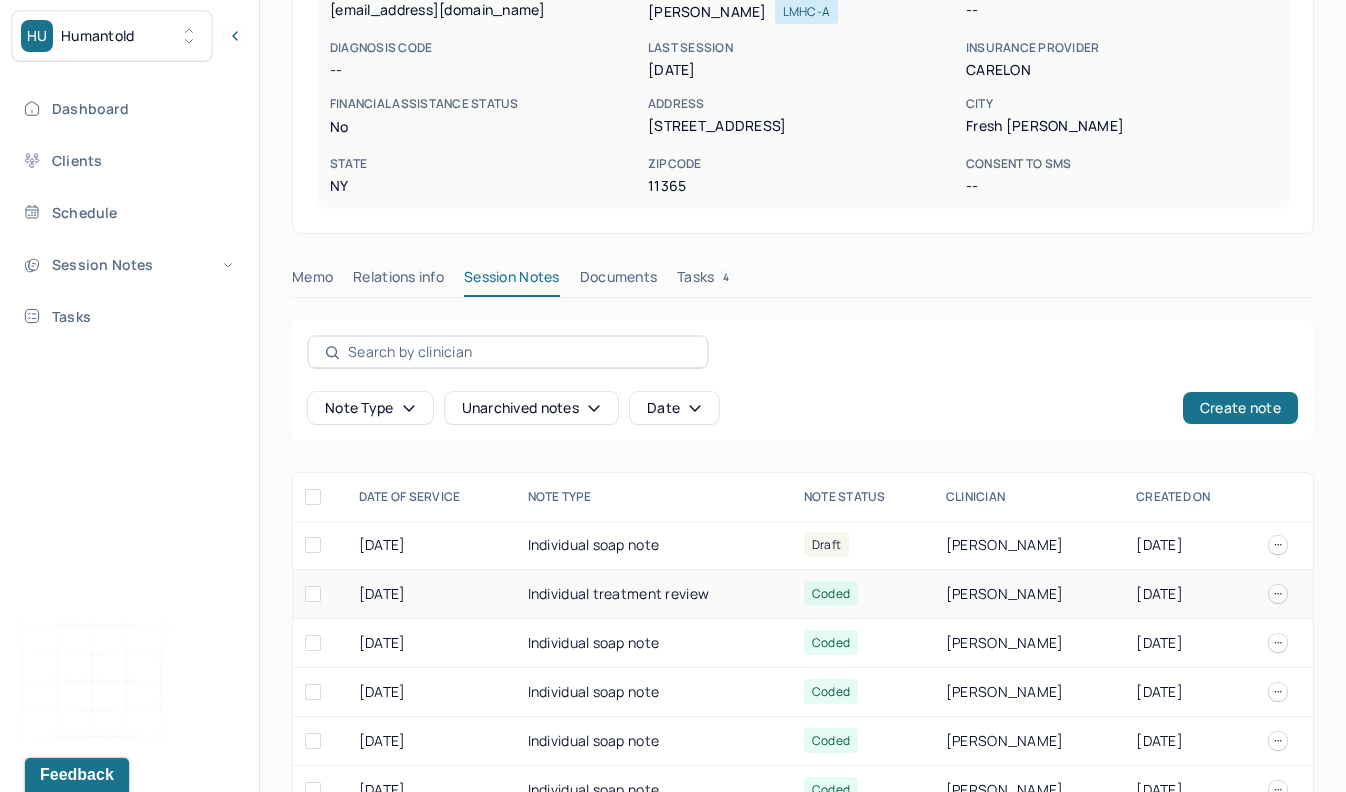 click on "Individual treatment review" at bounding box center (654, 594) 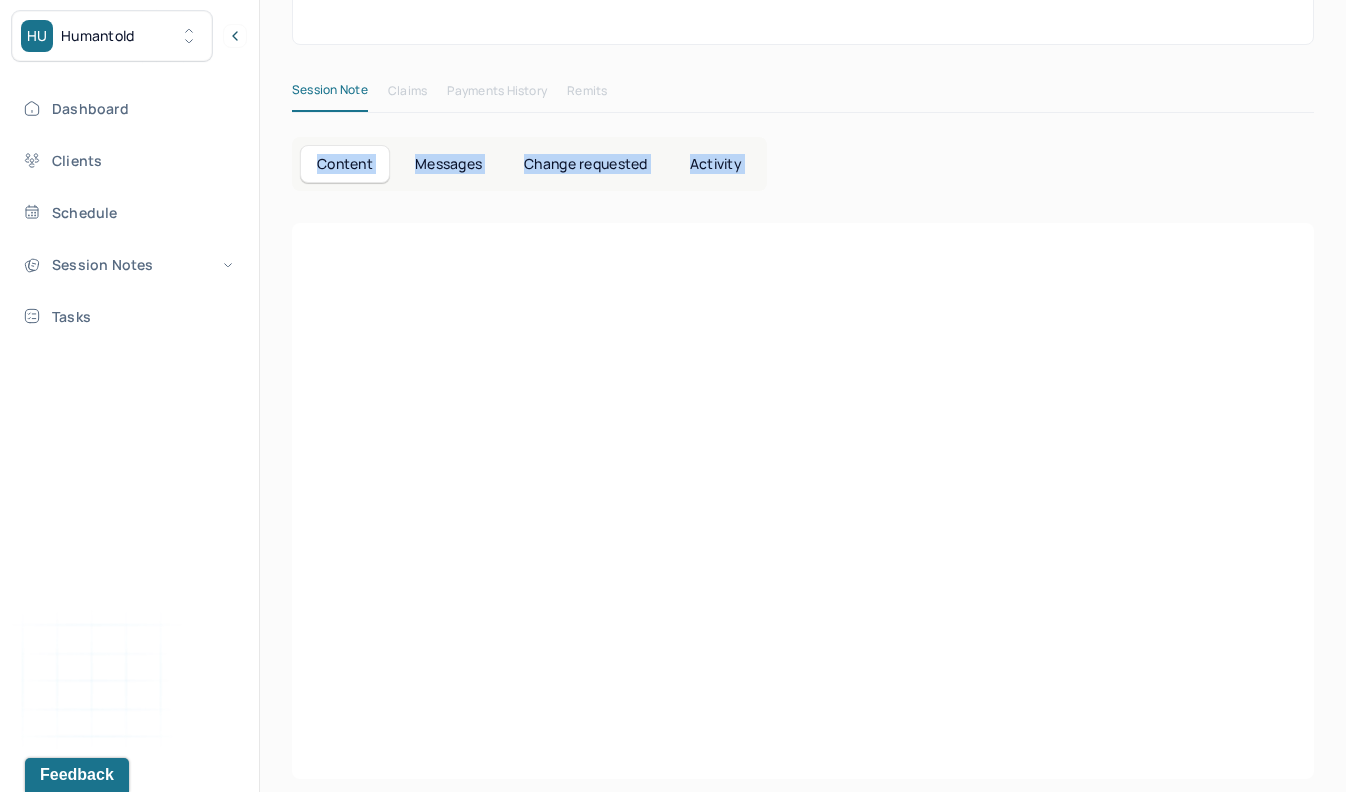 scroll, scrollTop: 0, scrollLeft: 0, axis: both 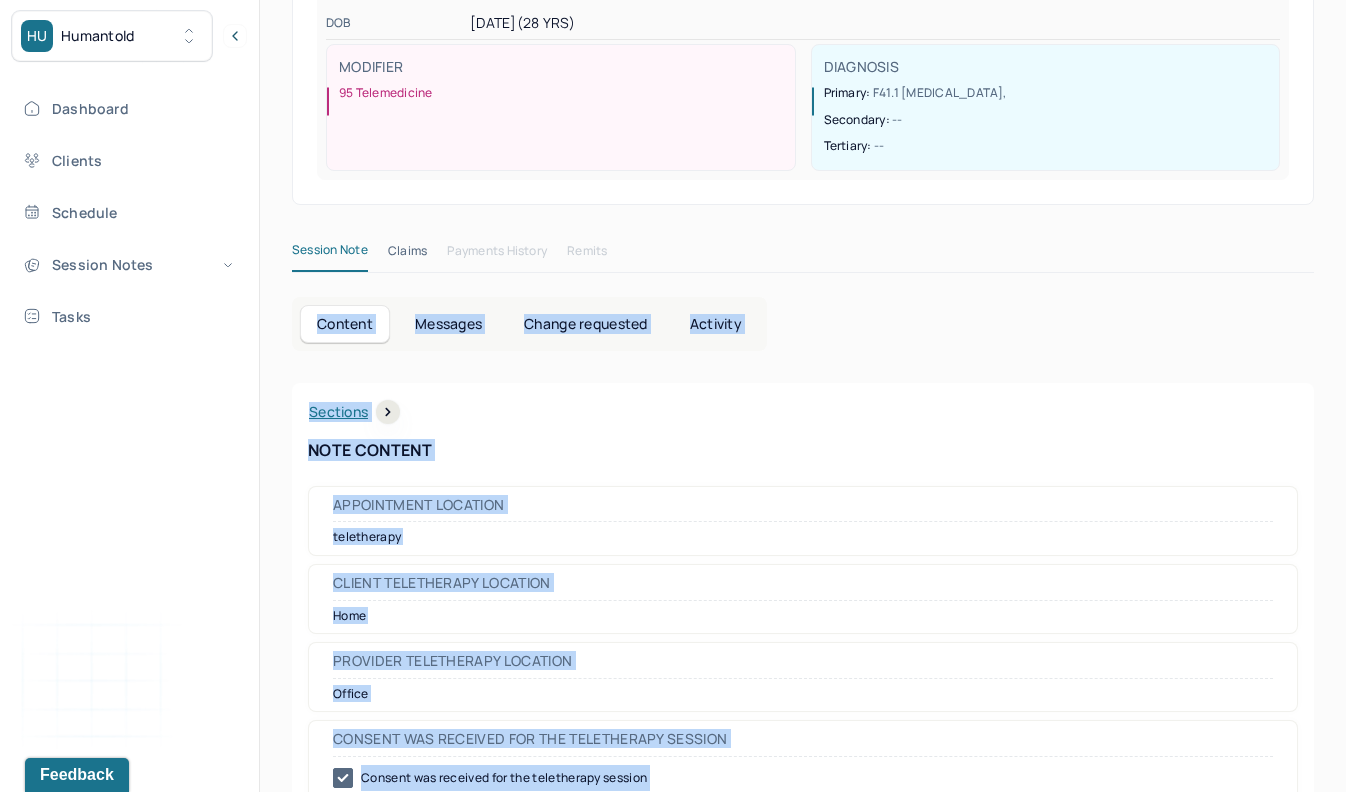 click on "Appointment location teletherapy" at bounding box center [803, 521] 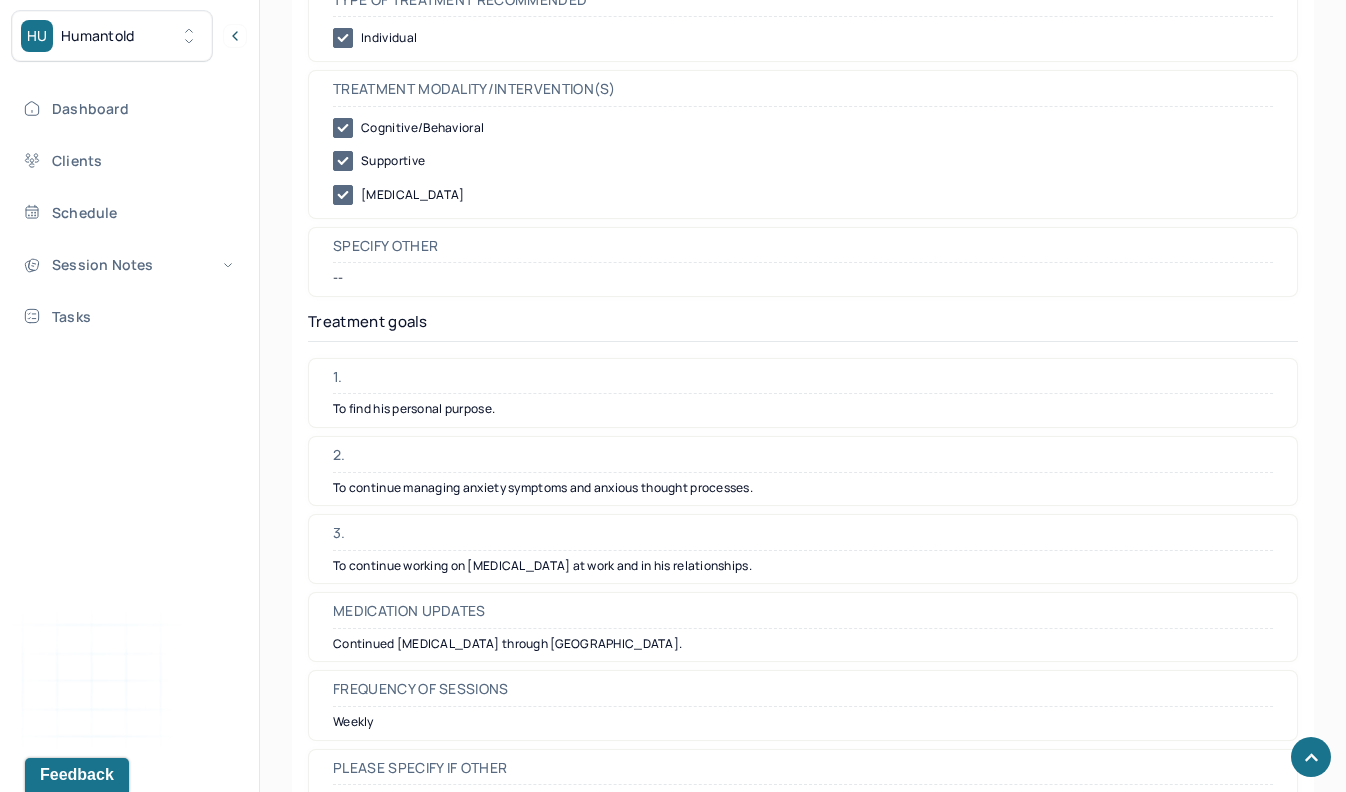 scroll, scrollTop: 4885, scrollLeft: 0, axis: vertical 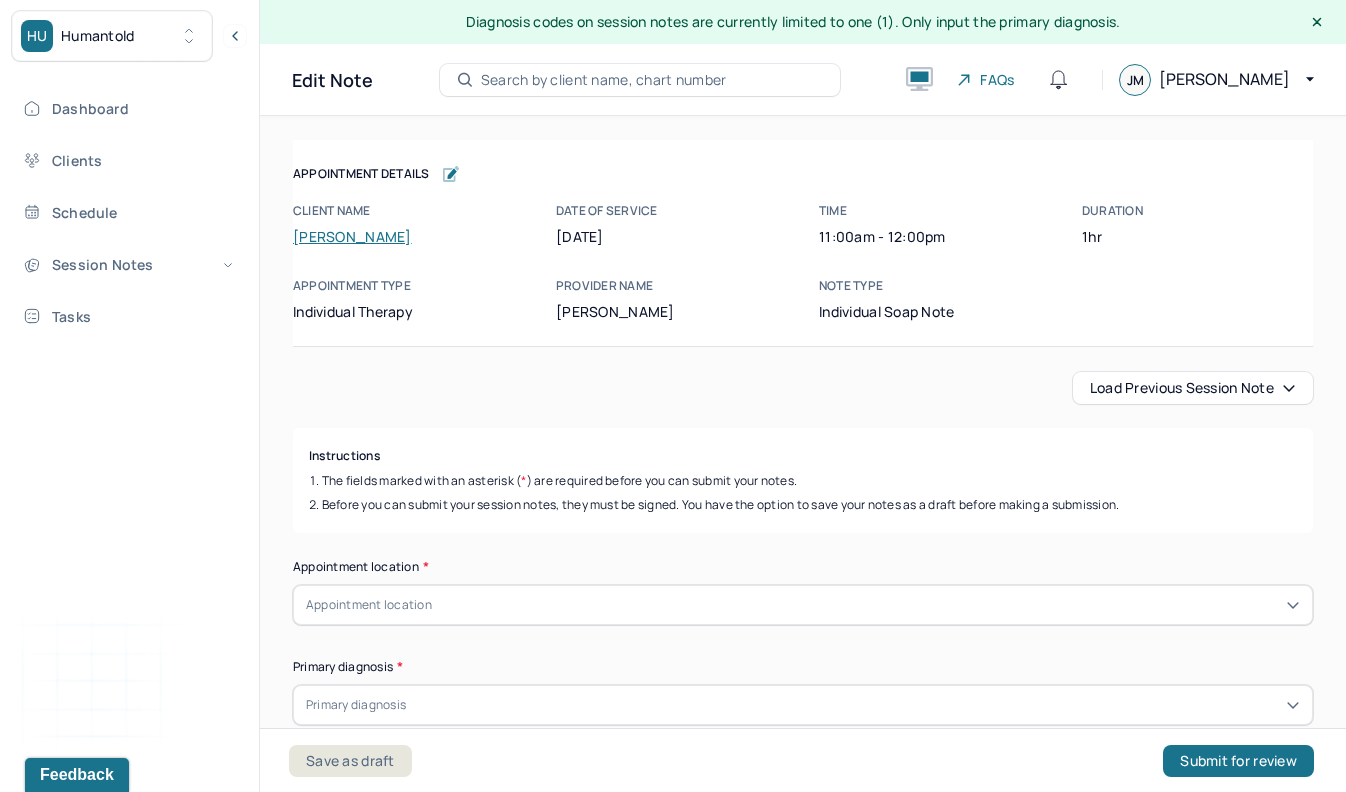 click on "[PERSON_NAME]" at bounding box center (352, 236) 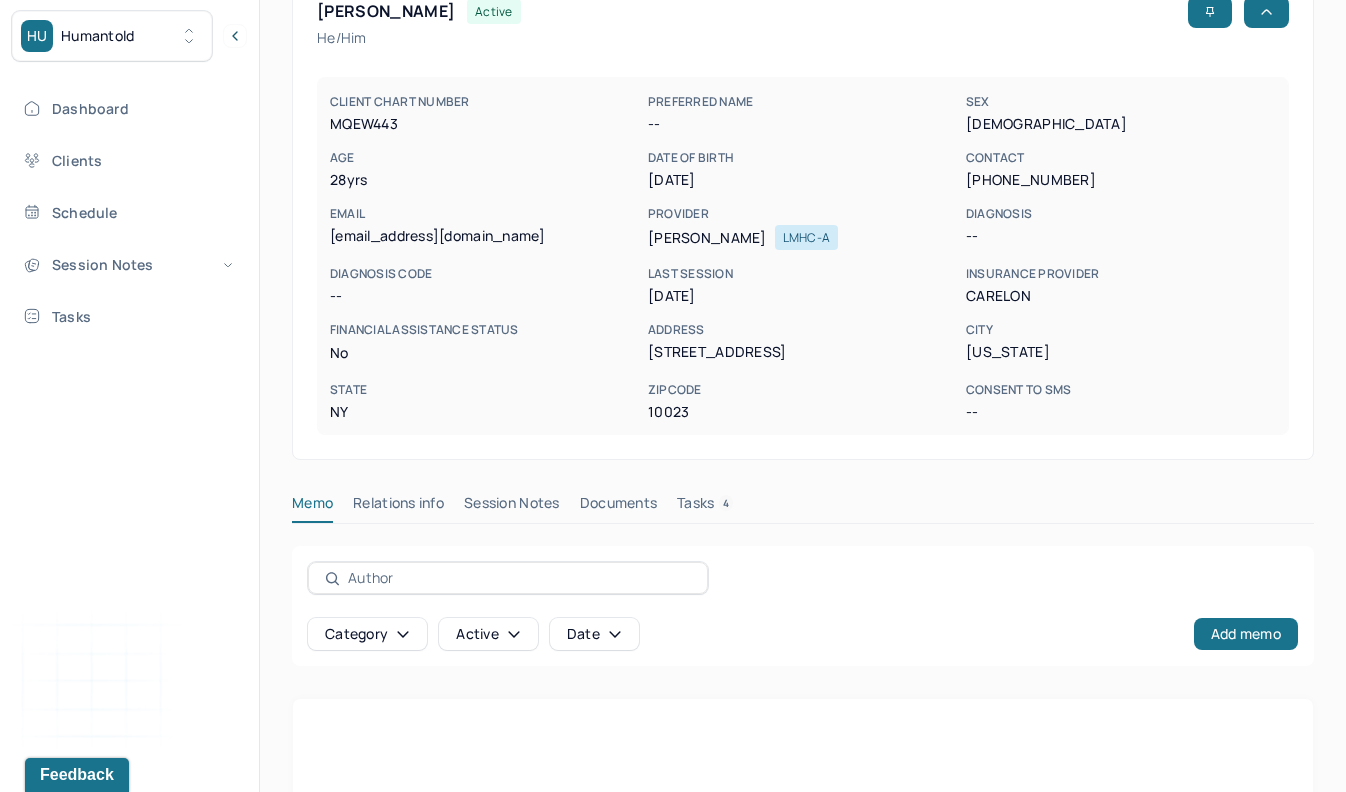 scroll, scrollTop: 178, scrollLeft: 0, axis: vertical 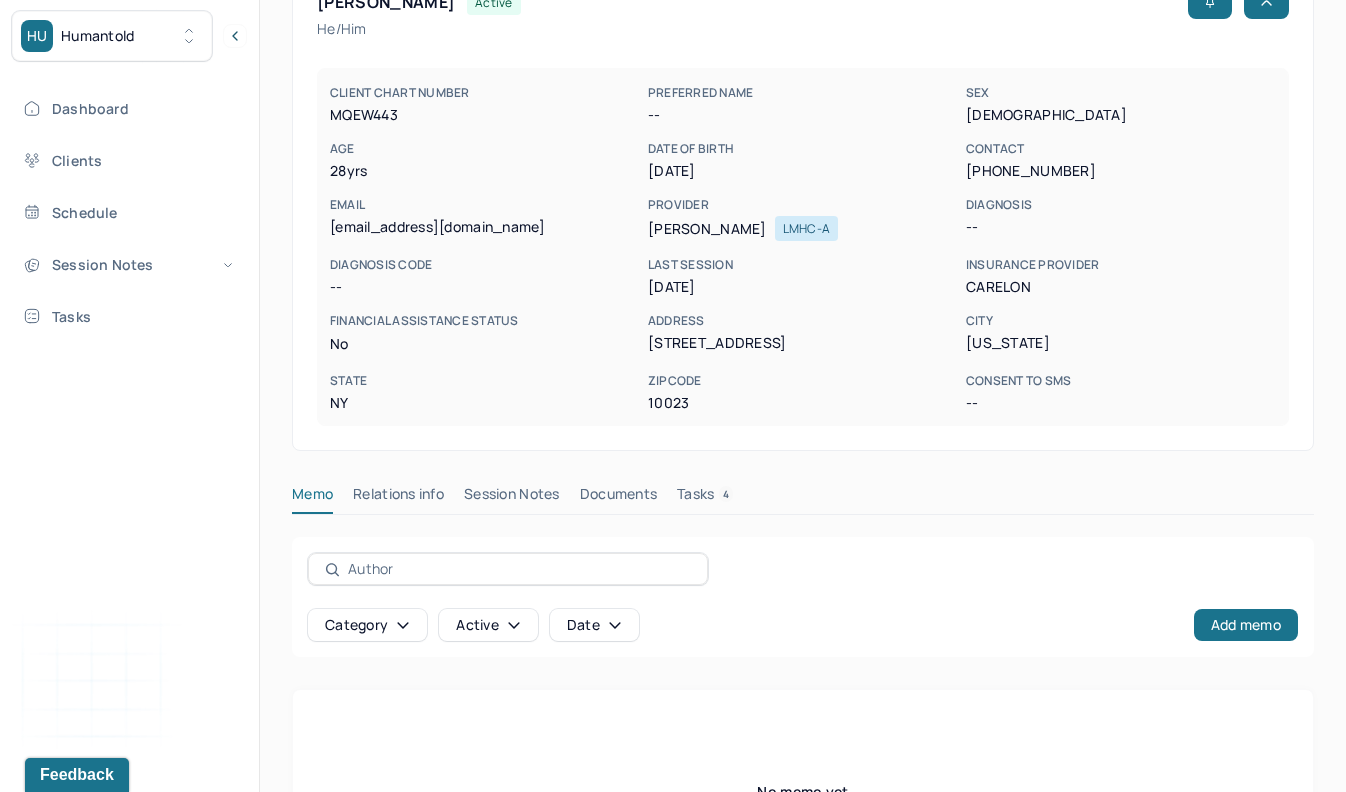 click on "Session Notes" at bounding box center [512, 498] 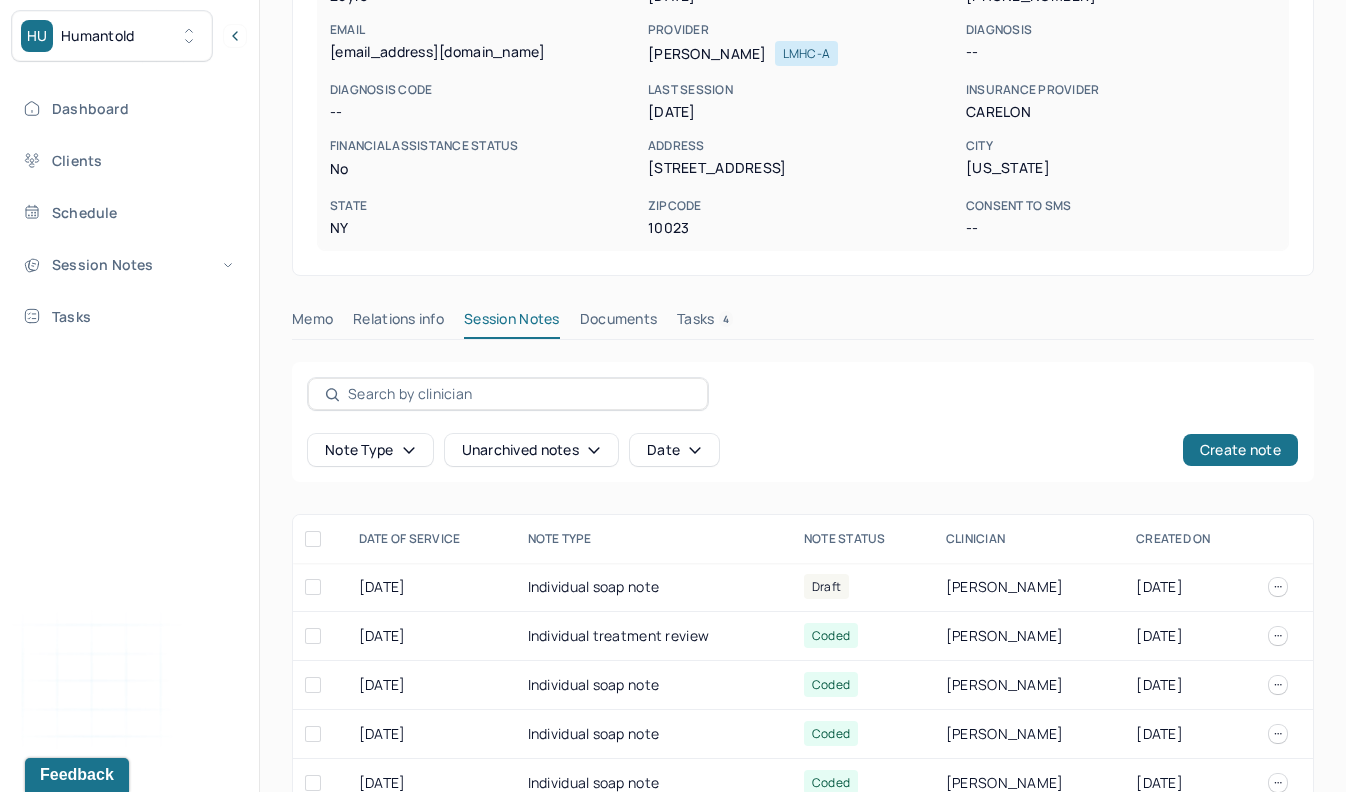 scroll, scrollTop: 386, scrollLeft: 0, axis: vertical 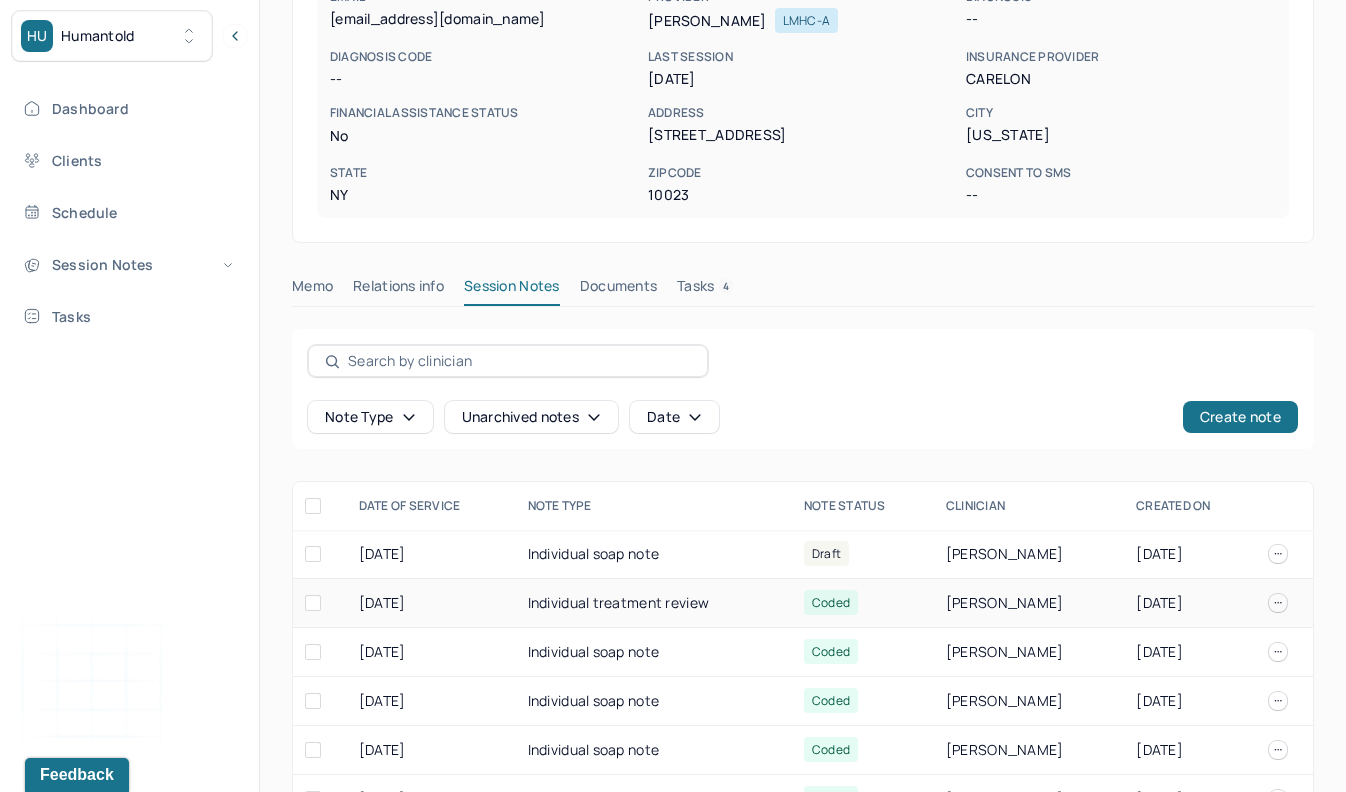 click on "Individual treatment review" at bounding box center [654, 603] 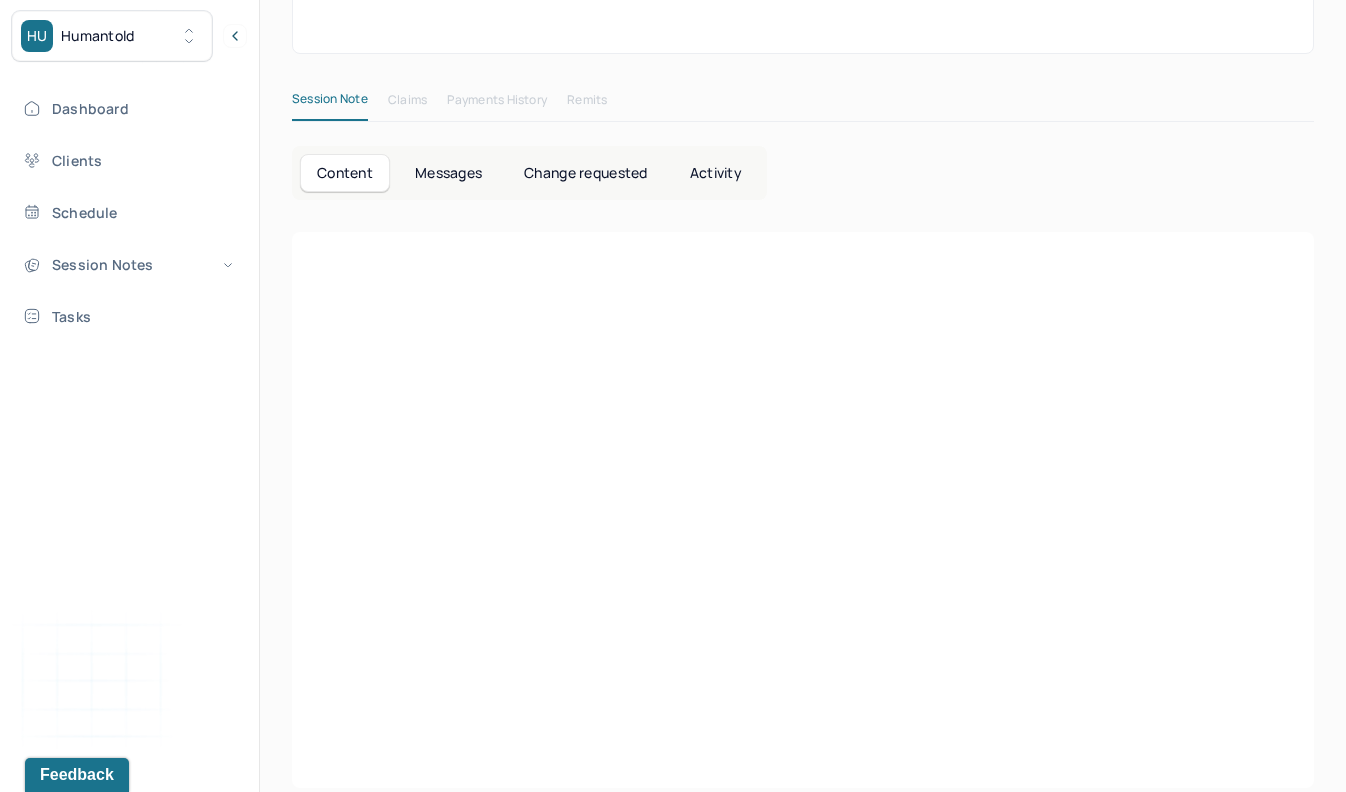 scroll, scrollTop: 0, scrollLeft: 0, axis: both 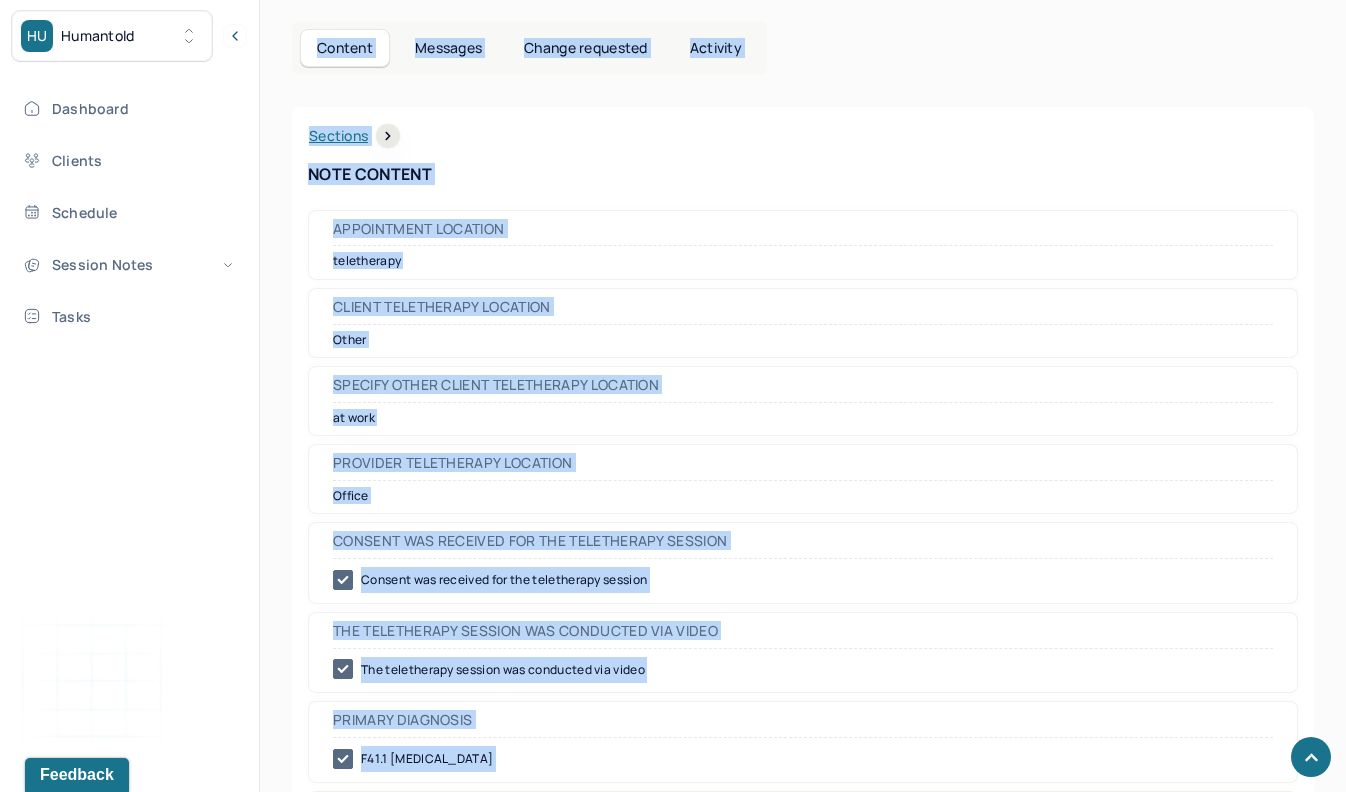 click on "Consent was received for the teletherapy session" at bounding box center (803, 546) 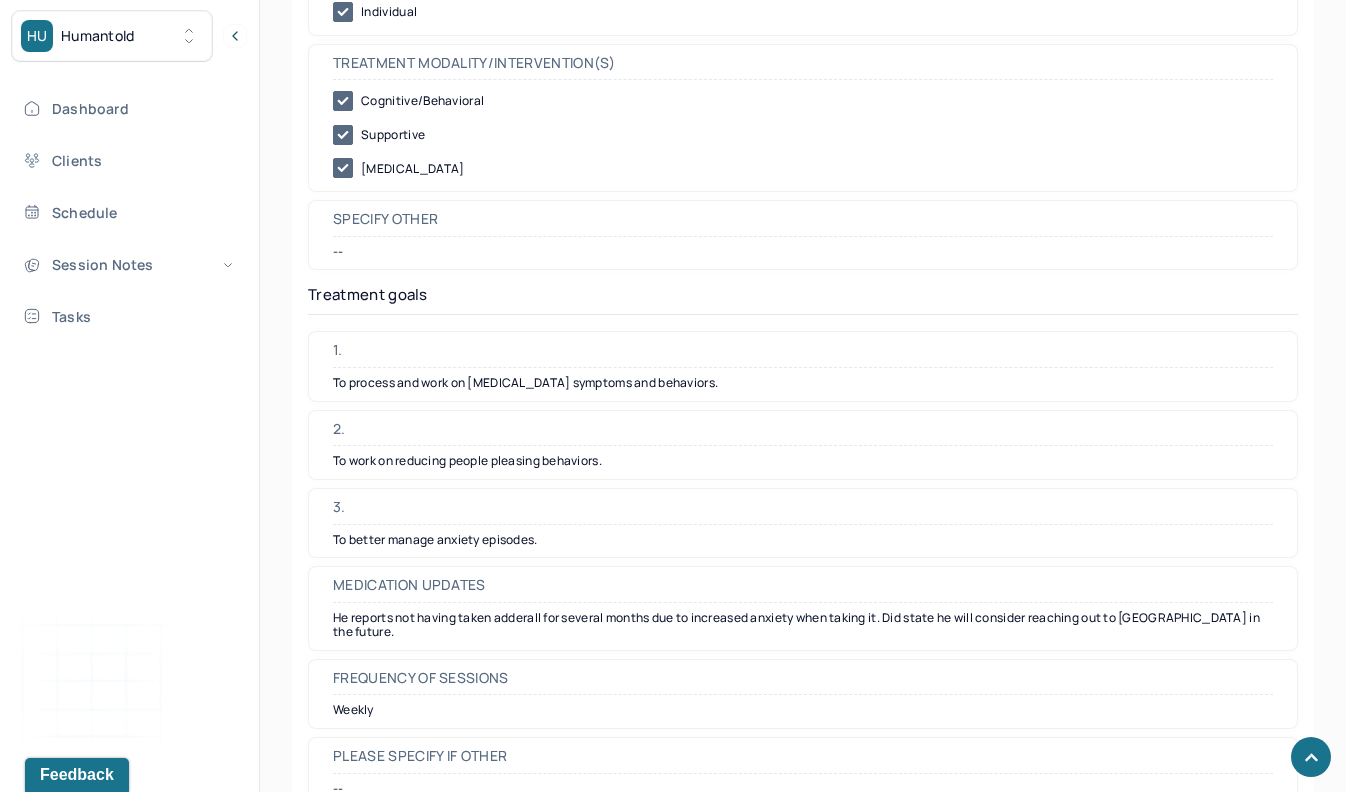scroll, scrollTop: 4994, scrollLeft: 0, axis: vertical 